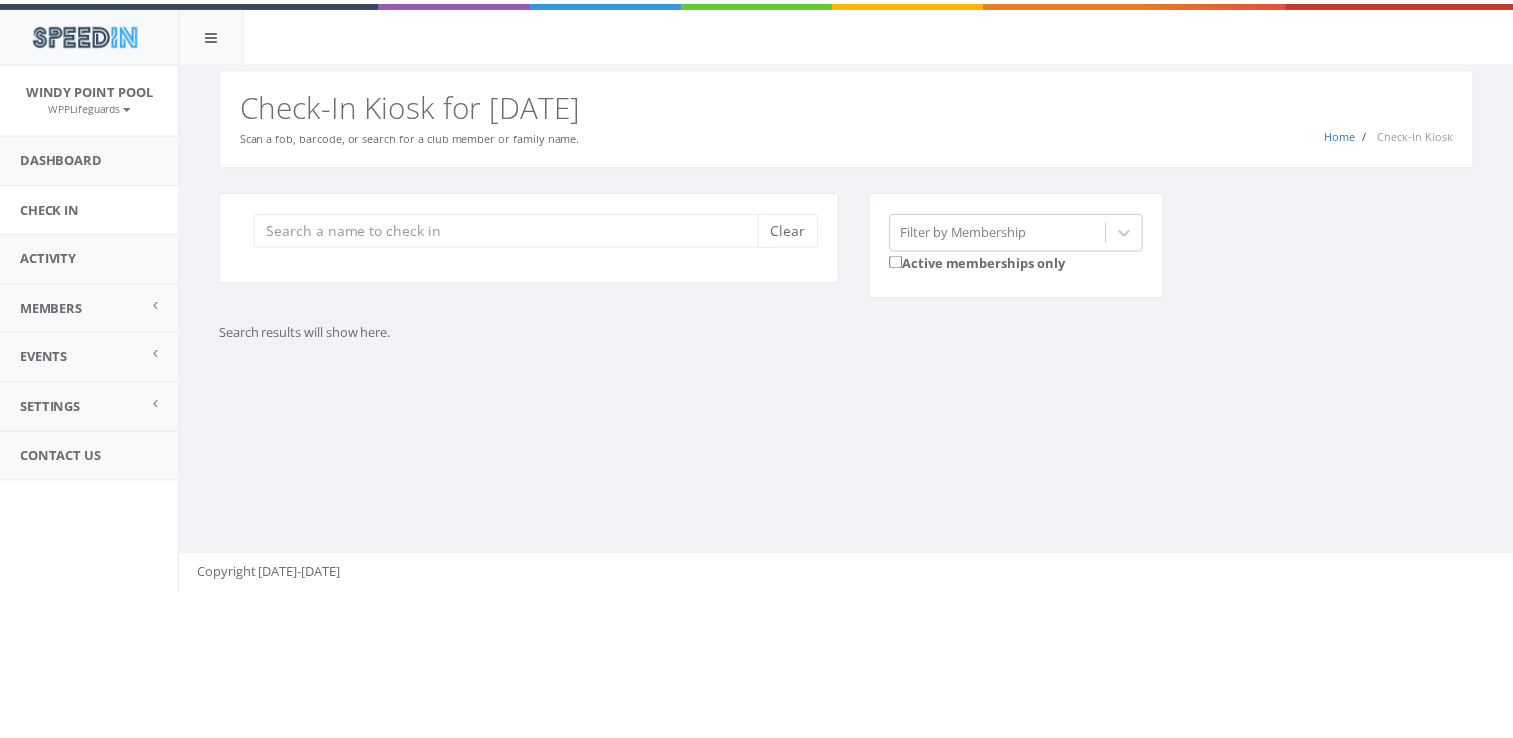 scroll, scrollTop: 0, scrollLeft: 0, axis: both 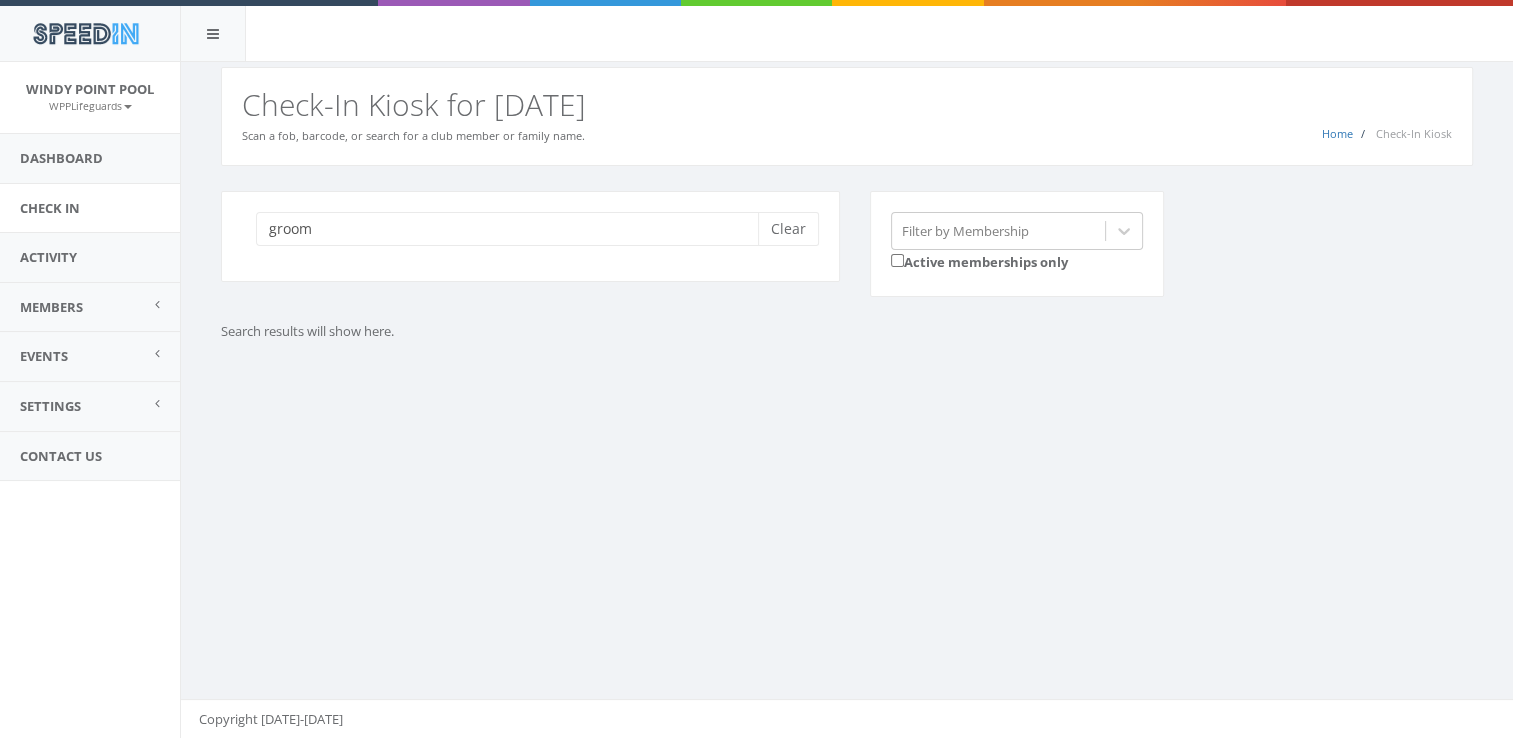 type on "groom" 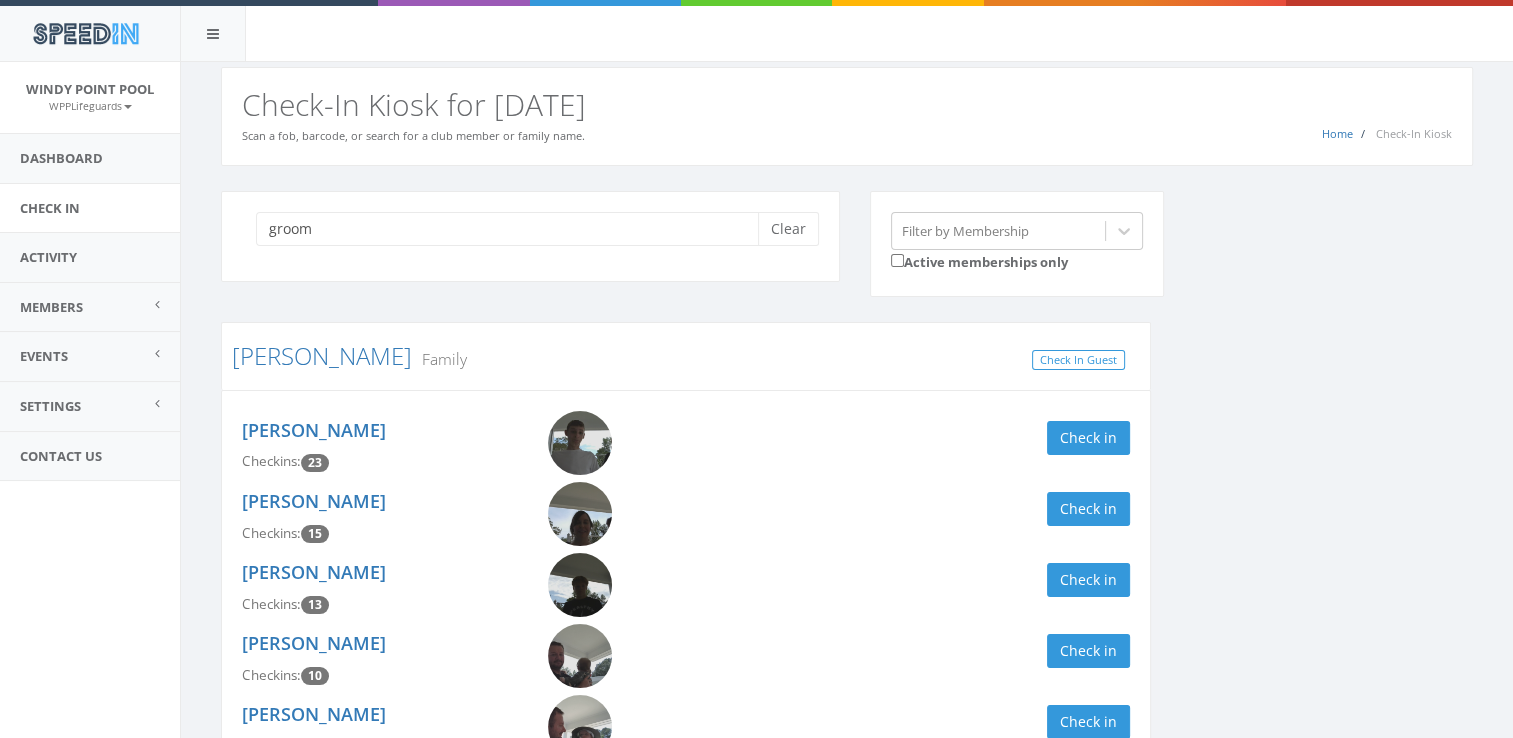 drag, startPoint x: 342, startPoint y: 445, endPoint x: 452, endPoint y: 445, distance: 110 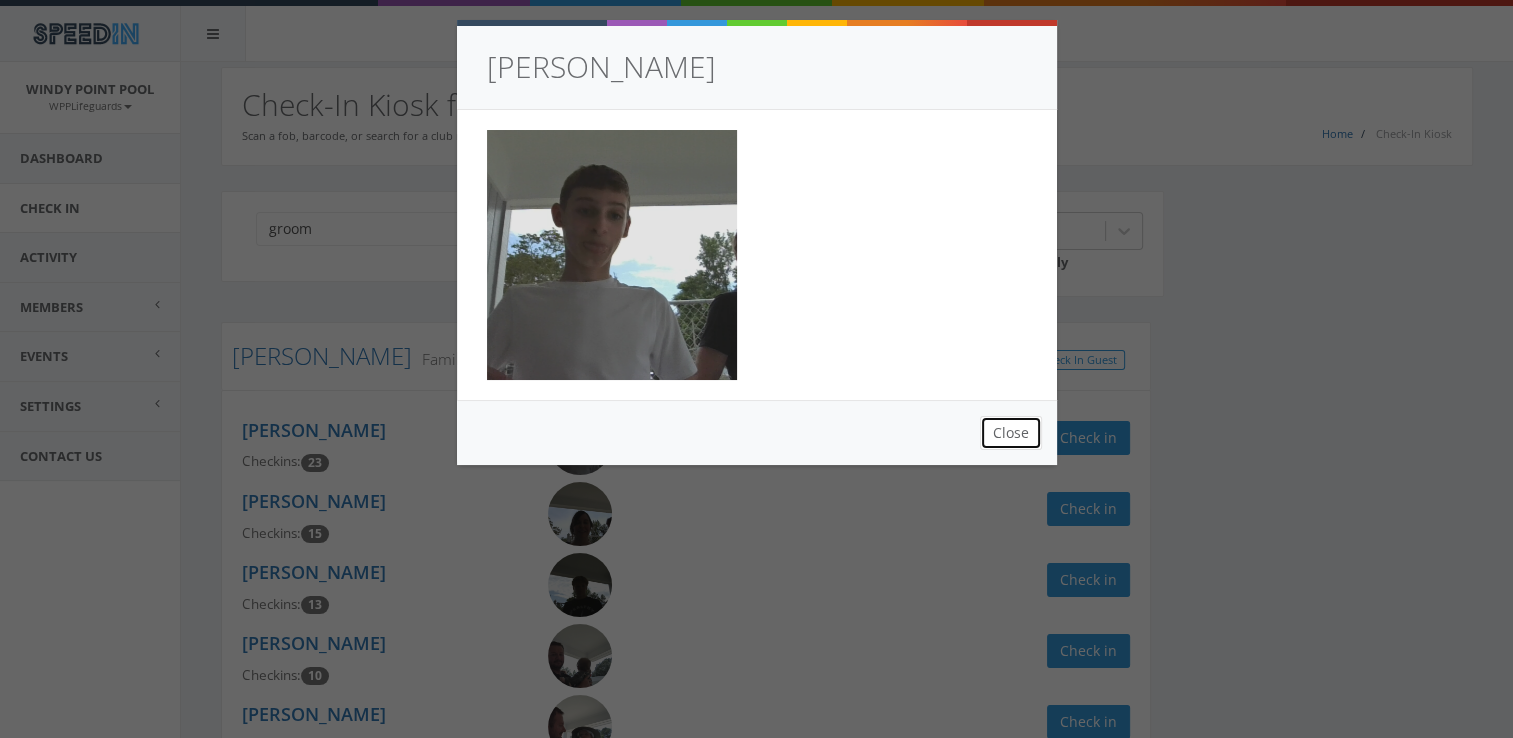 click on "Close" at bounding box center (1011, 433) 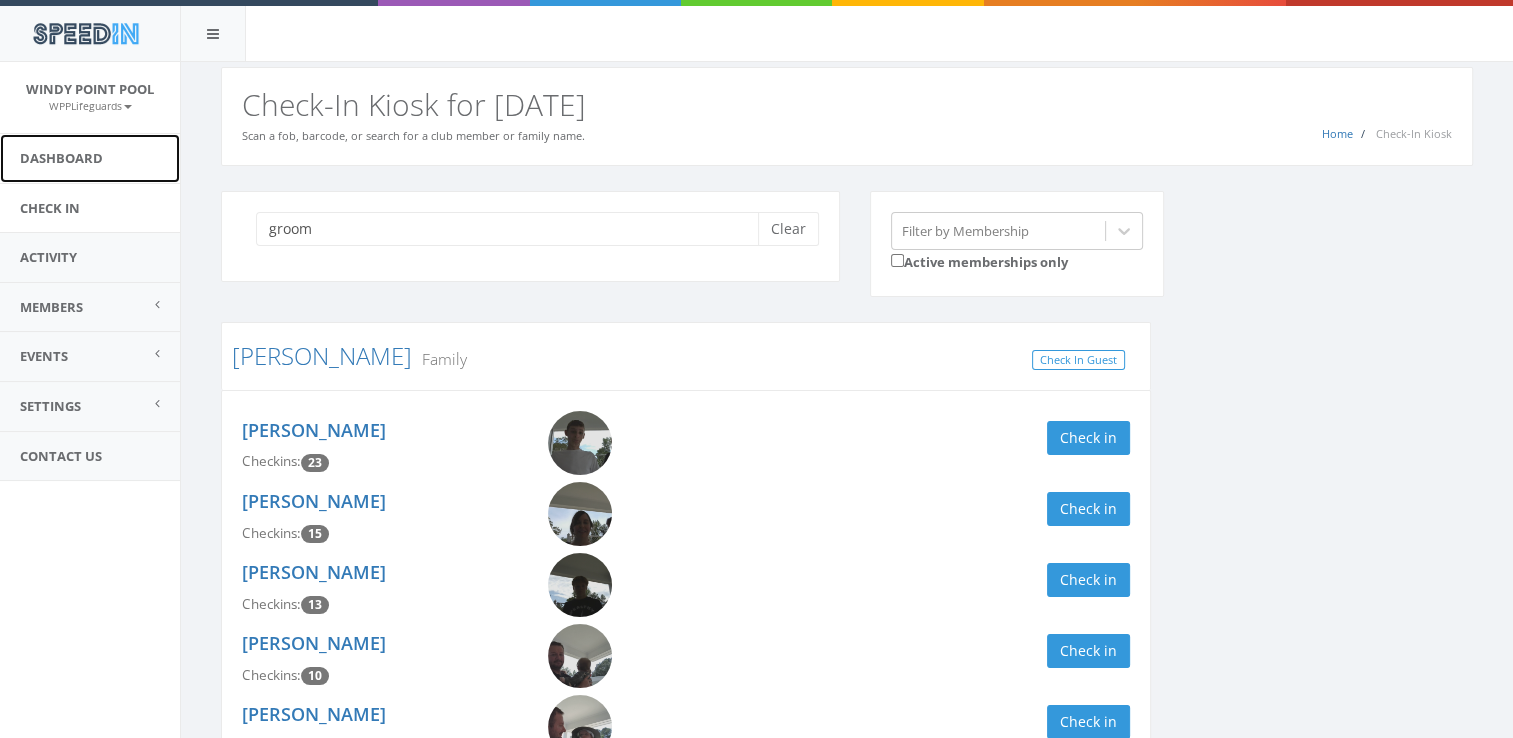 click on "Dashboard" at bounding box center [90, 158] 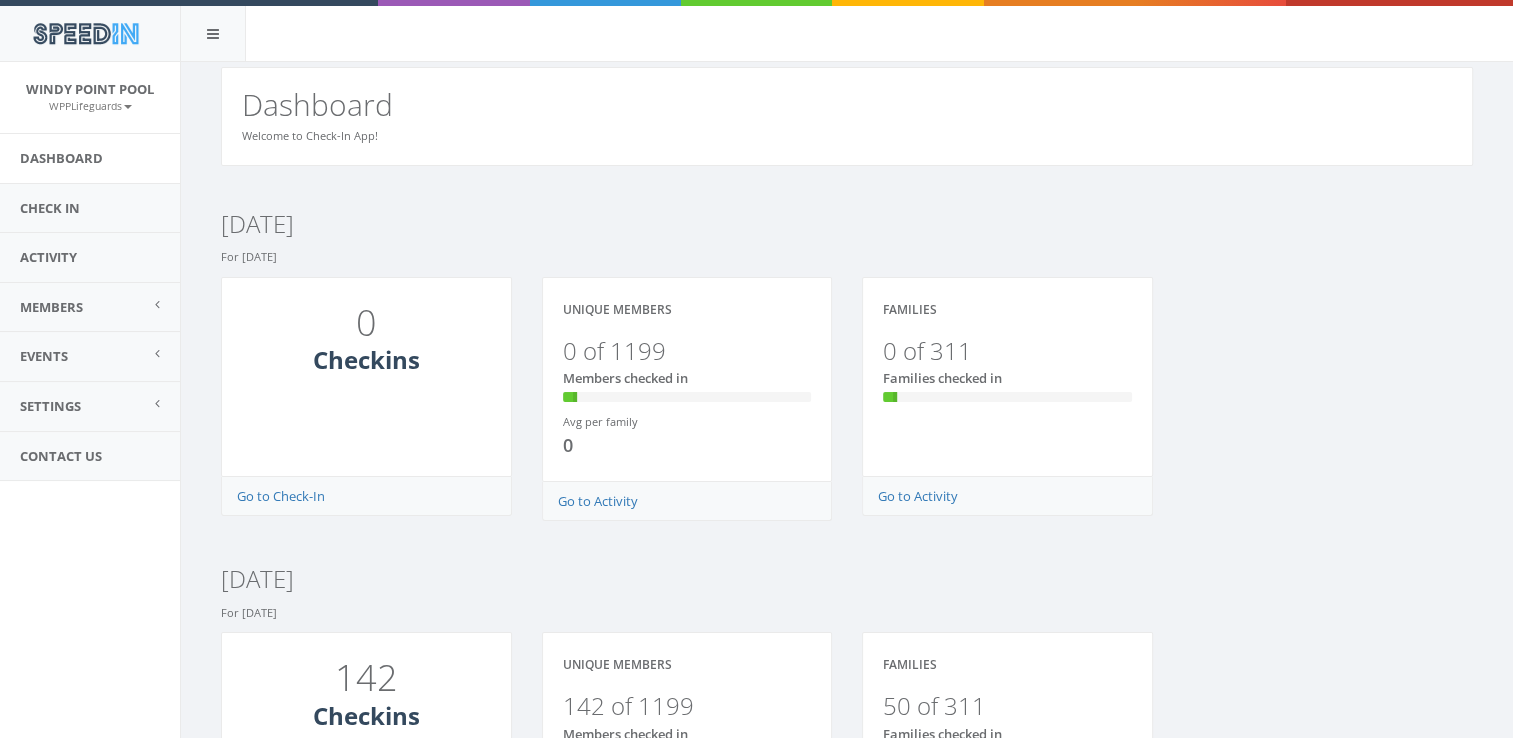 scroll, scrollTop: 6, scrollLeft: 0, axis: vertical 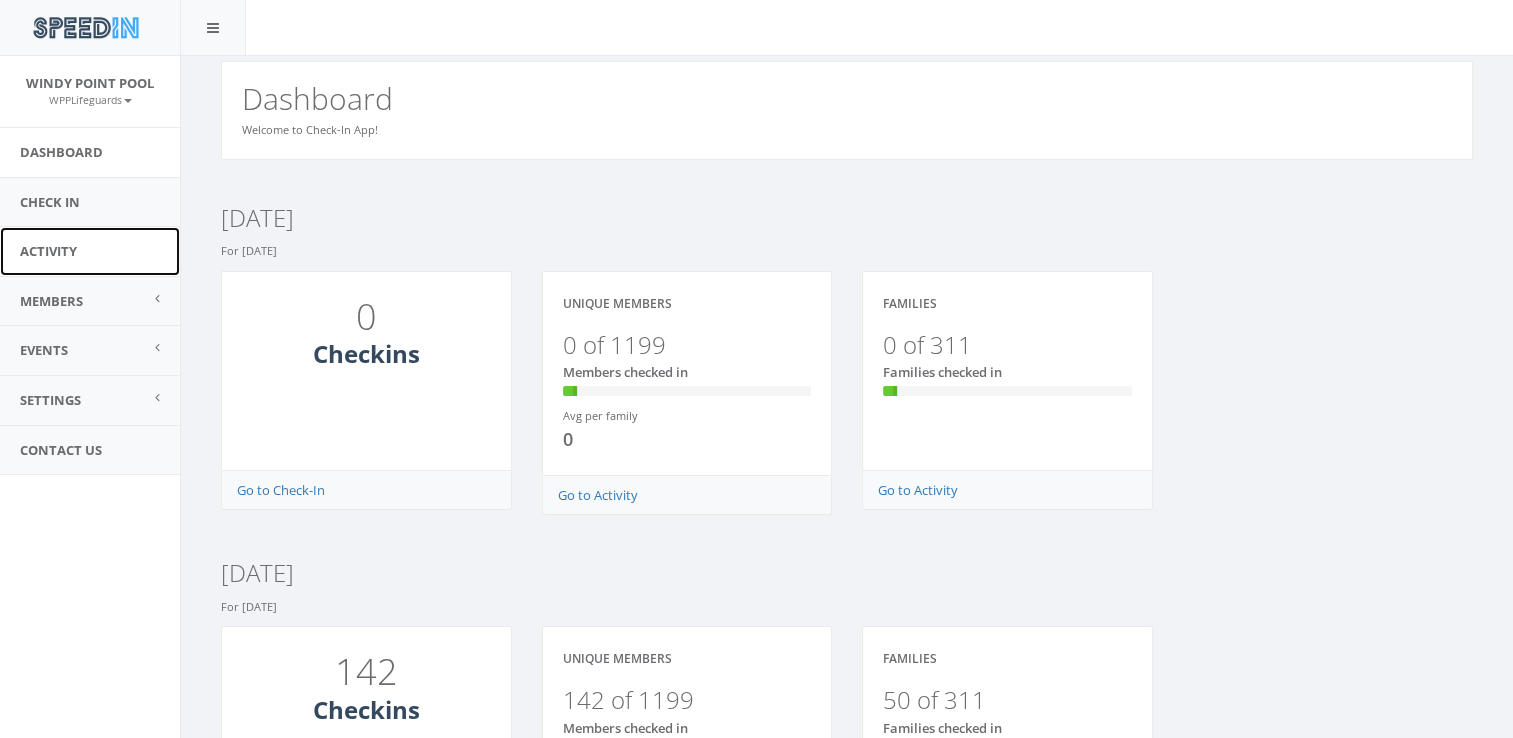 click on "Activity" at bounding box center (90, 251) 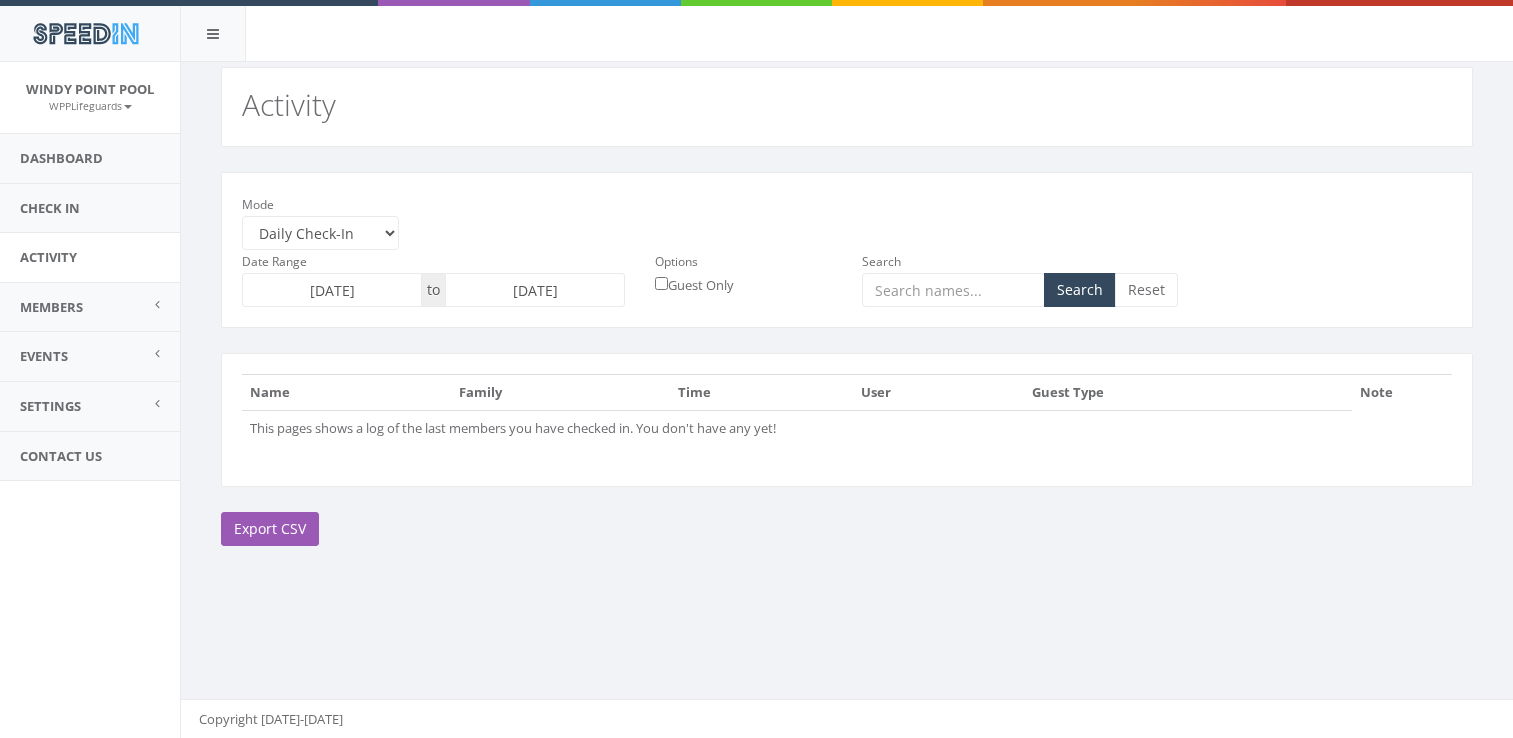 scroll, scrollTop: 0, scrollLeft: 0, axis: both 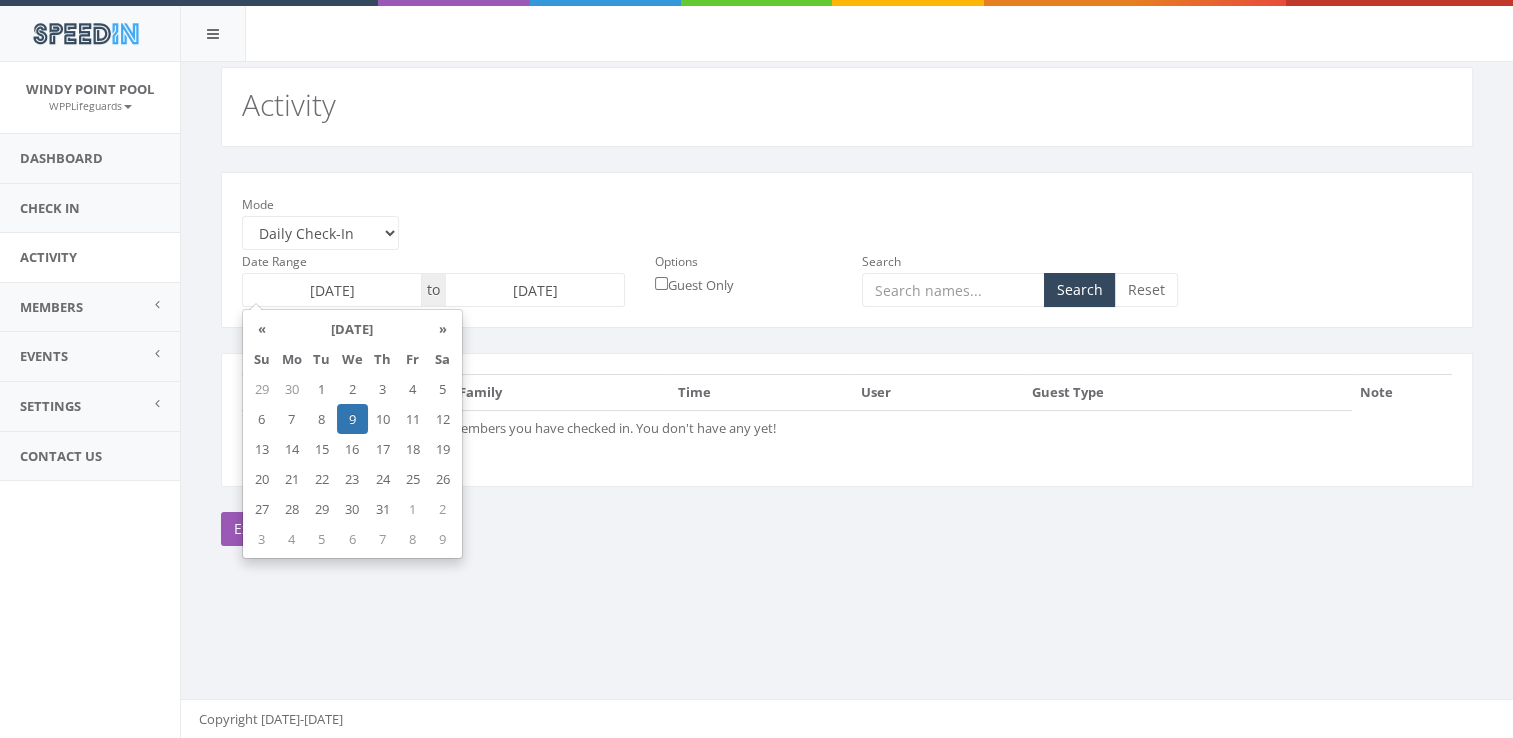 click on "2025-07-09" at bounding box center (332, 290) 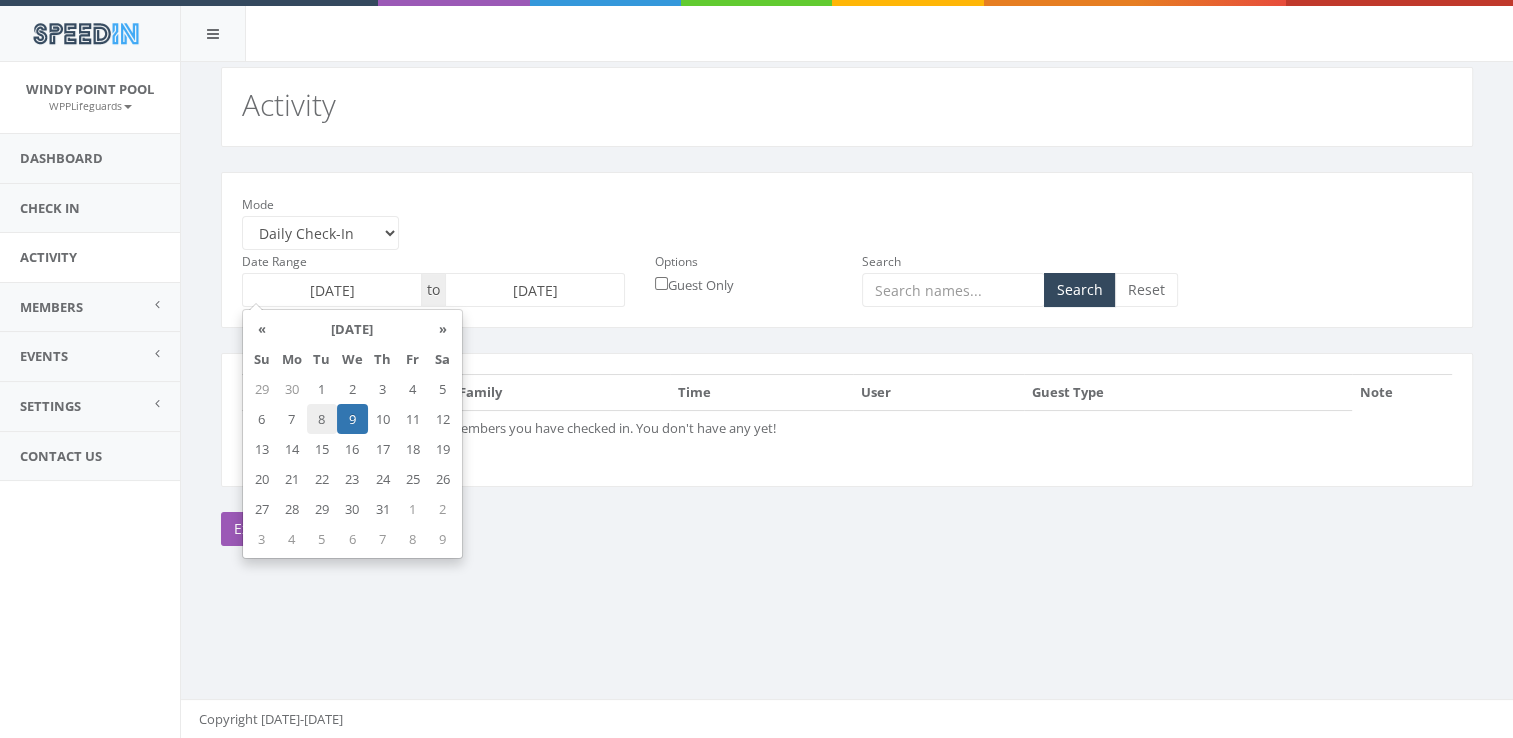 click on "8" at bounding box center [322, 419] 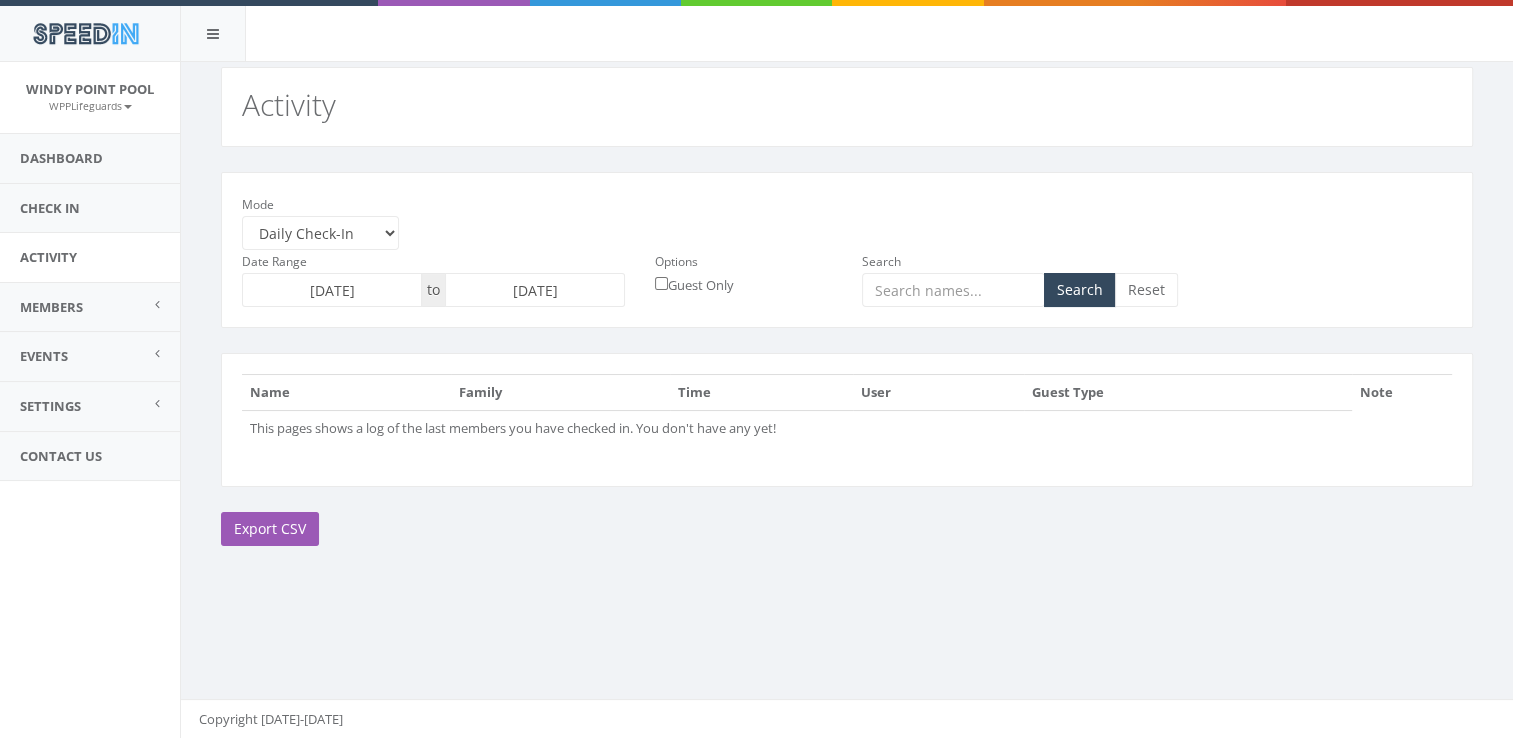 click on "2025-07-09" at bounding box center [535, 290] 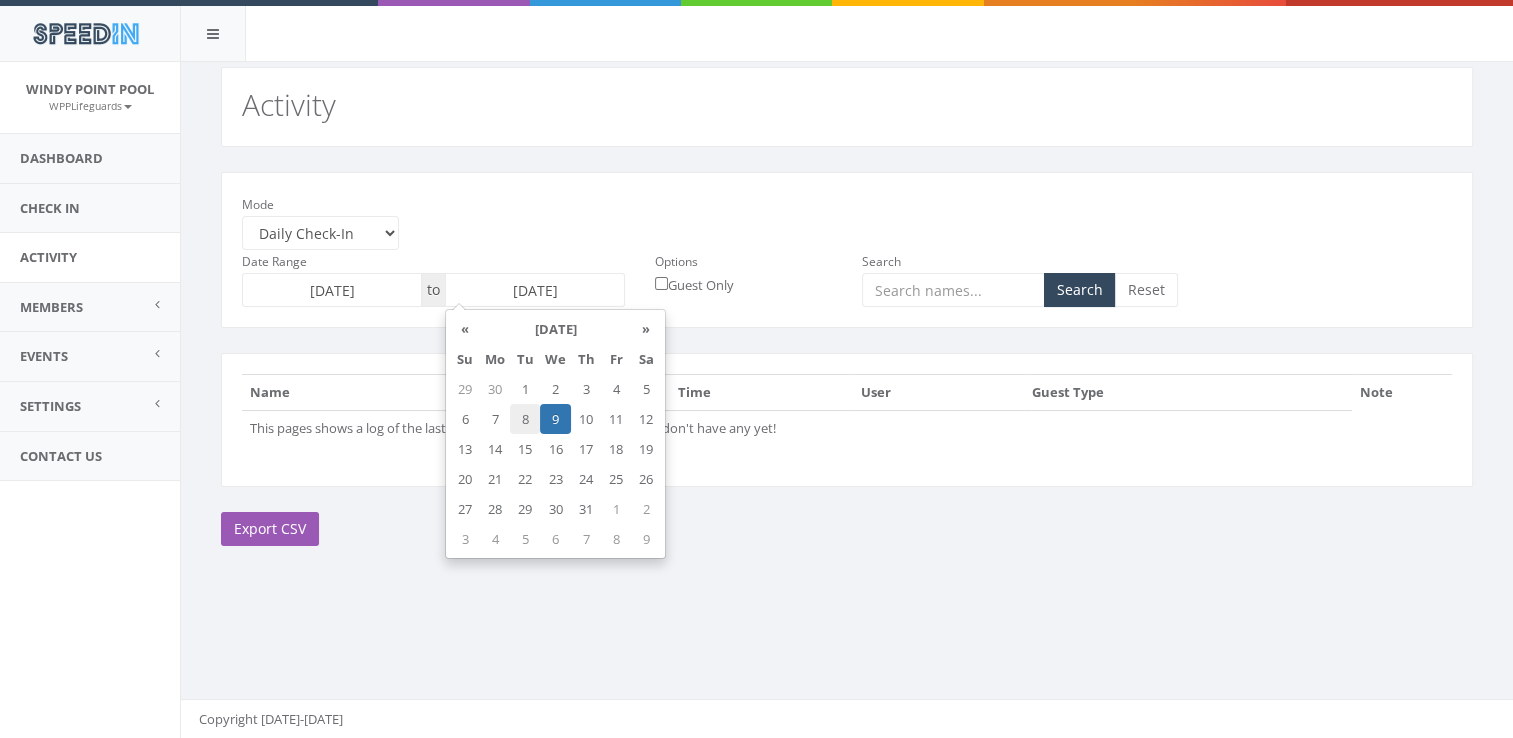 click on "8" at bounding box center (525, 419) 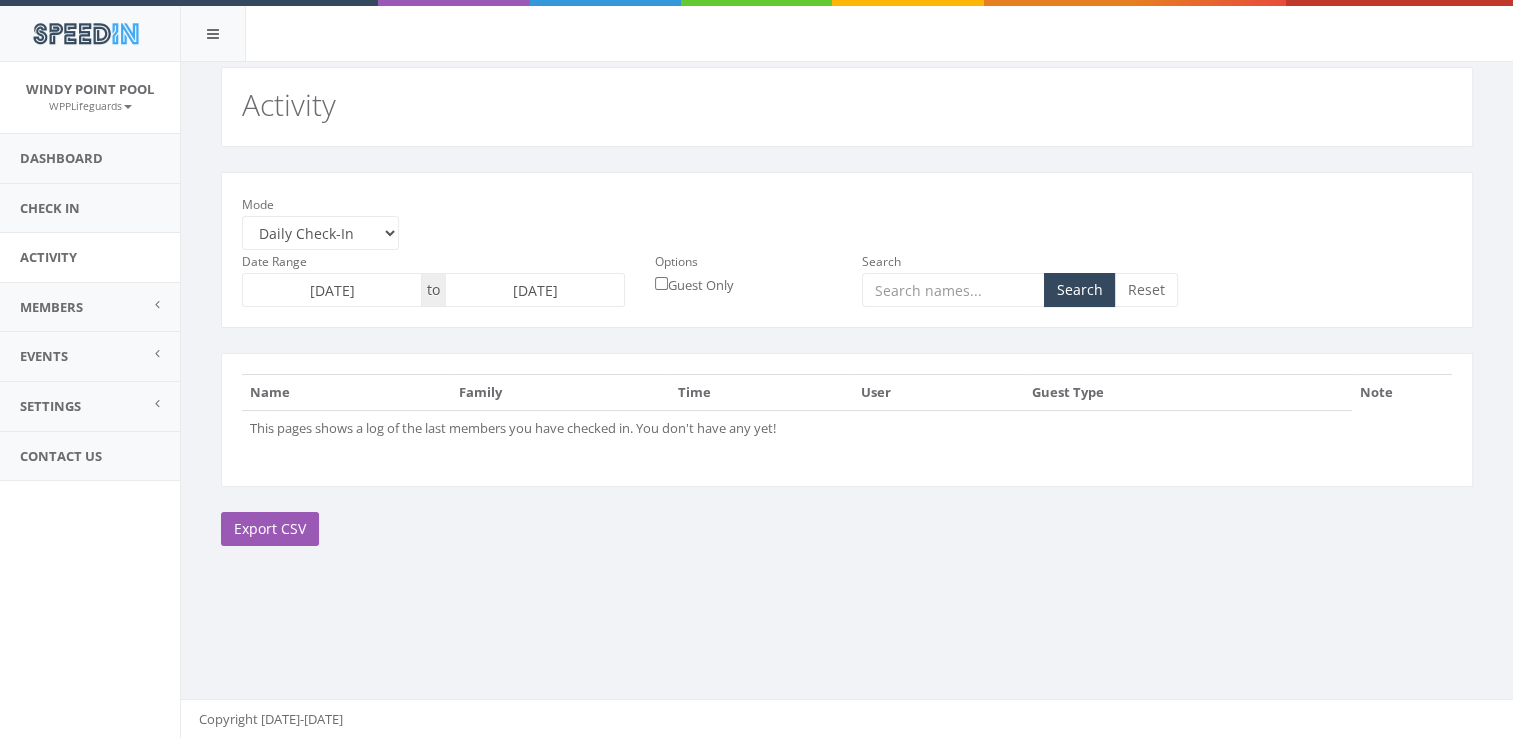 type on "[DATE]" 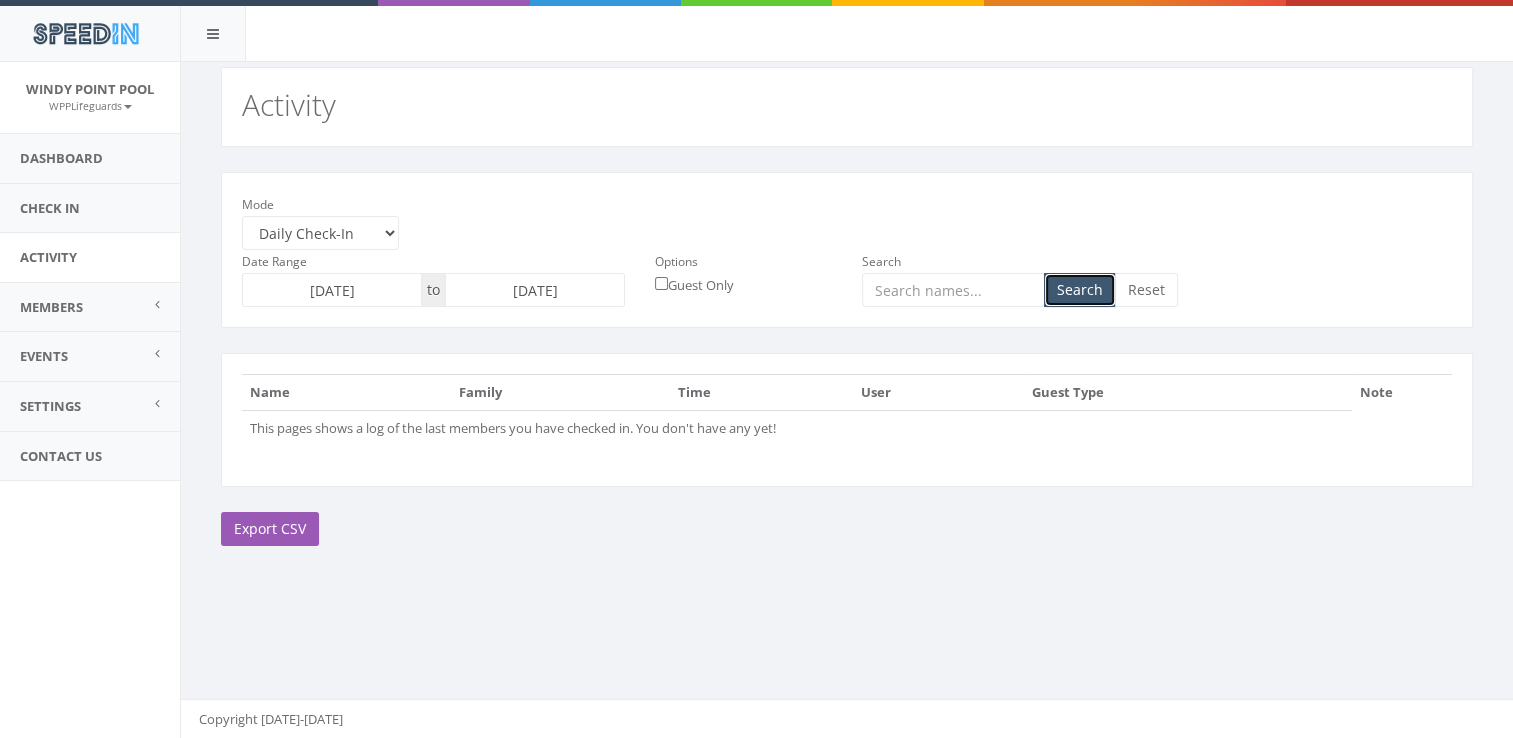 click on "Search" at bounding box center (1080, 290) 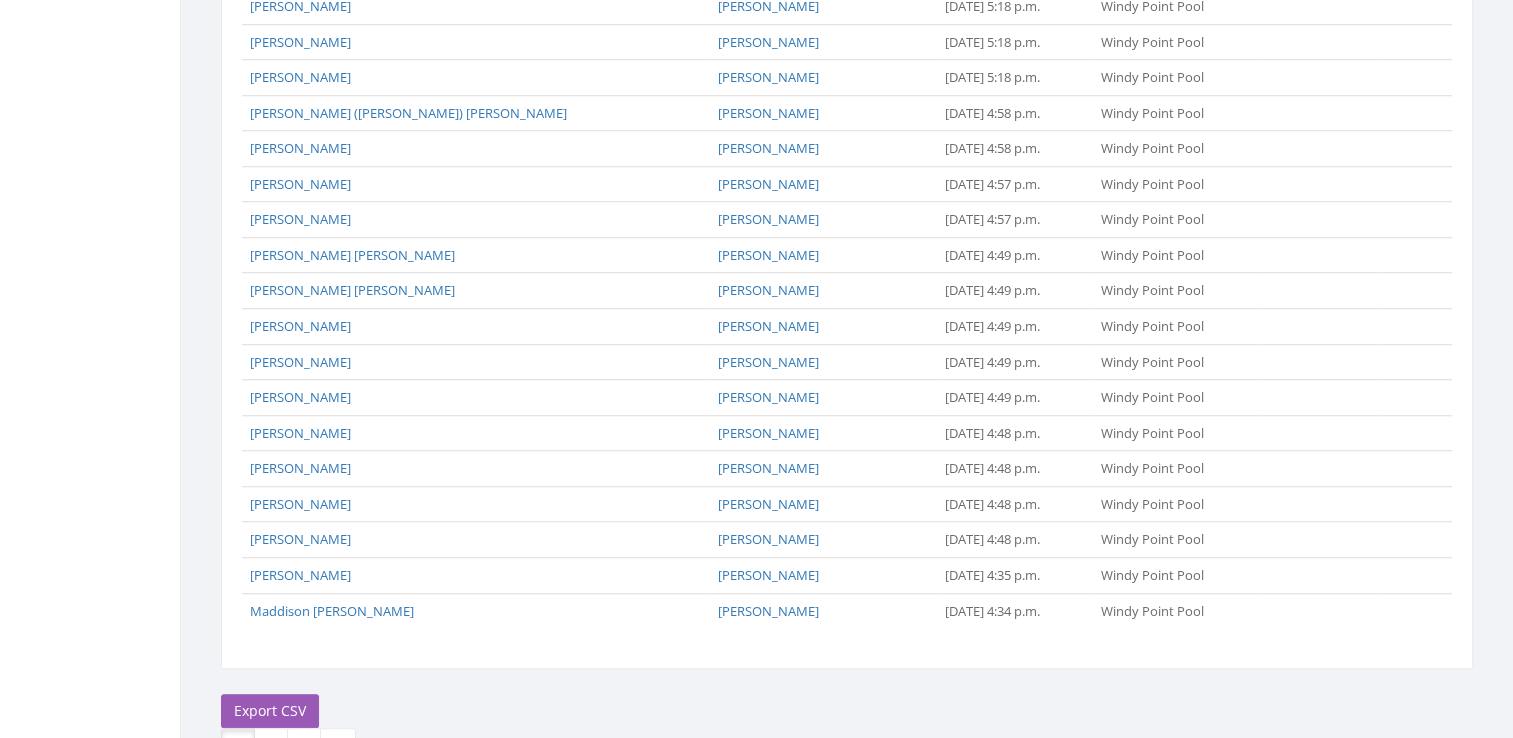 scroll, scrollTop: 1611, scrollLeft: 0, axis: vertical 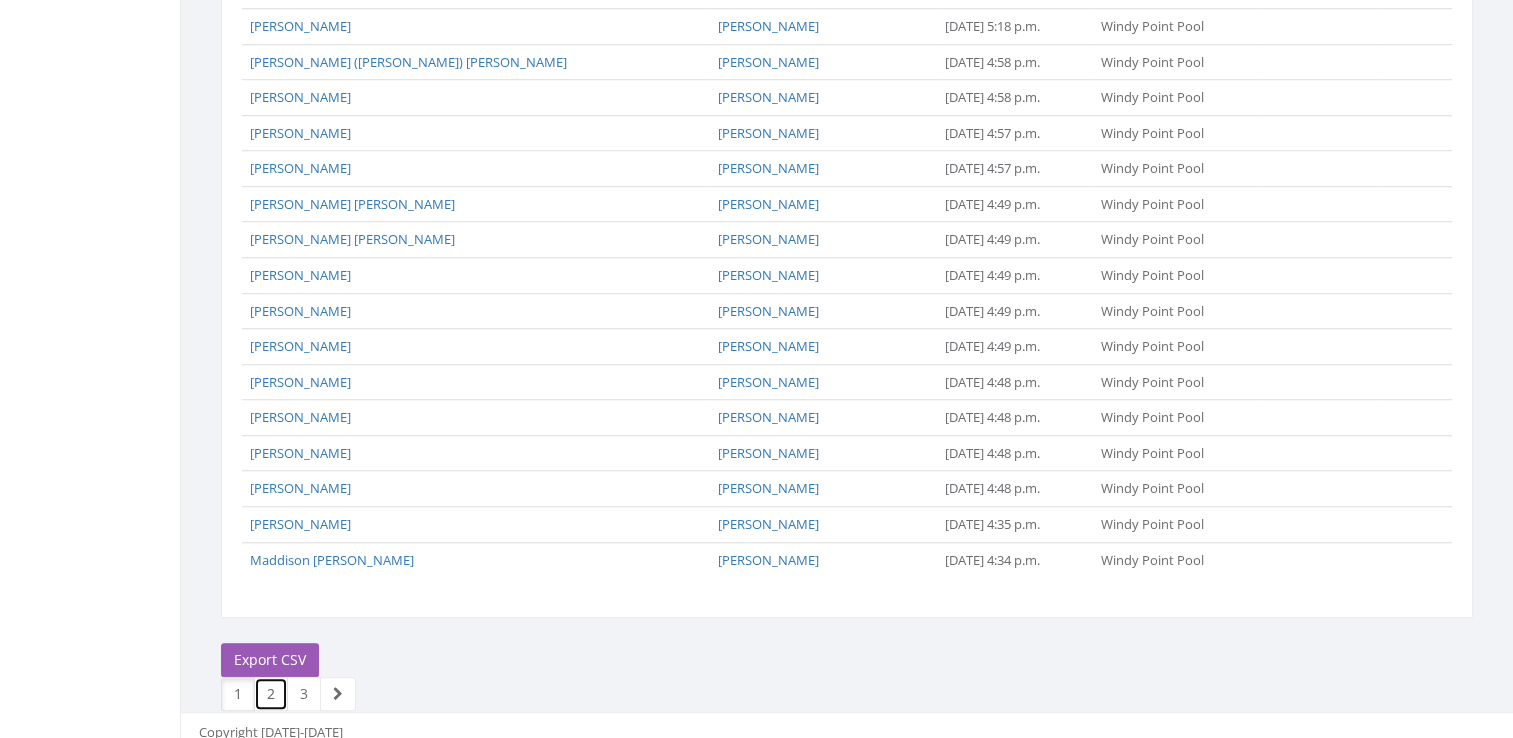 click on "2" at bounding box center (271, 694) 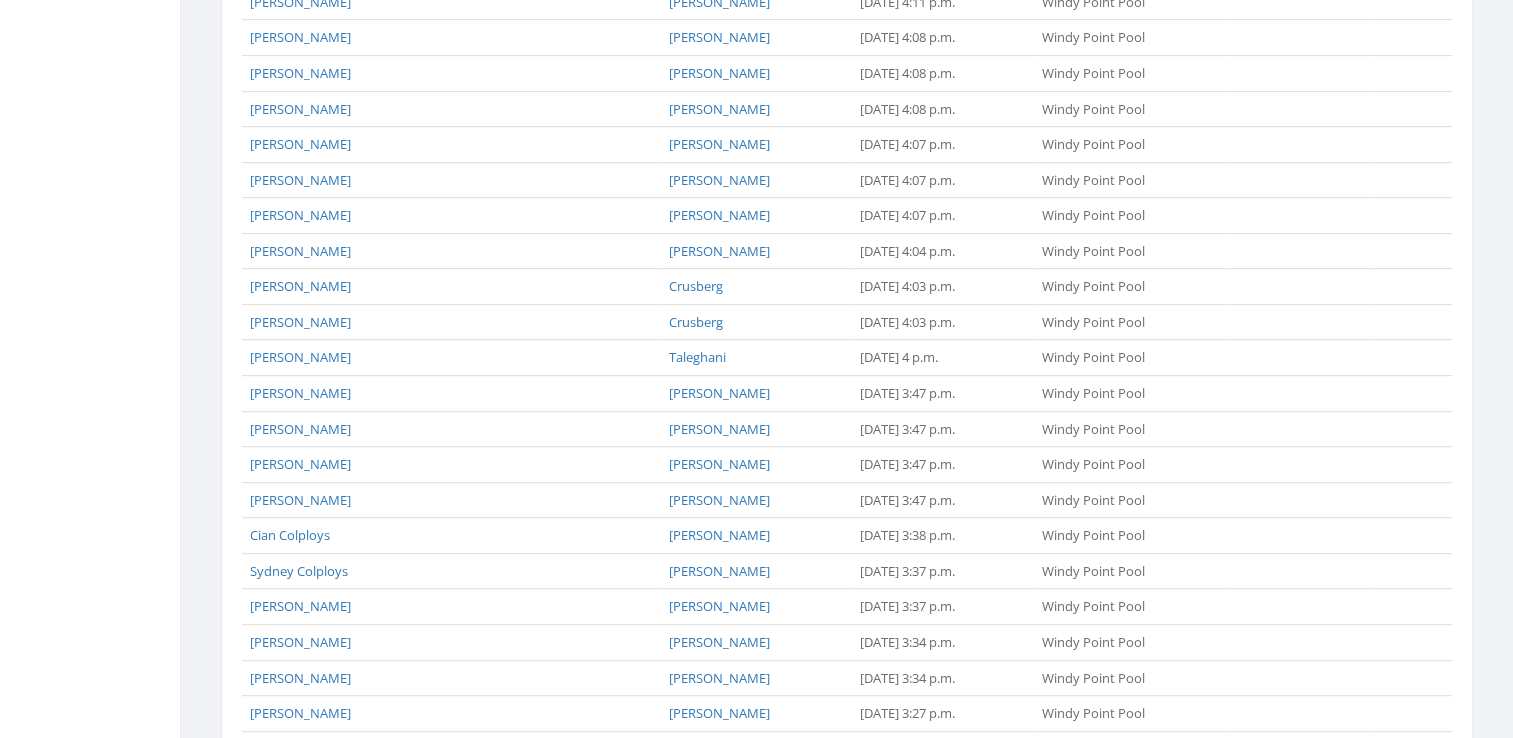 scroll, scrollTop: 924, scrollLeft: 0, axis: vertical 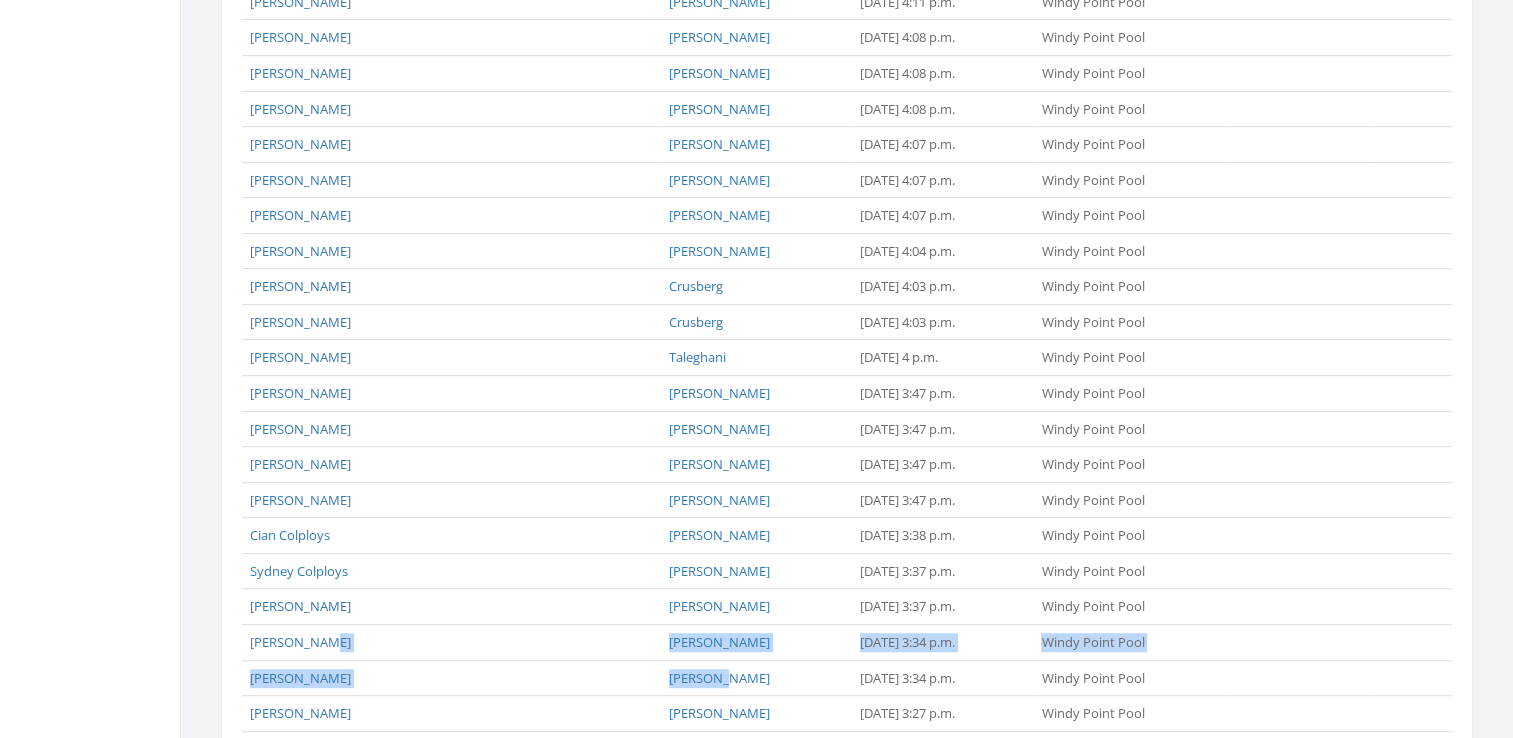 drag, startPoint x: 377, startPoint y: 627, endPoint x: 620, endPoint y: 656, distance: 244.72433 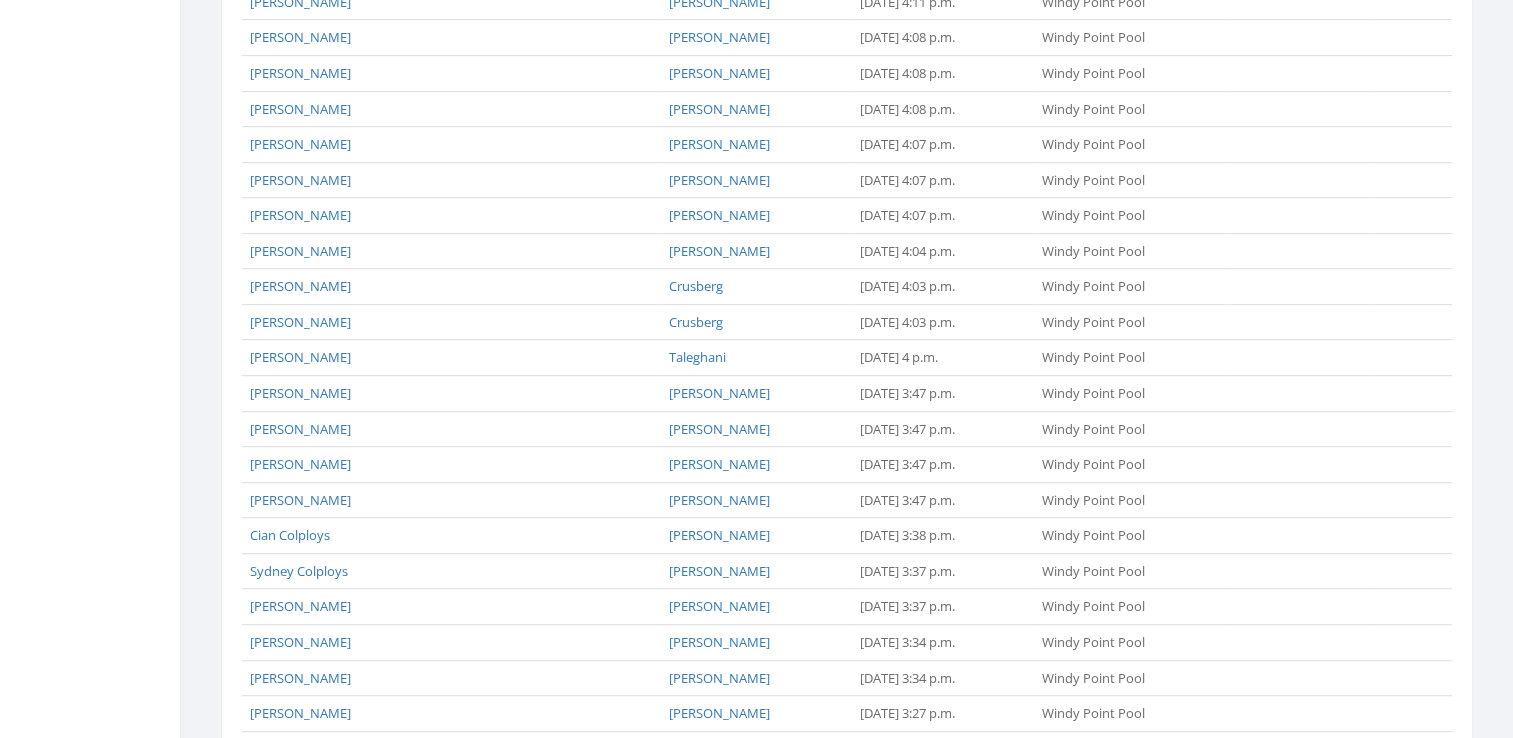 drag, startPoint x: 620, startPoint y: 656, endPoint x: 708, endPoint y: 655, distance: 88.005684 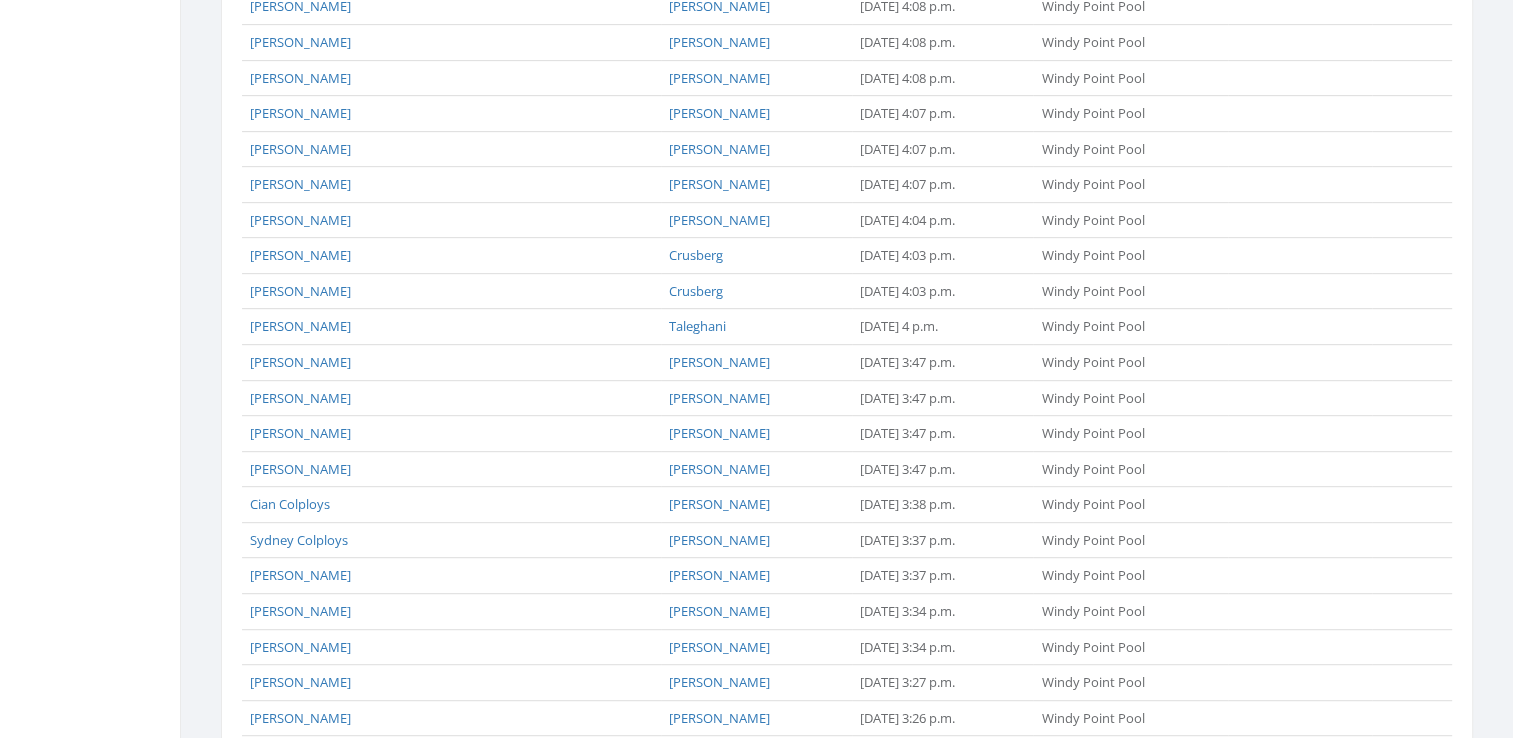 scroll, scrollTop: 956, scrollLeft: 0, axis: vertical 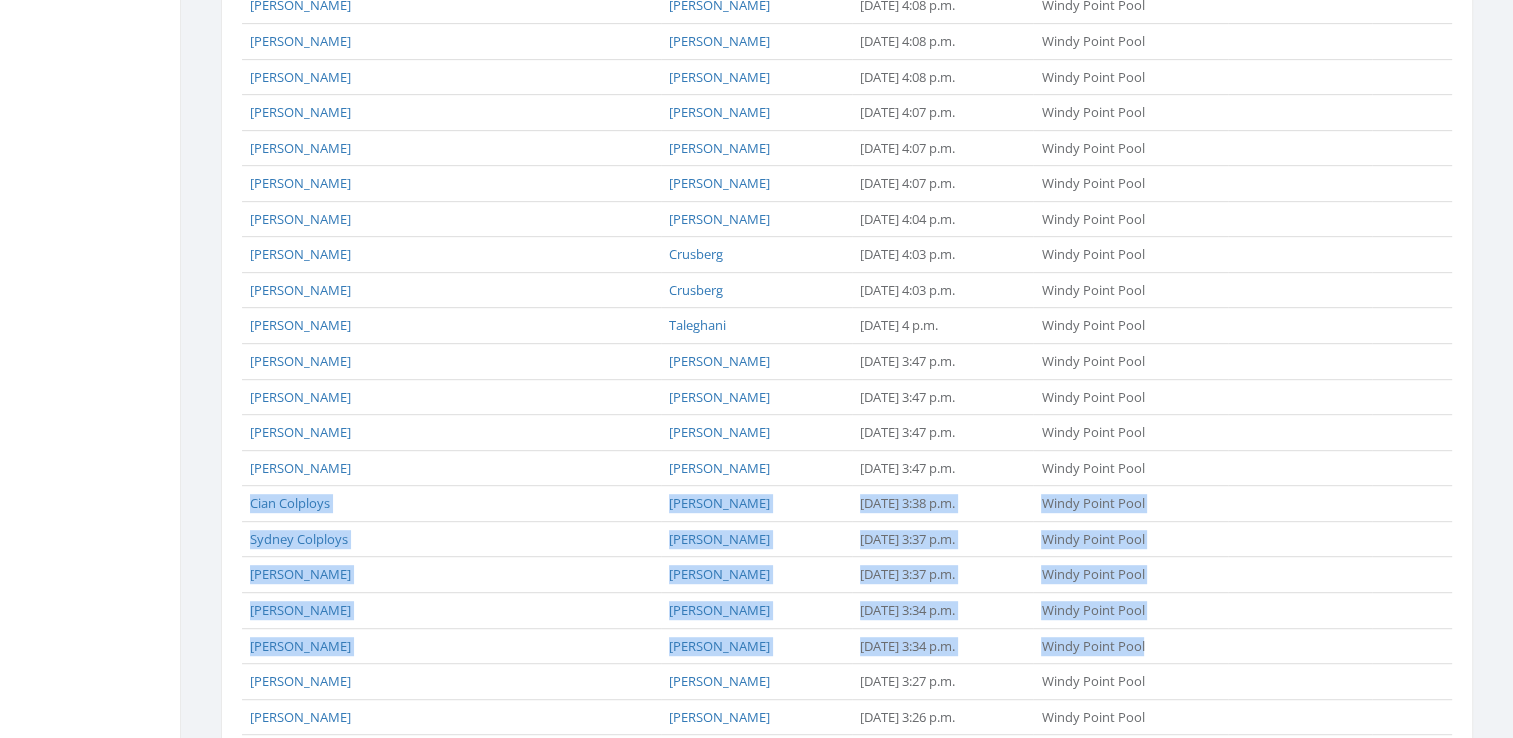 drag, startPoint x: 1128, startPoint y: 624, endPoint x: 246, endPoint y: 500, distance: 890.6739 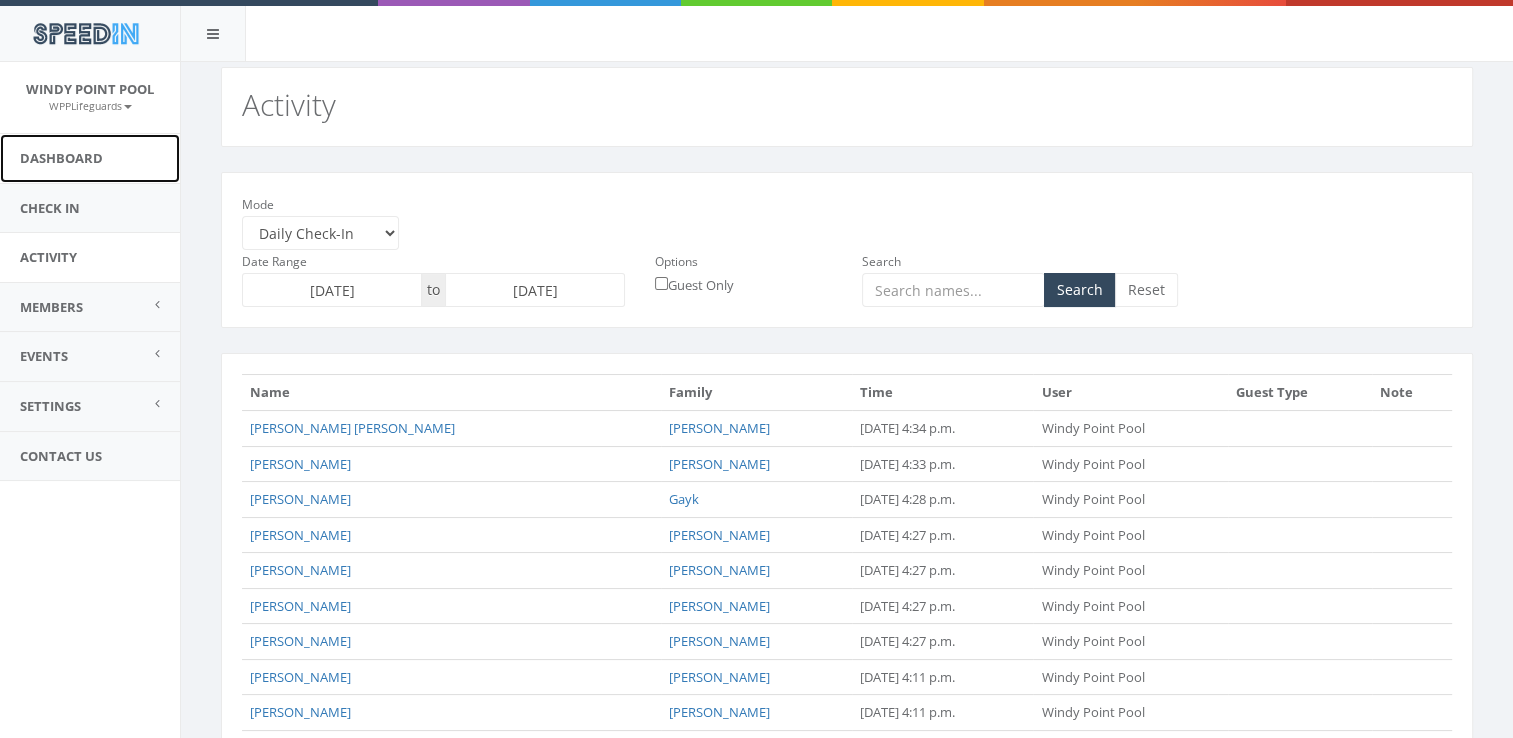 click on "Dashboard" at bounding box center (90, 158) 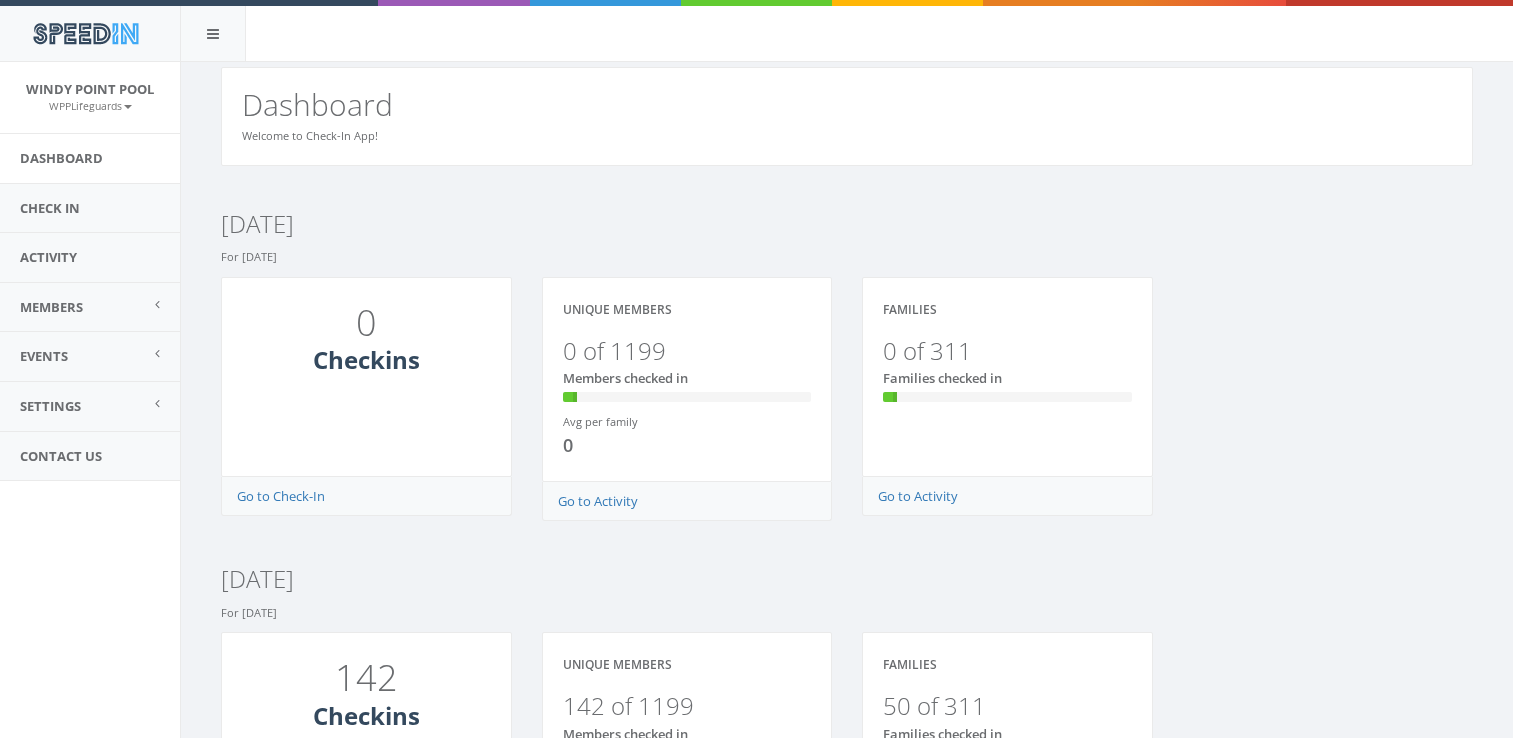 scroll, scrollTop: 0, scrollLeft: 0, axis: both 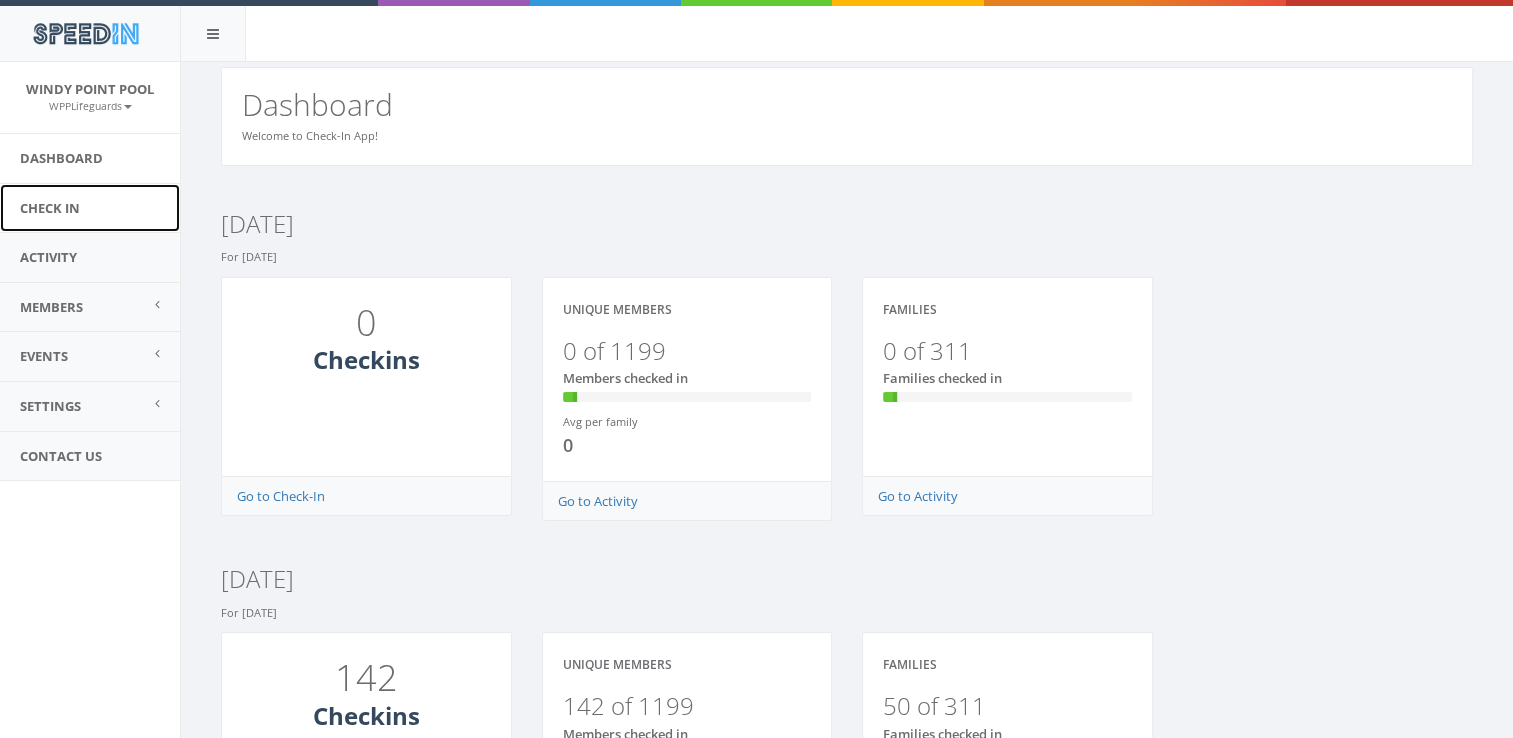 click on "Check In" at bounding box center (90, 208) 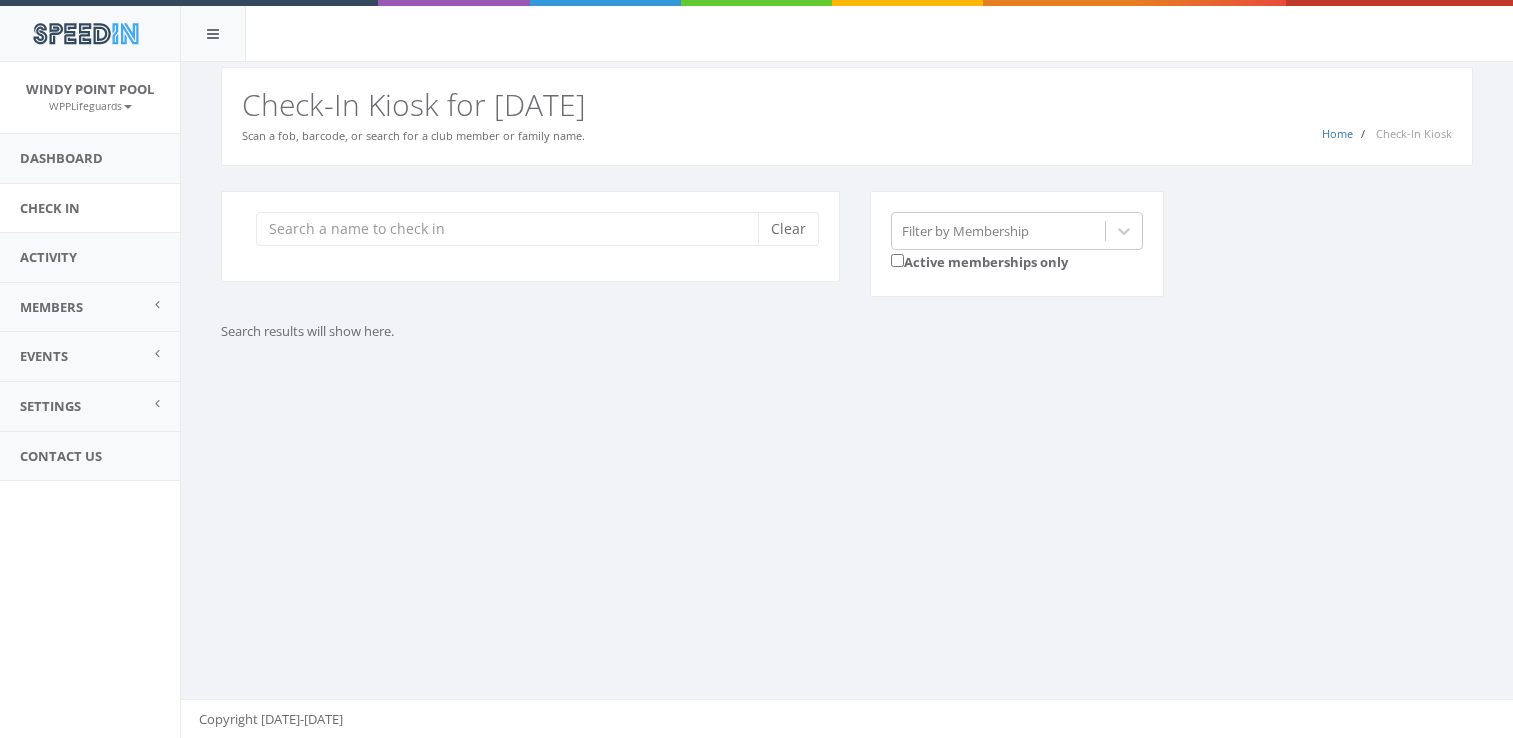 scroll, scrollTop: 0, scrollLeft: 0, axis: both 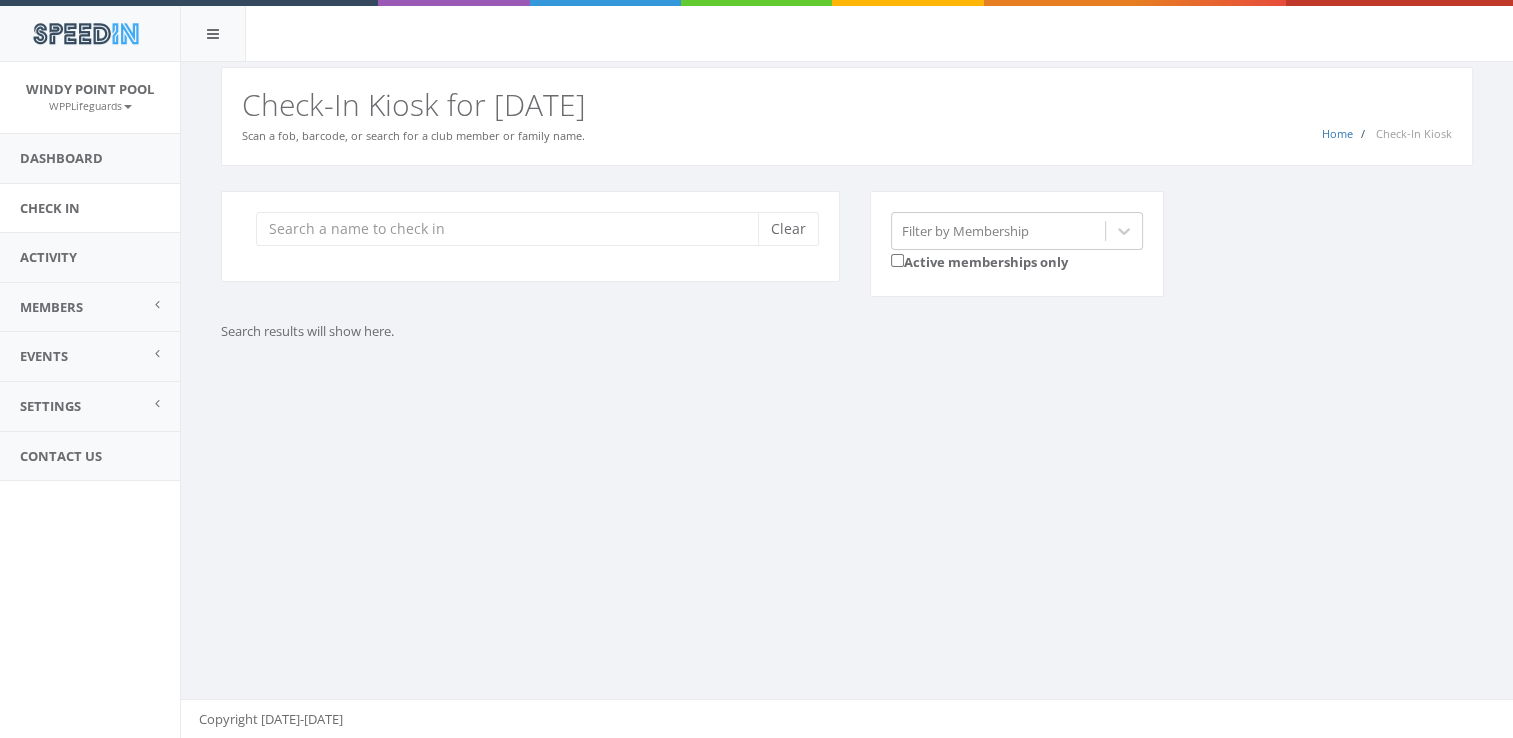 click at bounding box center [514, 229] 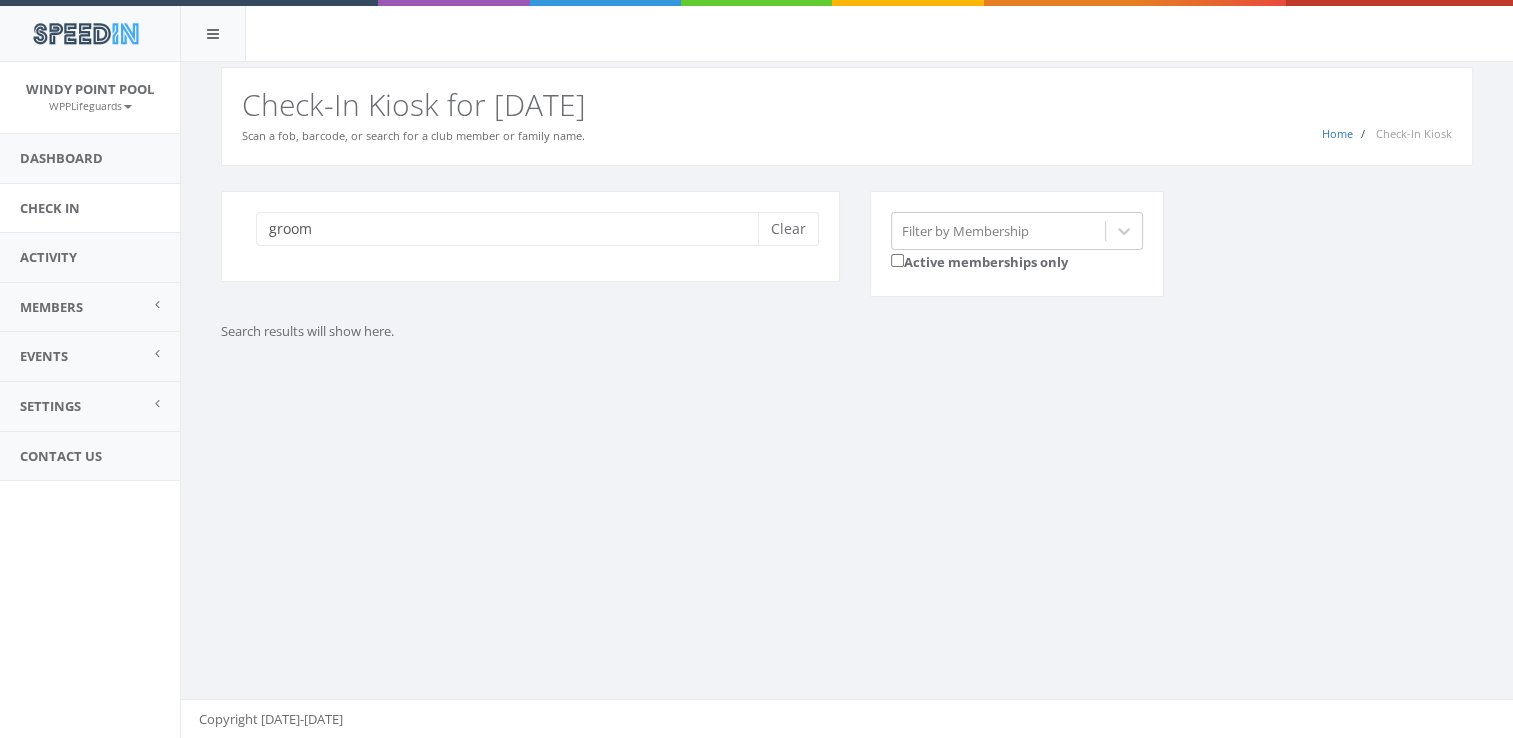 type on "groom" 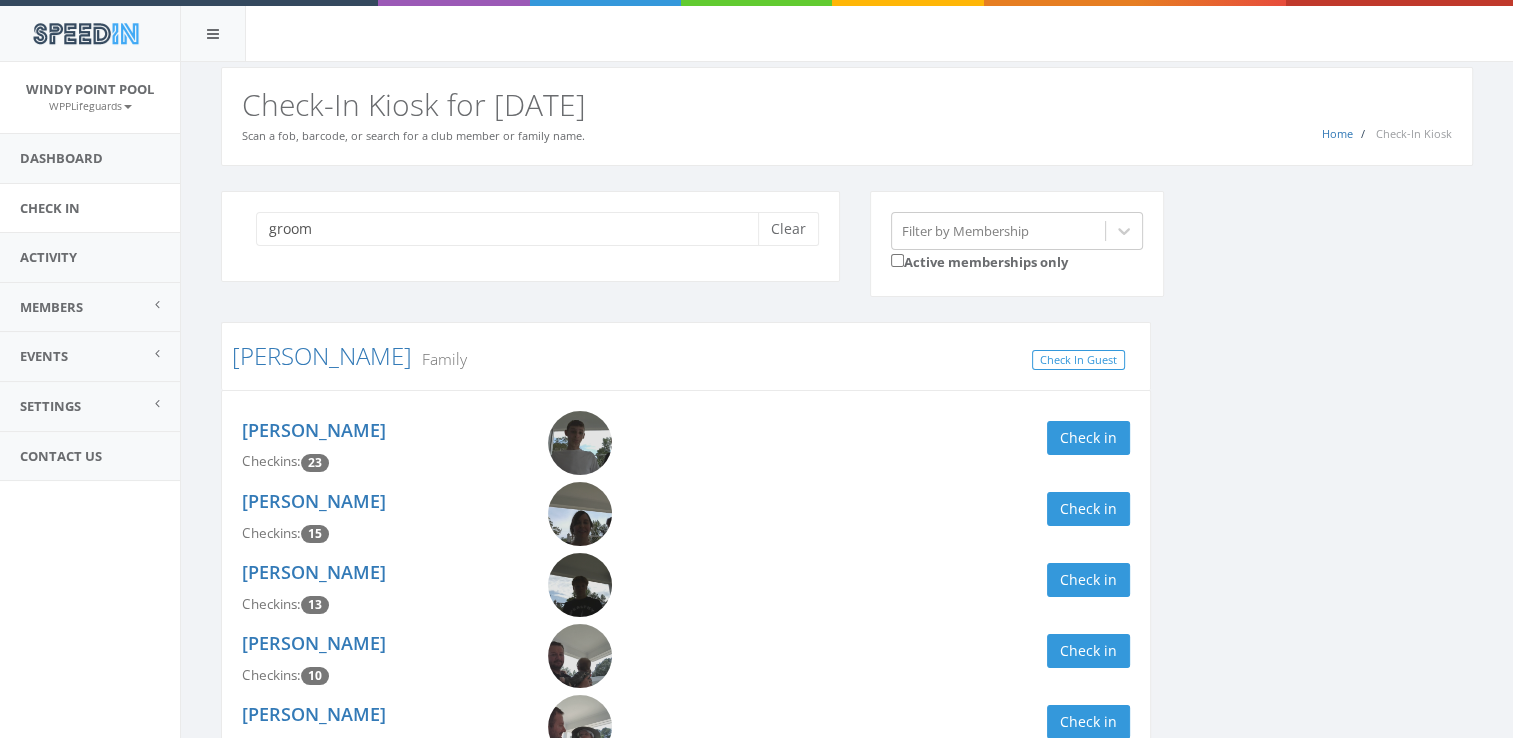 click at bounding box center [580, 585] 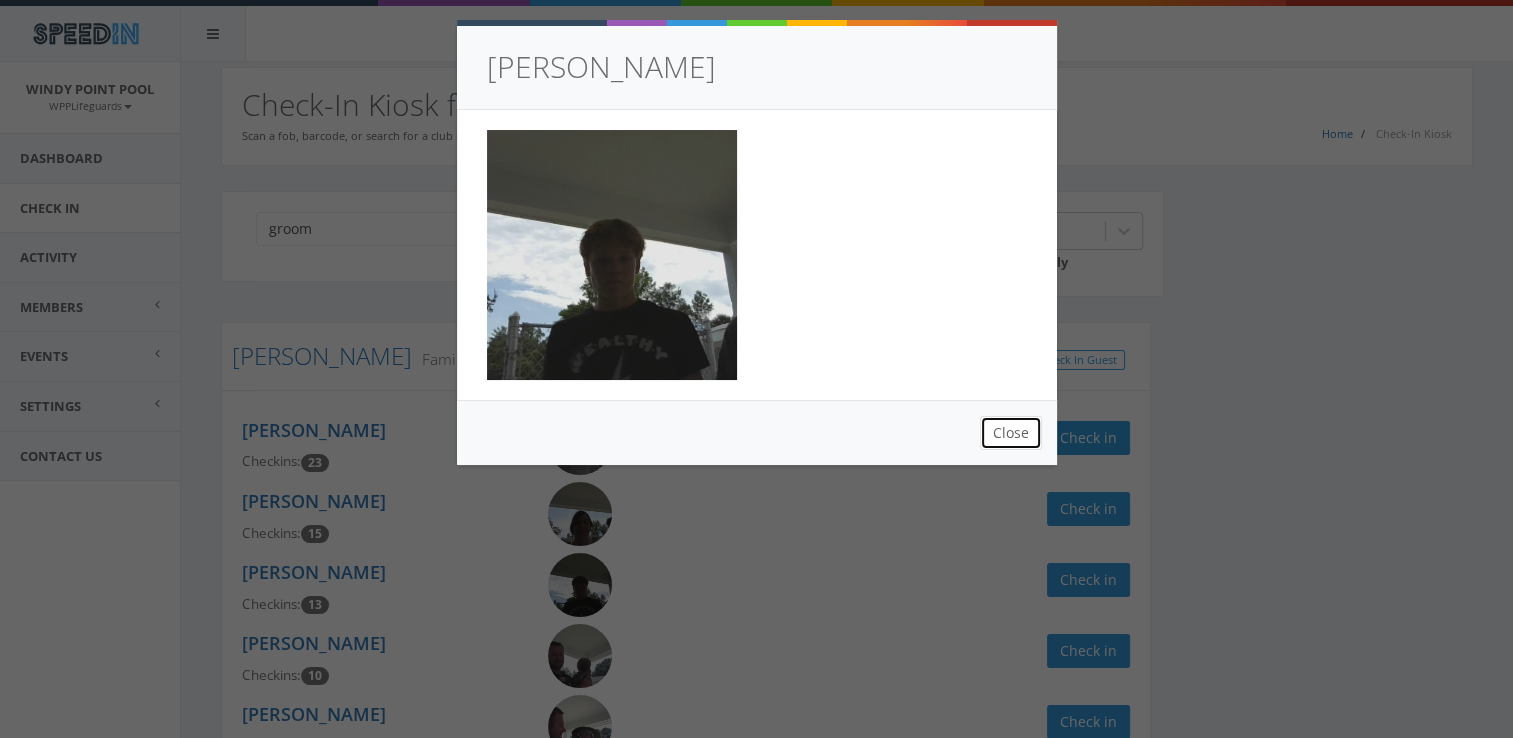 click on "Close" at bounding box center (1011, 433) 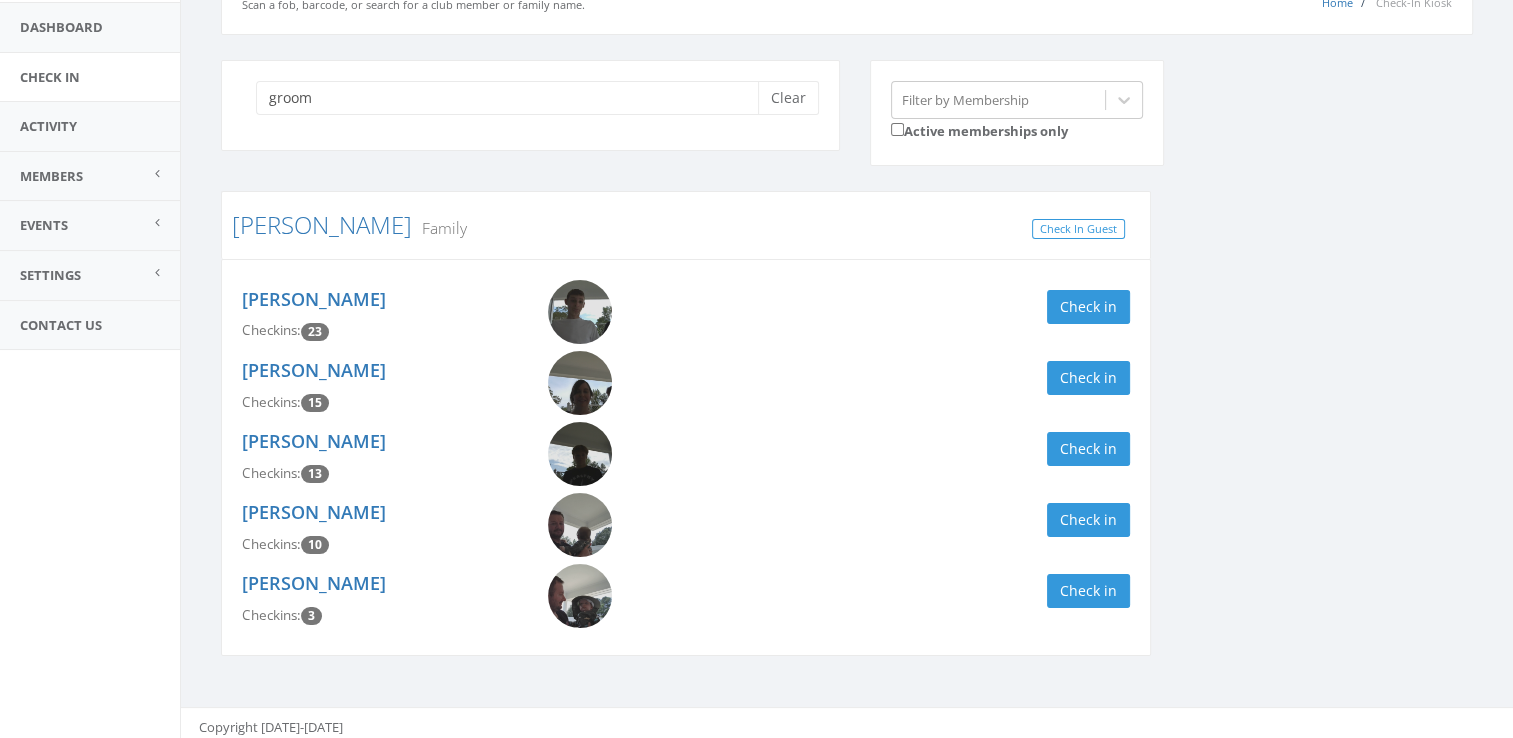scroll, scrollTop: 132, scrollLeft: 0, axis: vertical 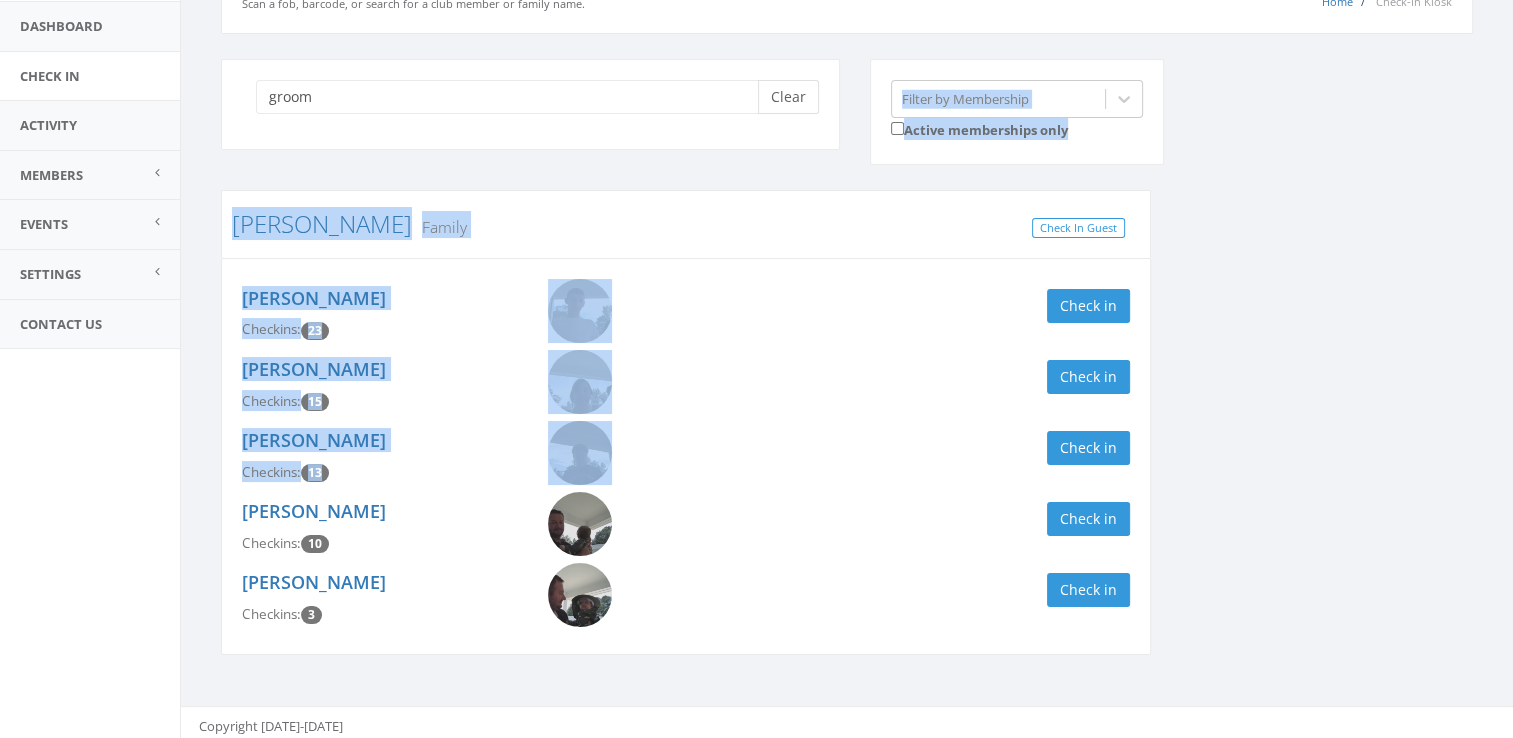 drag, startPoint x: 706, startPoint y: 482, endPoint x: 788, endPoint y: 87, distance: 403.42163 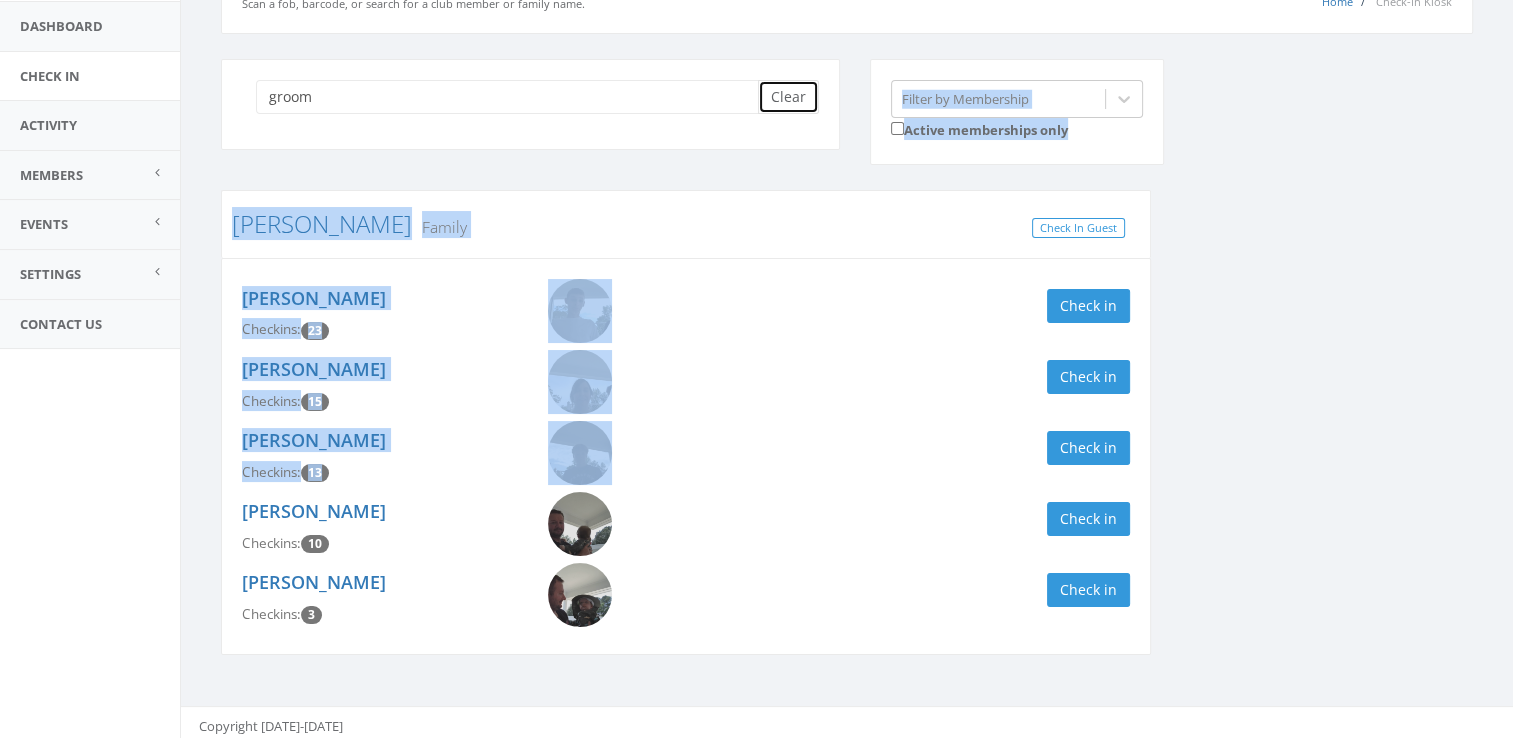 click on "Clear" at bounding box center [788, 97] 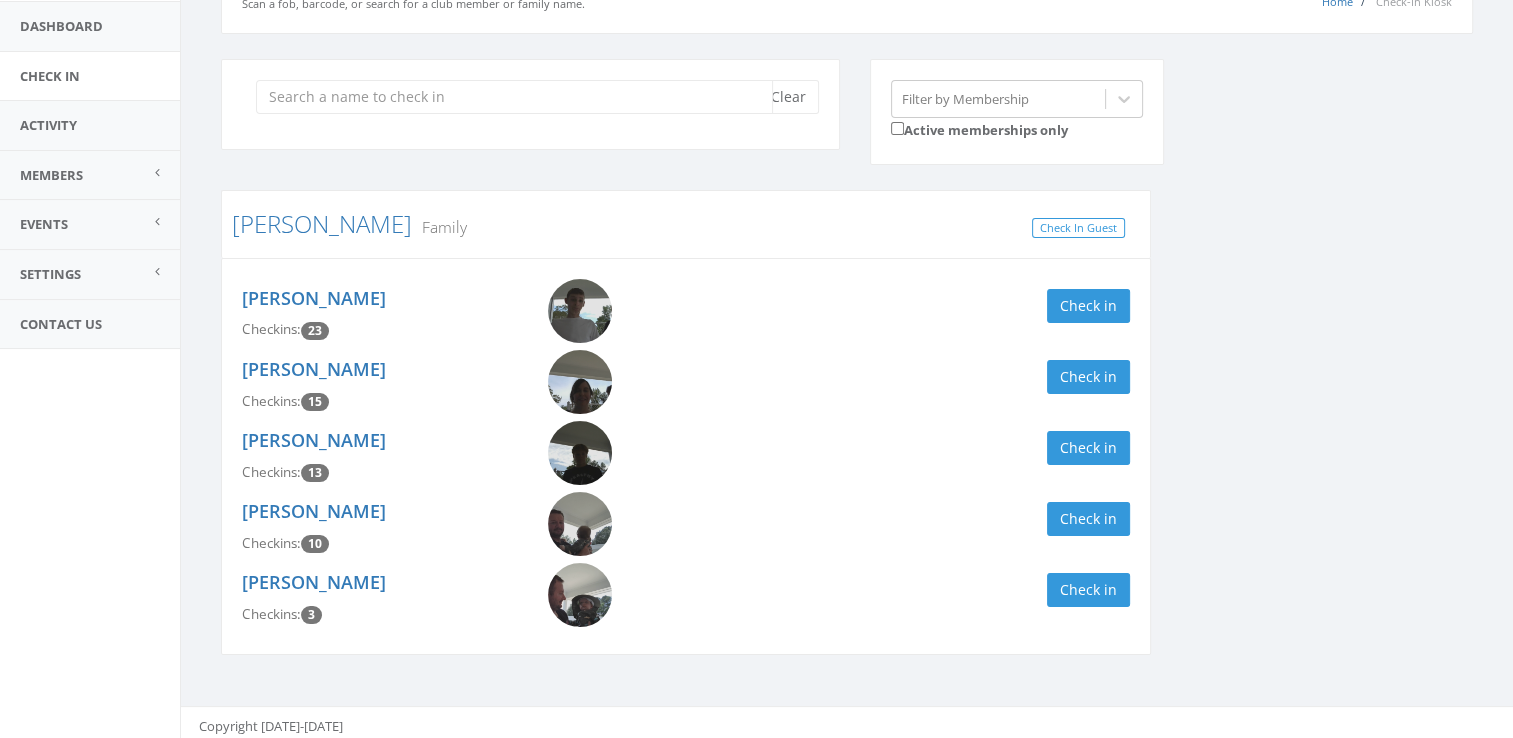 scroll, scrollTop: 0, scrollLeft: 0, axis: both 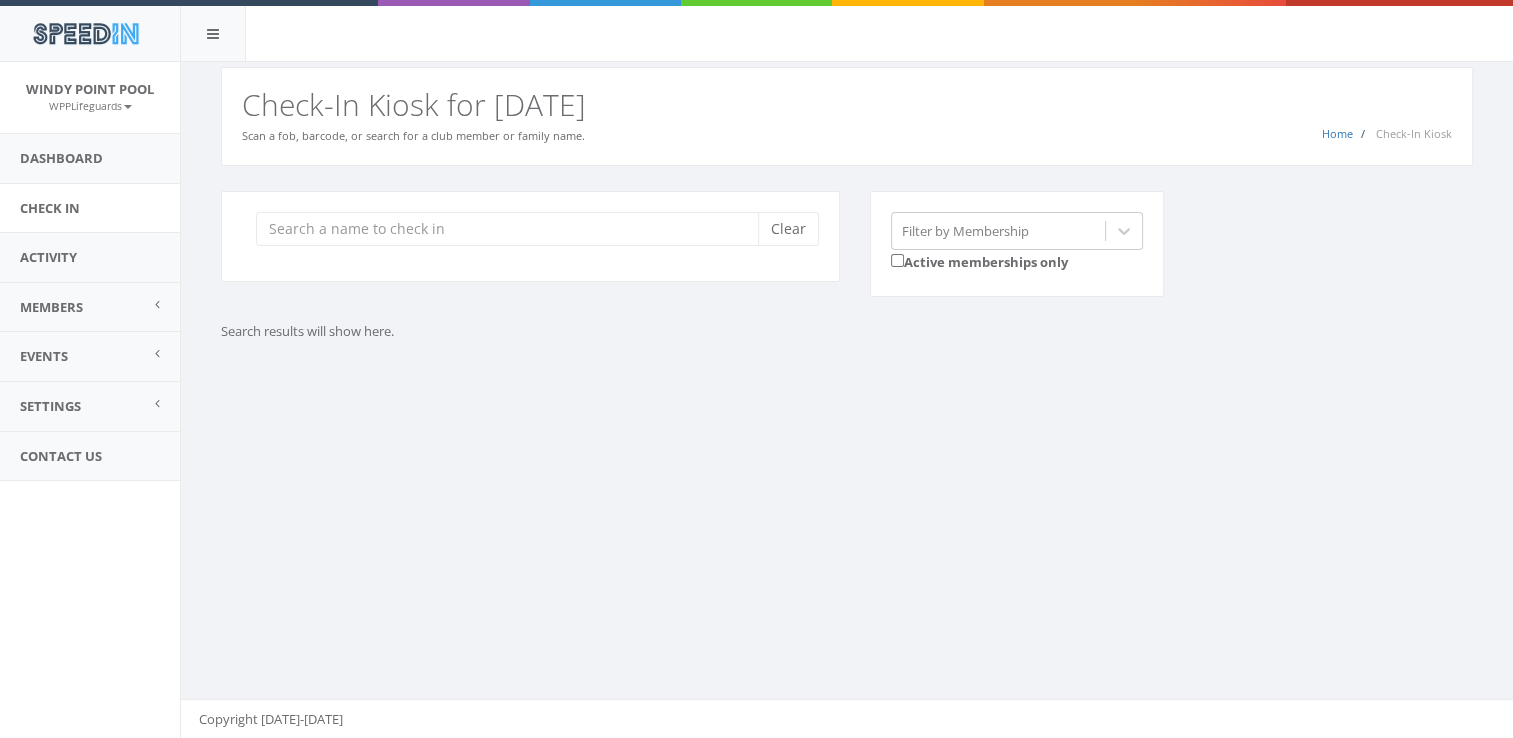 click on "Check-In Kiosk for Today" at bounding box center [847, 104] 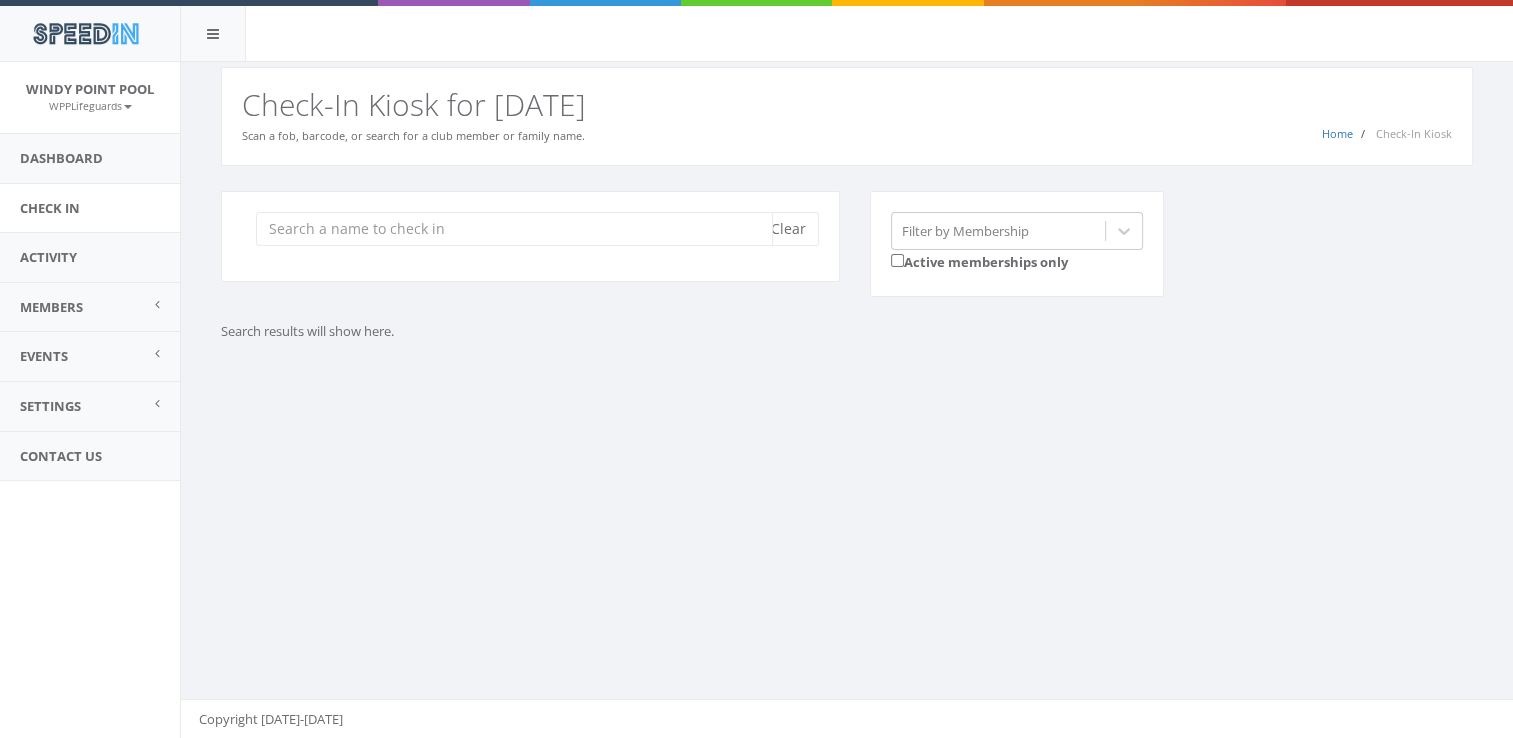 click at bounding box center [514, 229] 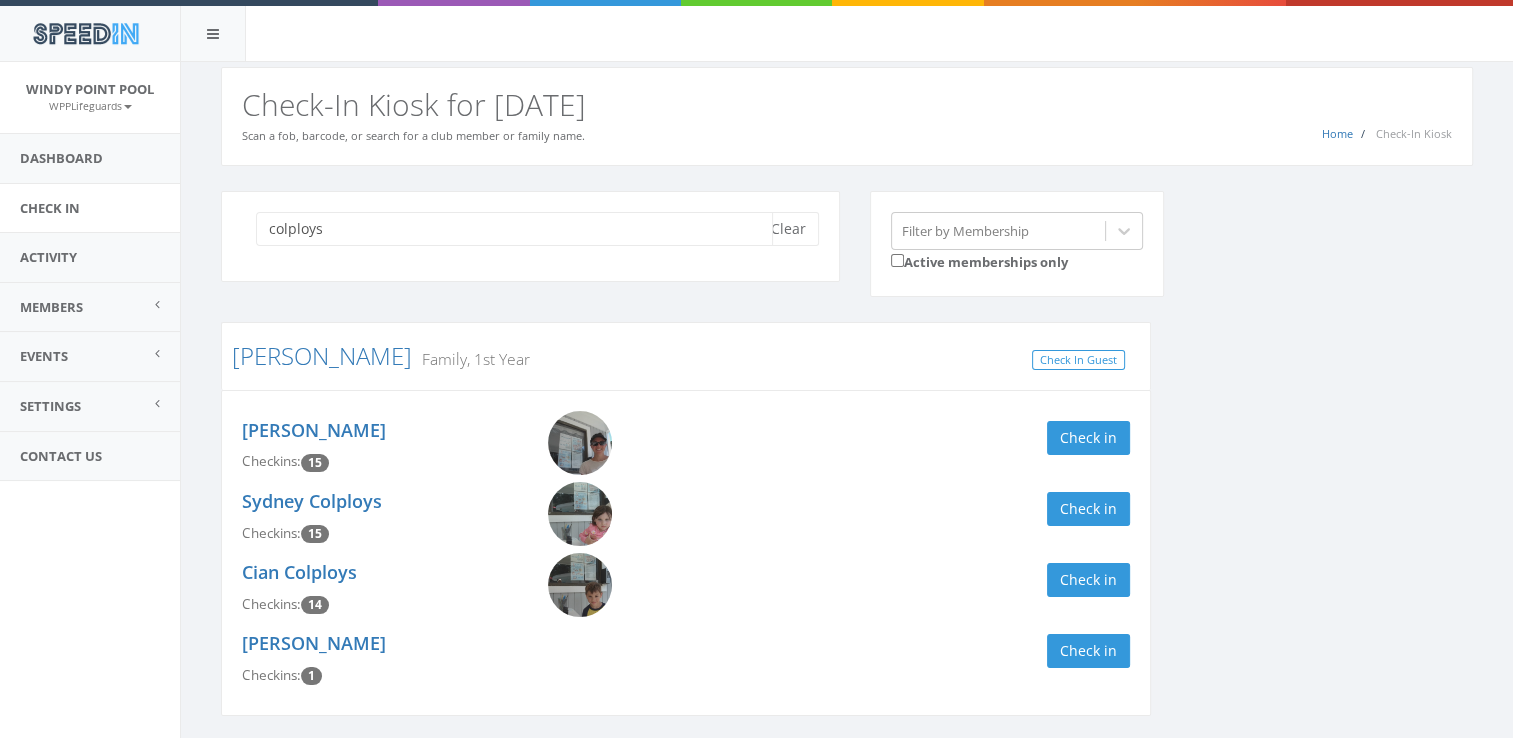 click on "colploys" at bounding box center (514, 229) 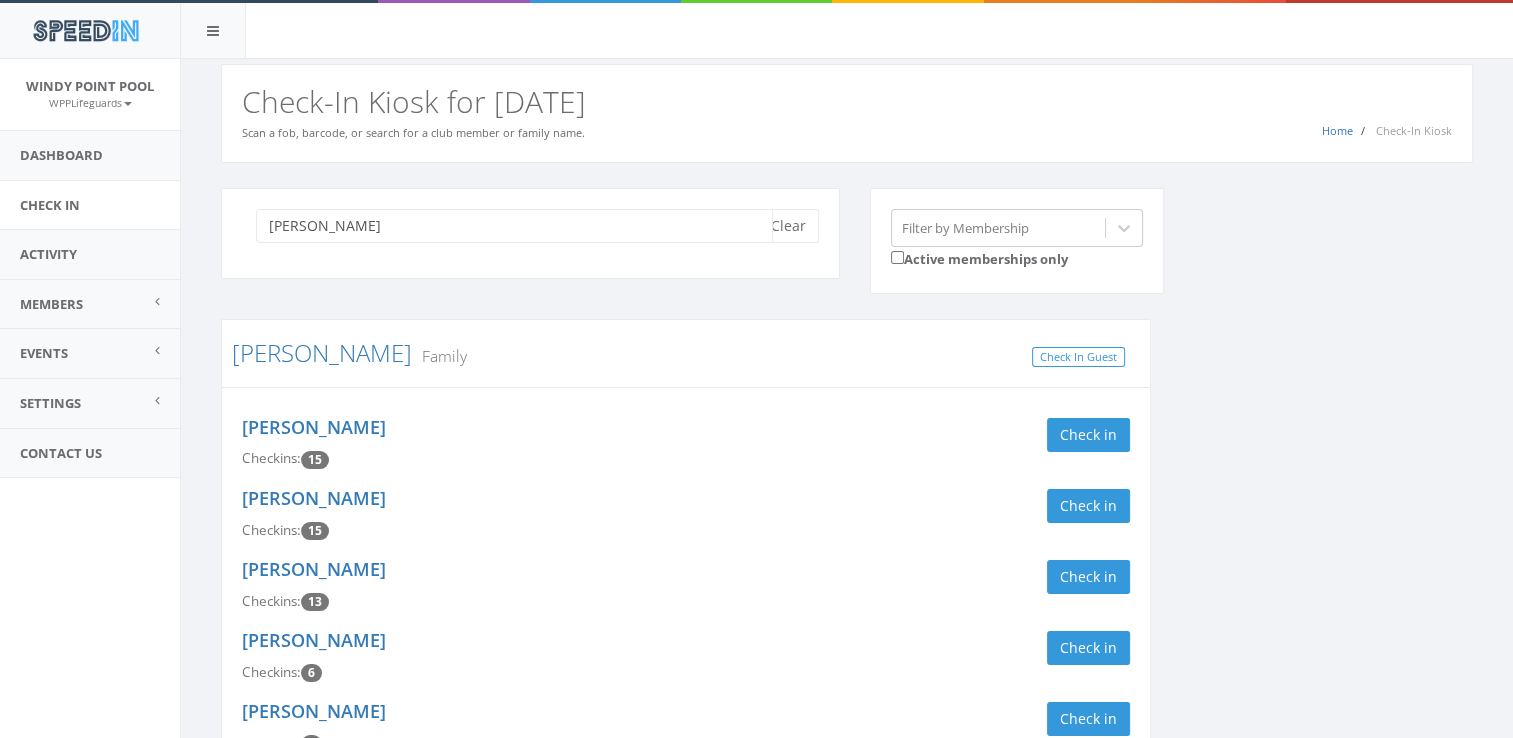 scroll, scrollTop: 4, scrollLeft: 0, axis: vertical 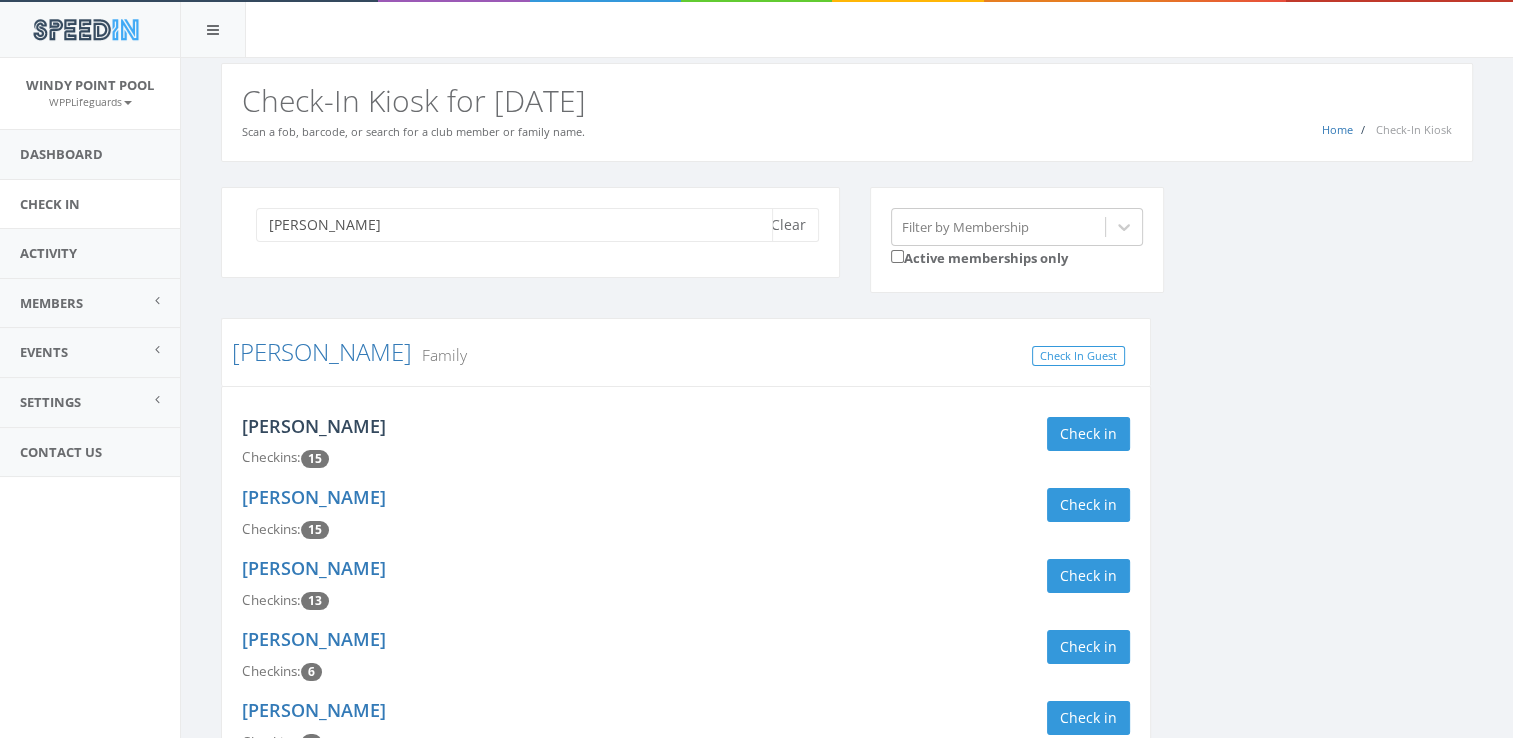 type on "watkins" 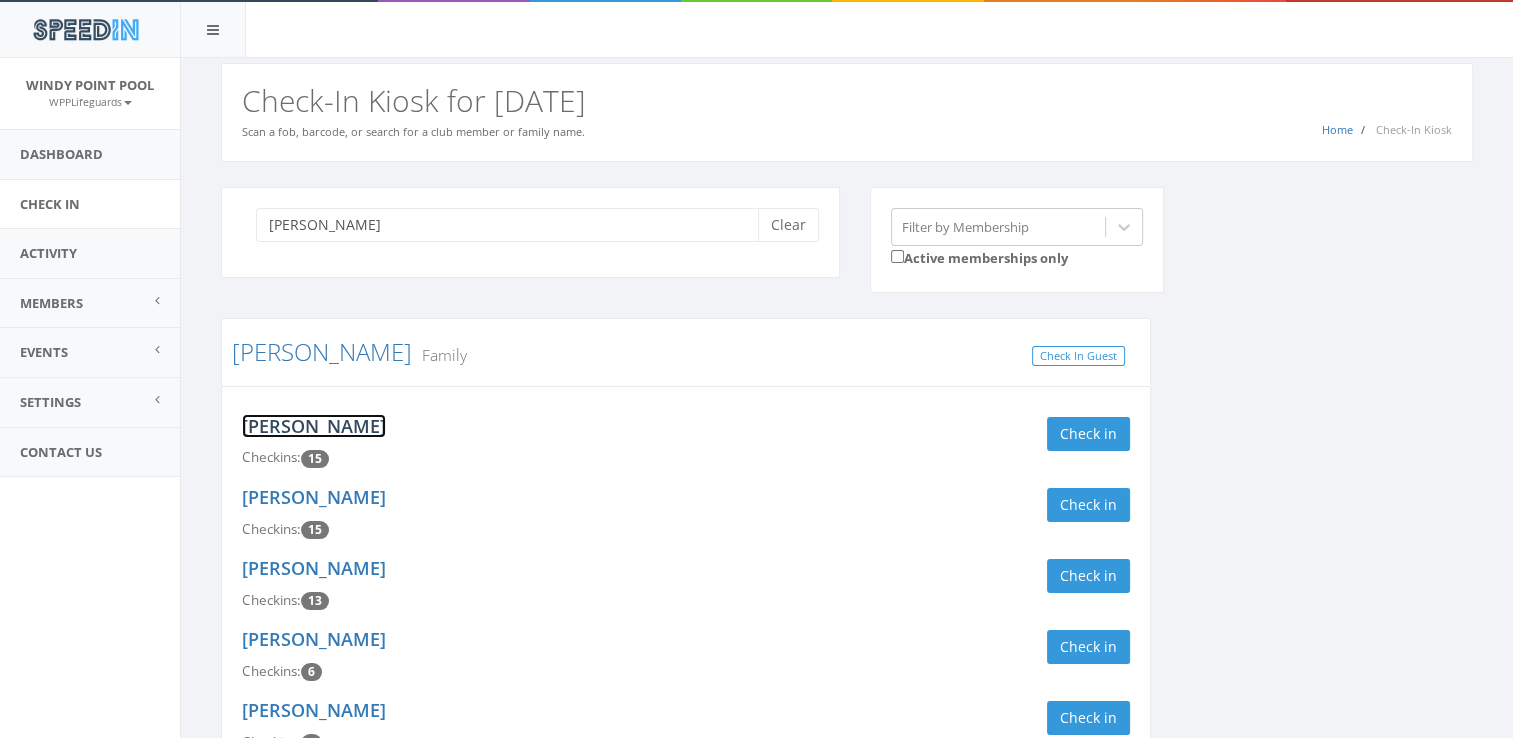 click on "[PERSON_NAME]" at bounding box center [314, 426] 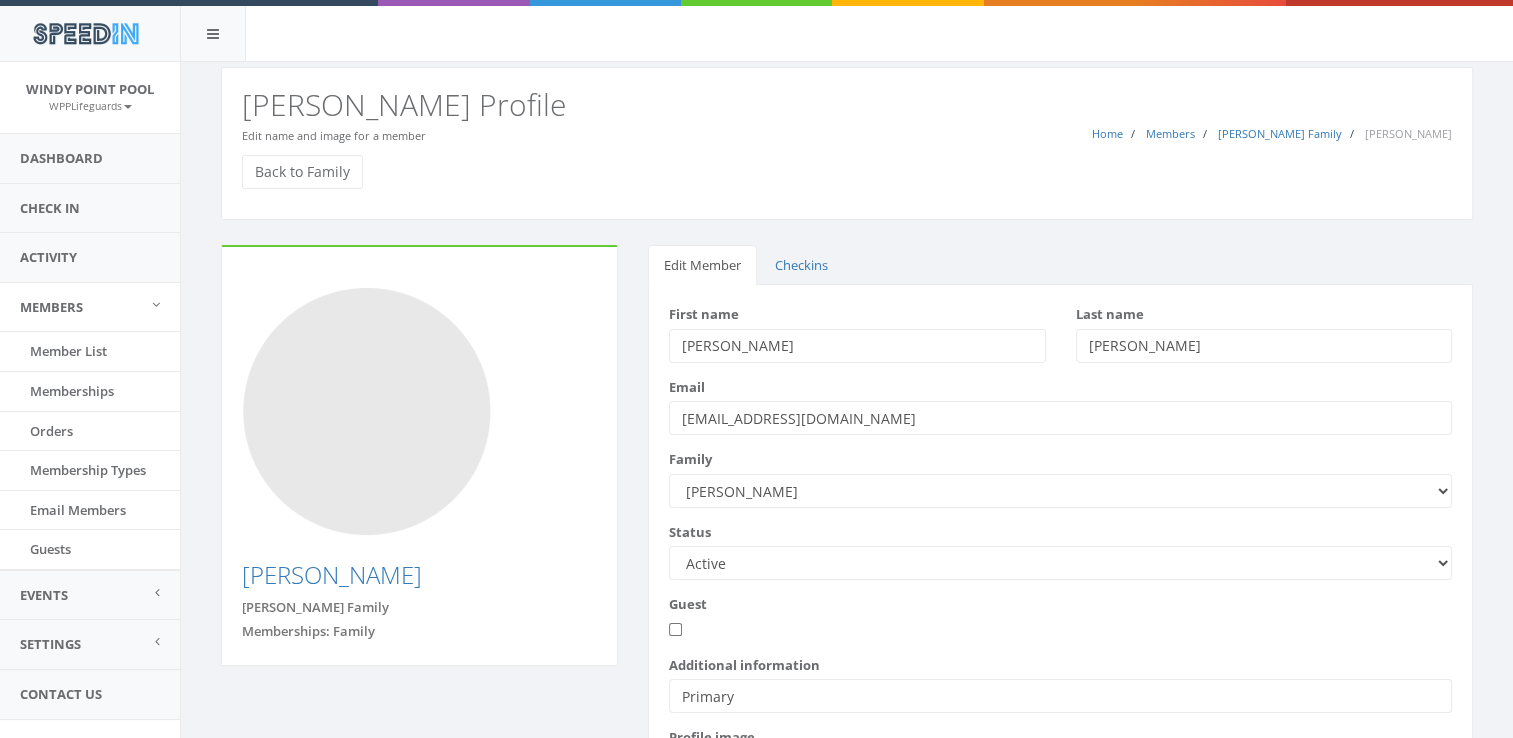 scroll, scrollTop: 185, scrollLeft: 0, axis: vertical 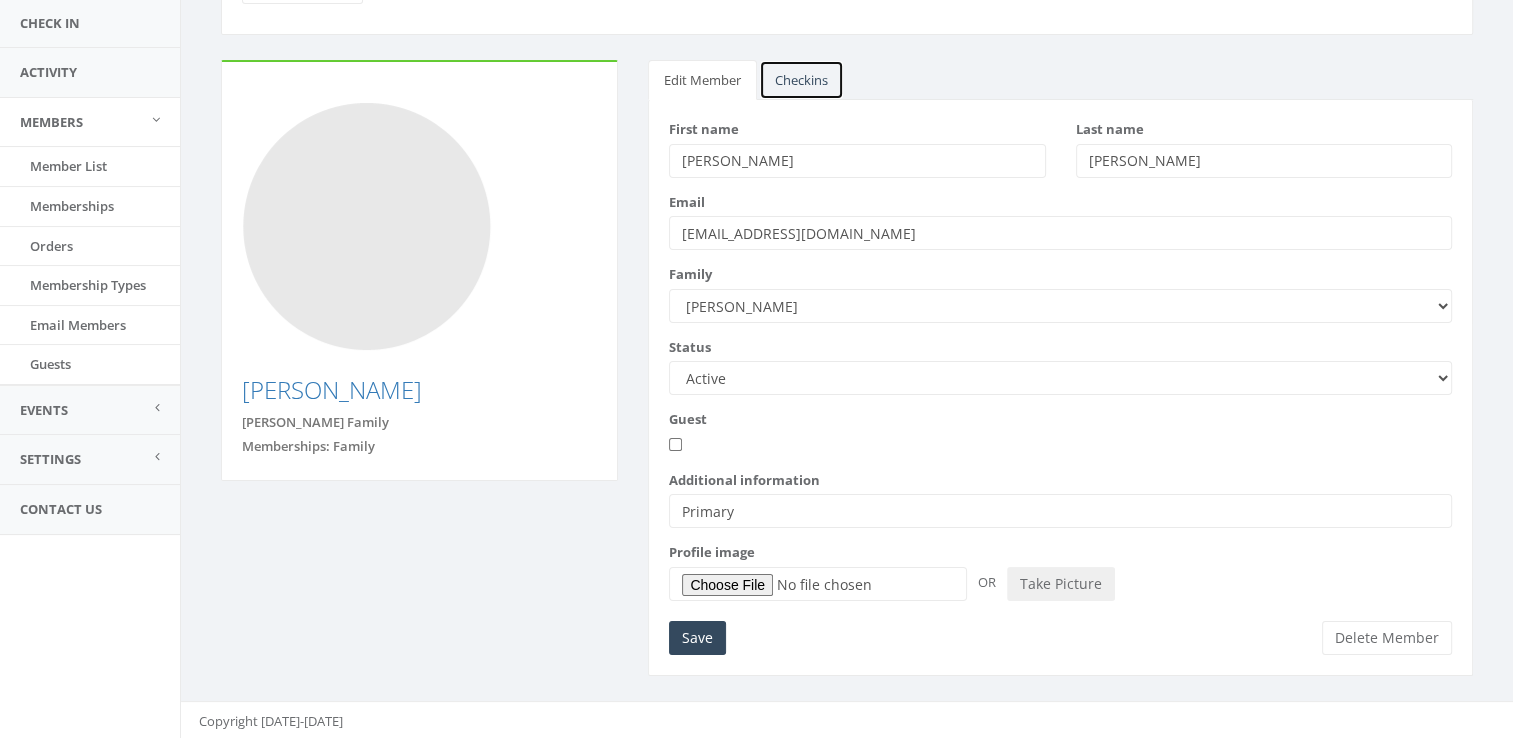 click on "Checkins" at bounding box center (801, 80) 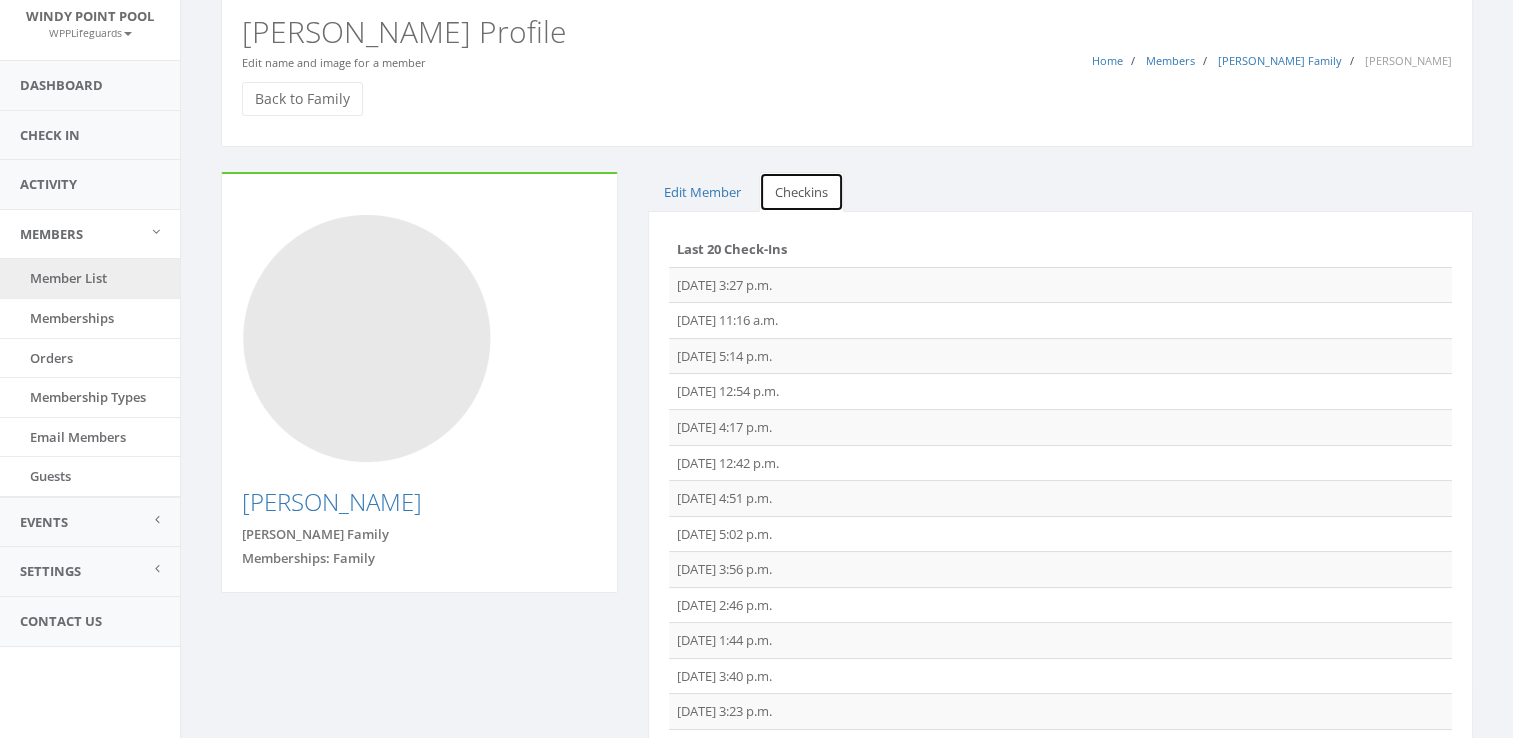 scroll, scrollTop: 62, scrollLeft: 0, axis: vertical 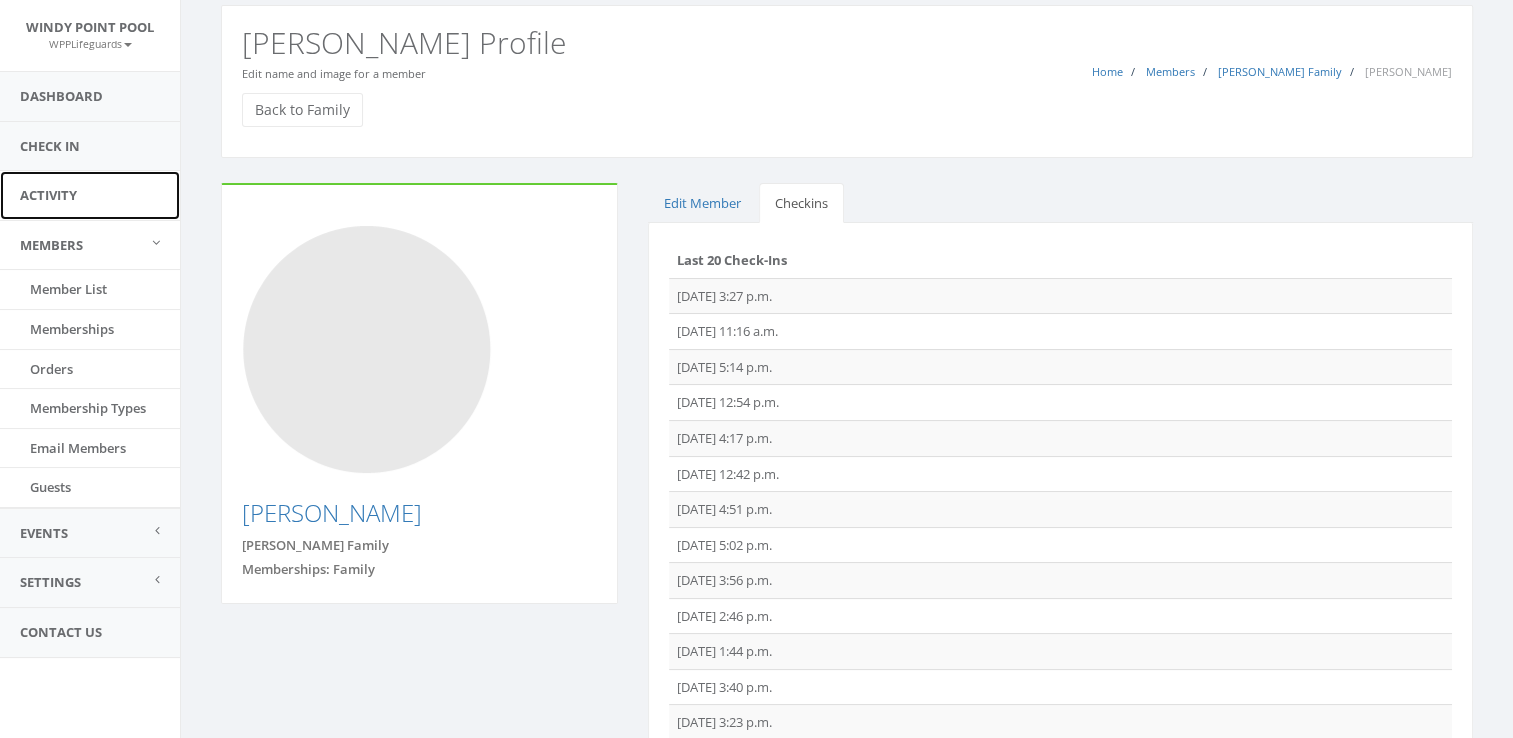 click on "Activity" at bounding box center [90, 195] 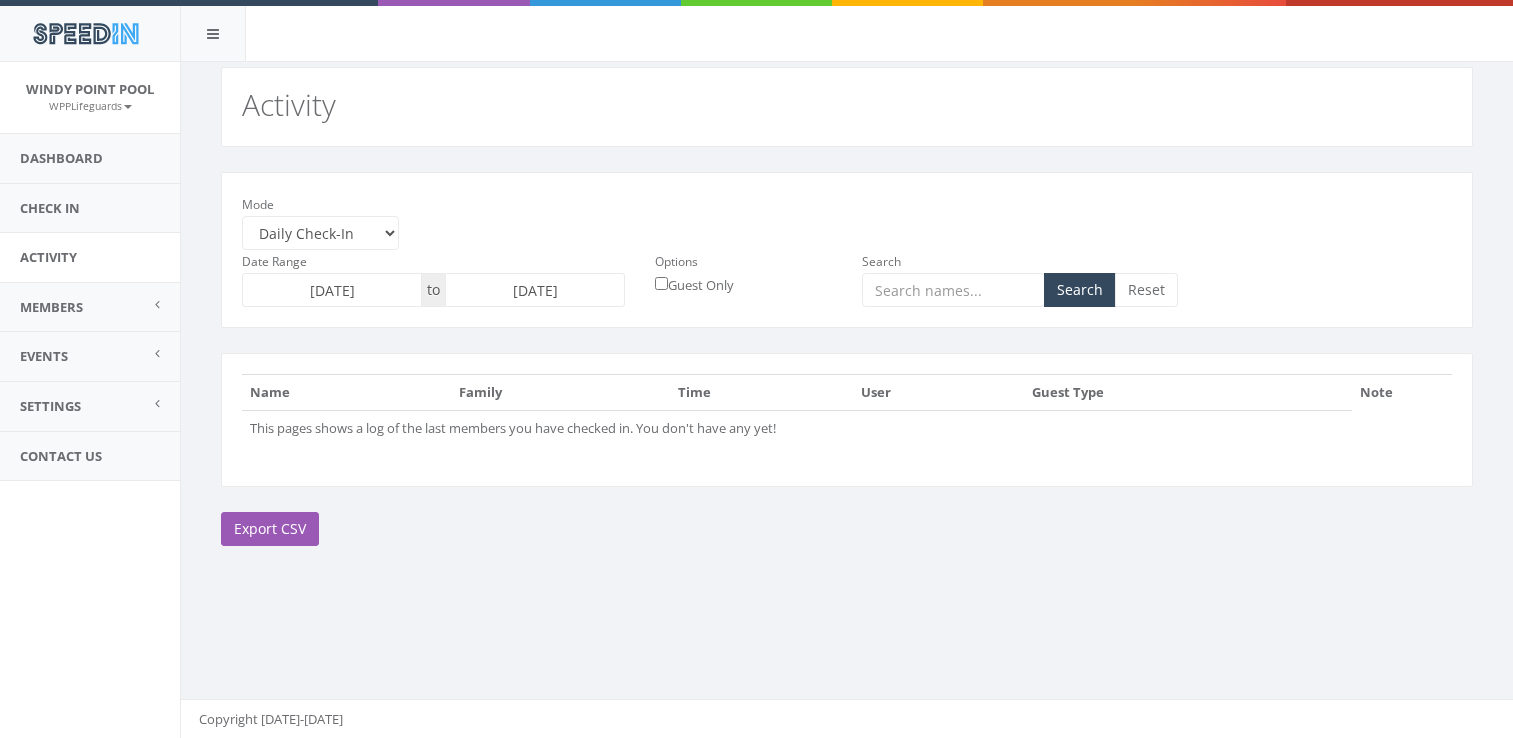 scroll, scrollTop: 0, scrollLeft: 0, axis: both 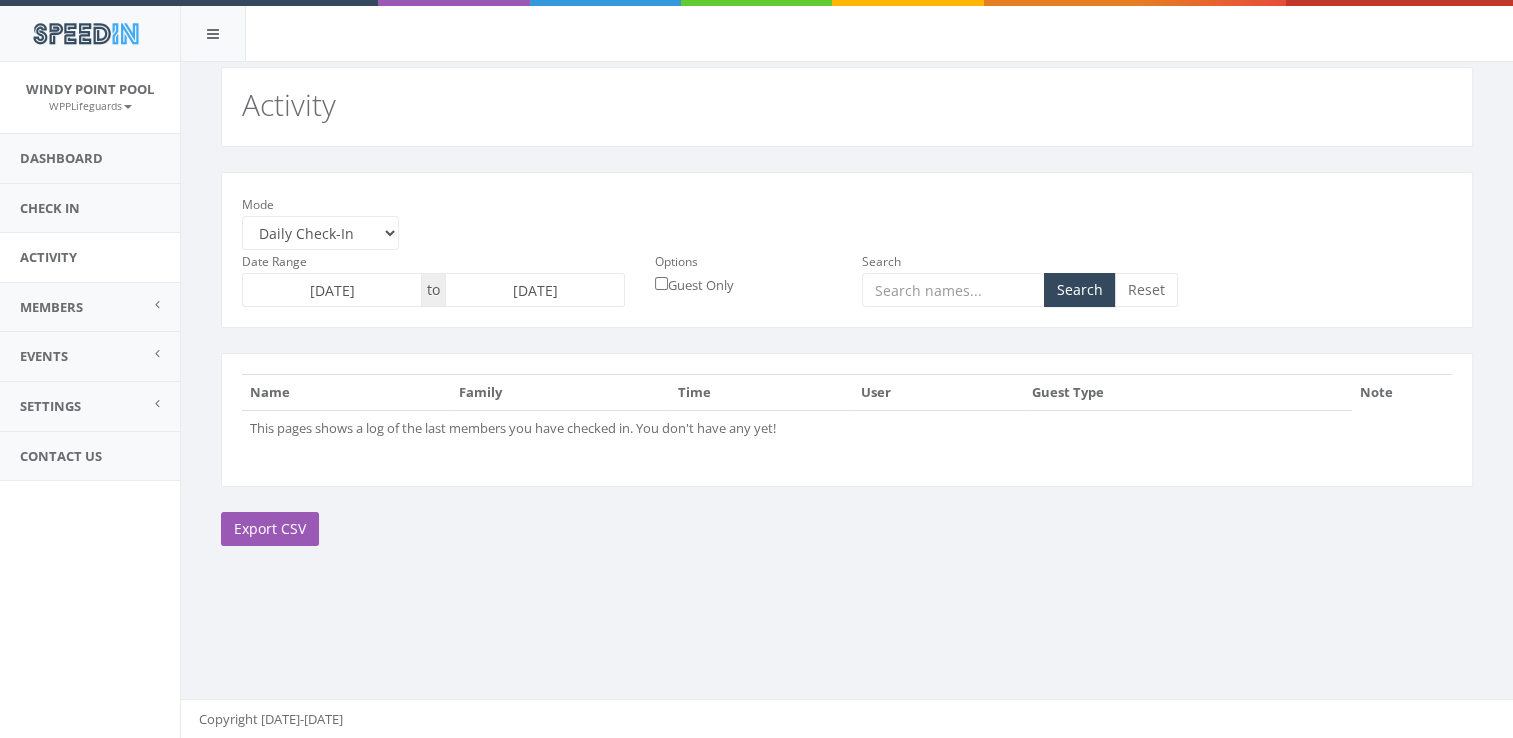 click on "[DATE]" at bounding box center [332, 290] 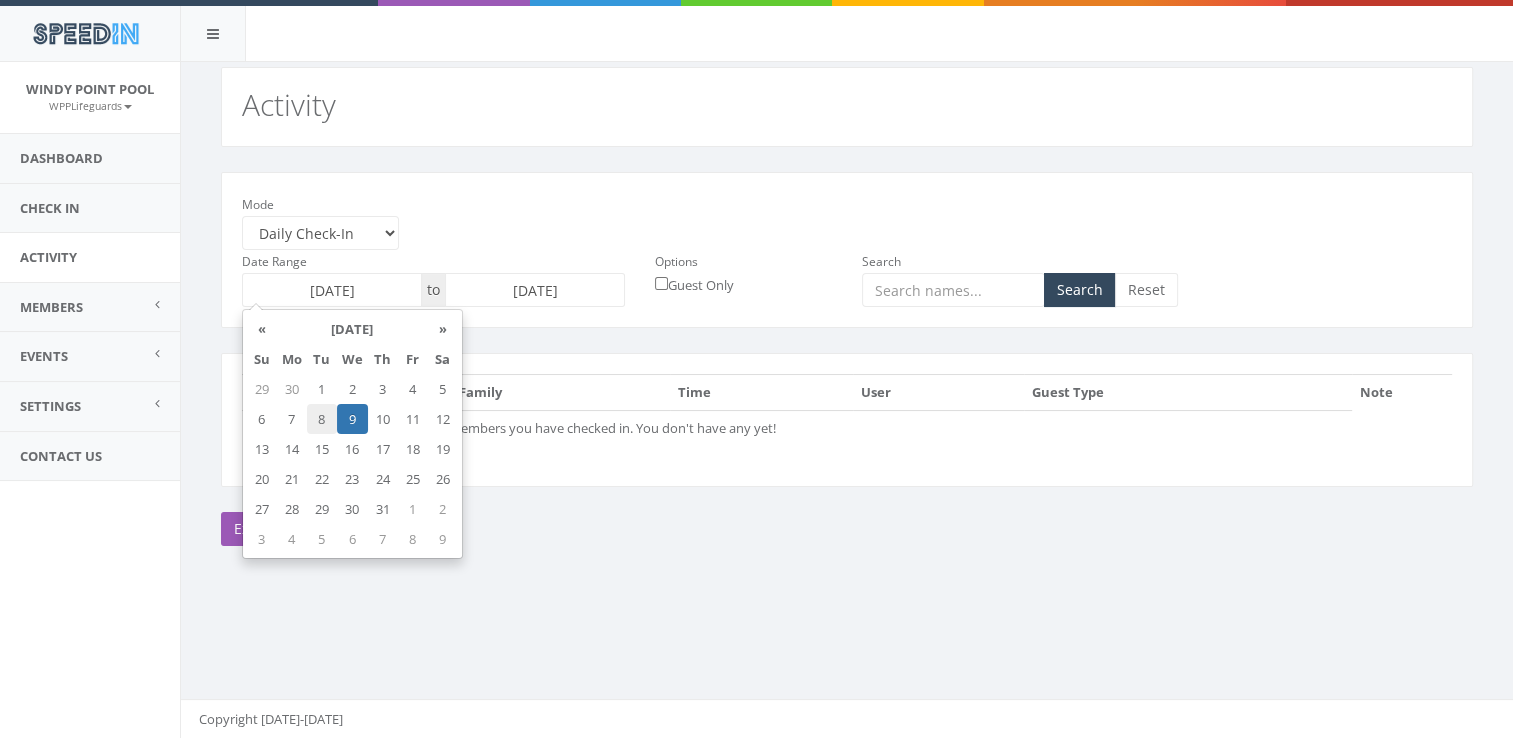 click on "8" at bounding box center (322, 419) 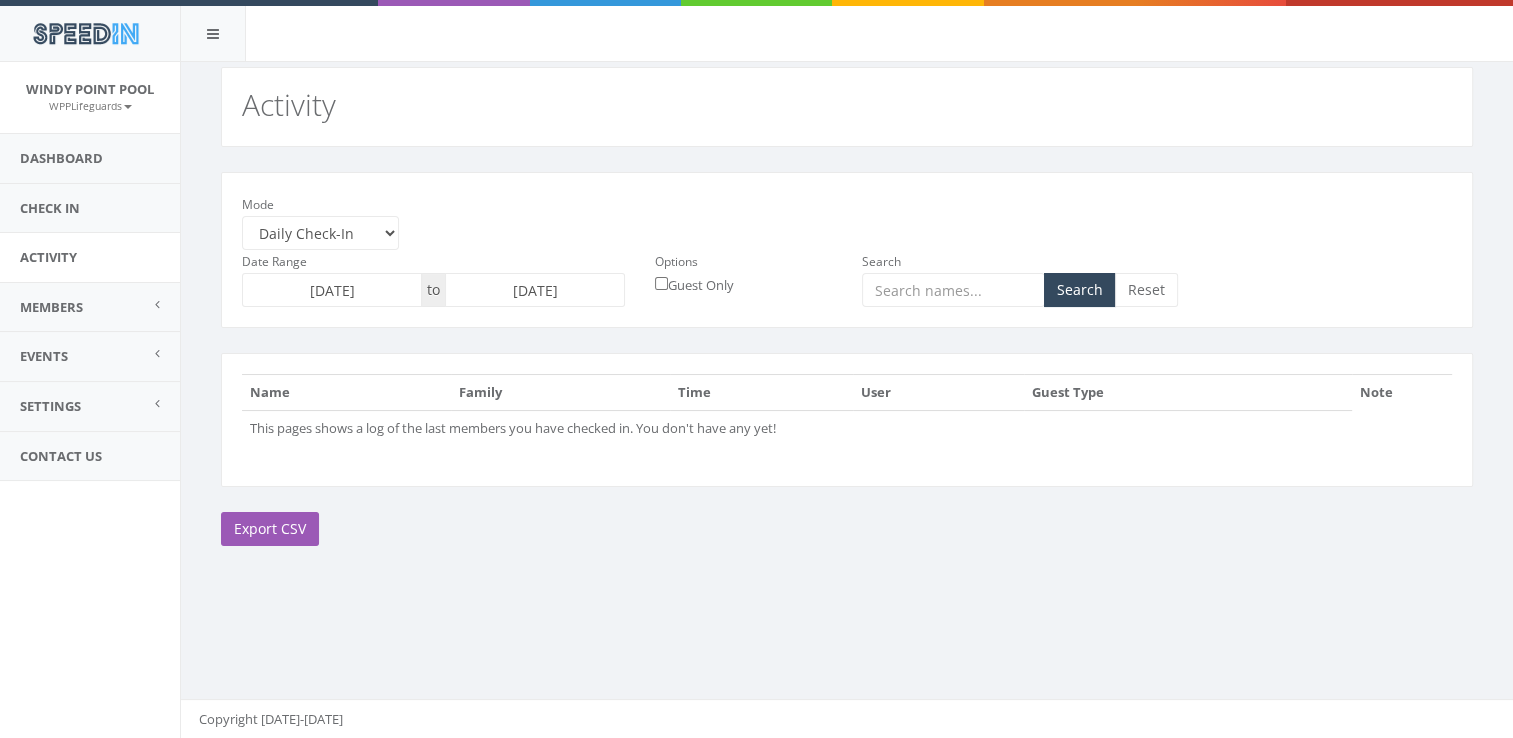 click on "[DATE]" at bounding box center (535, 290) 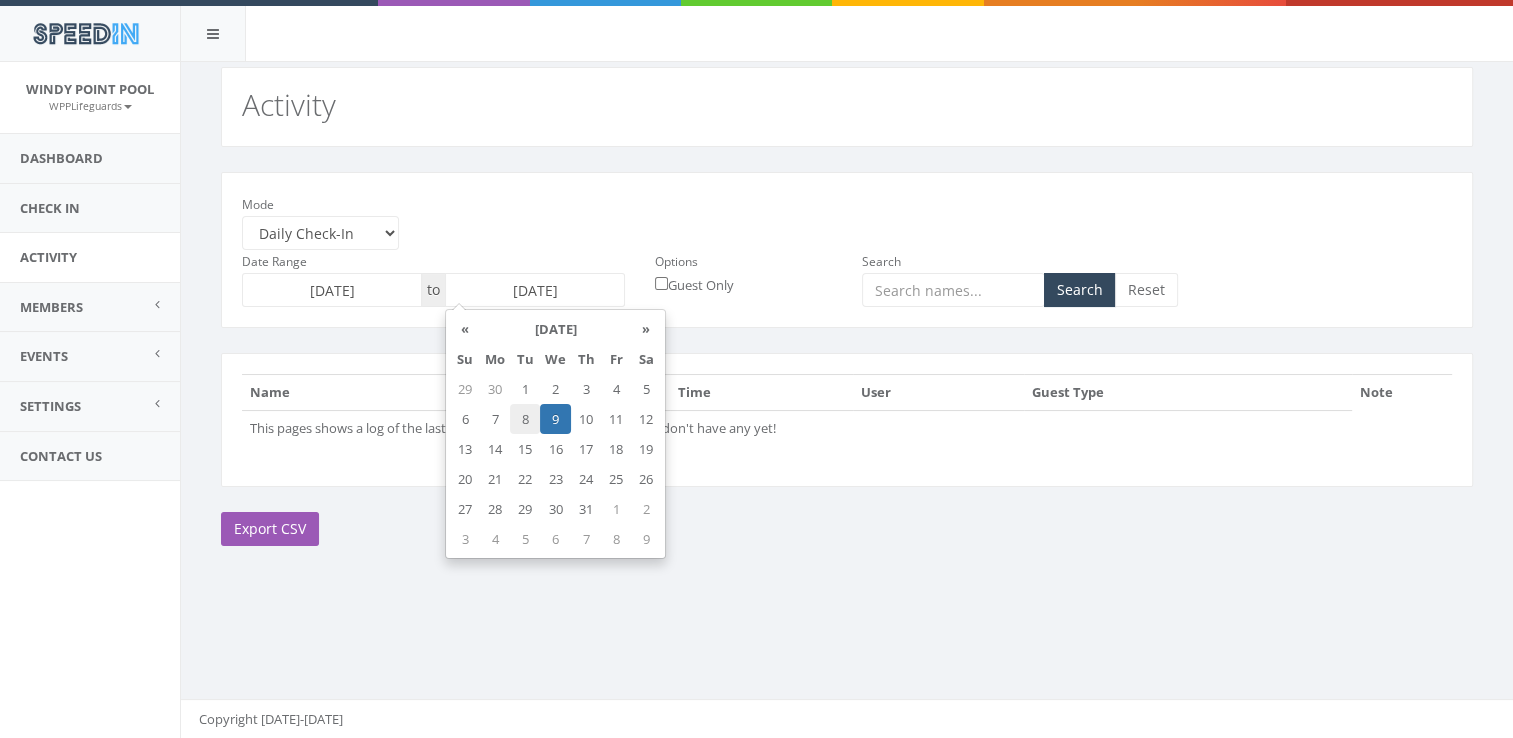 click on "8" at bounding box center [525, 419] 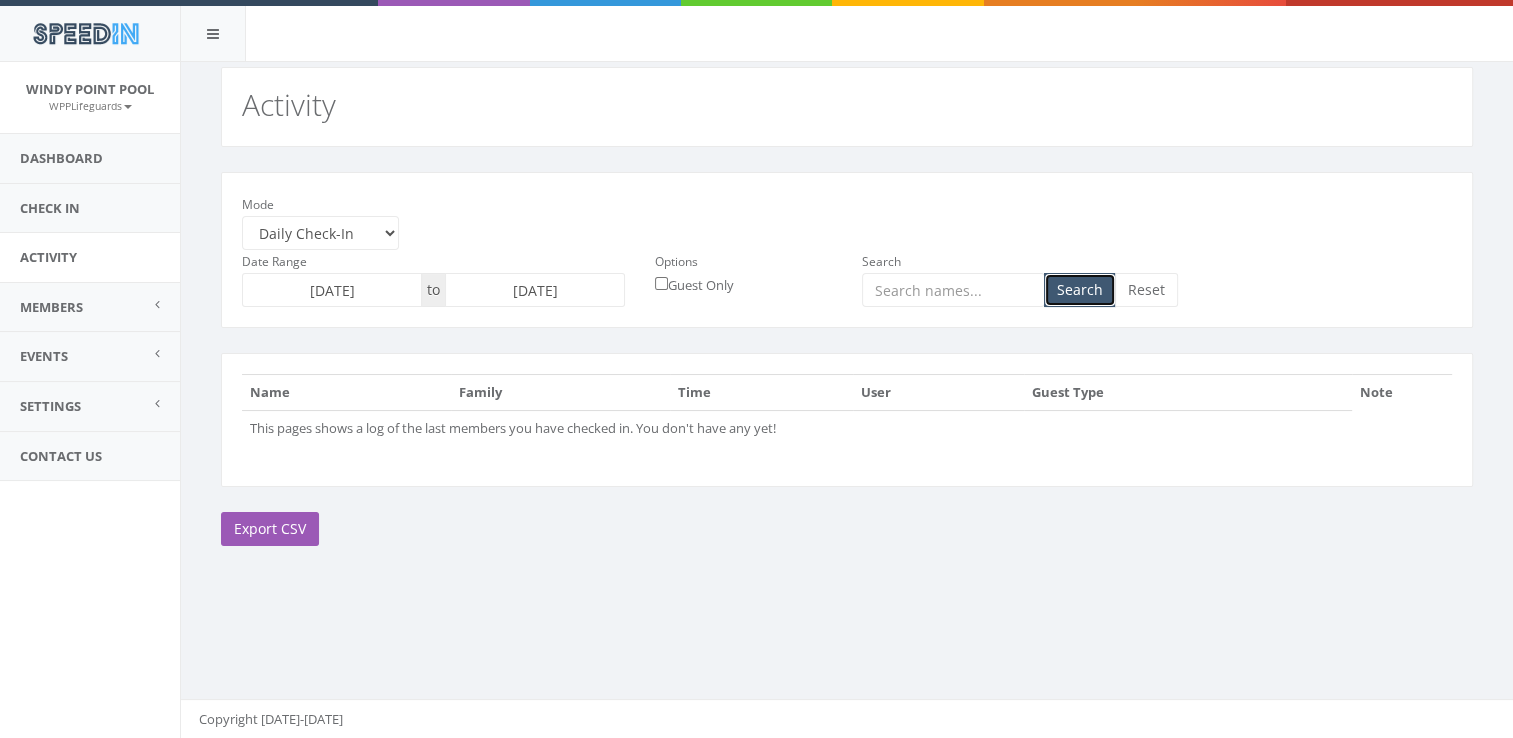 click on "Search" at bounding box center (1080, 290) 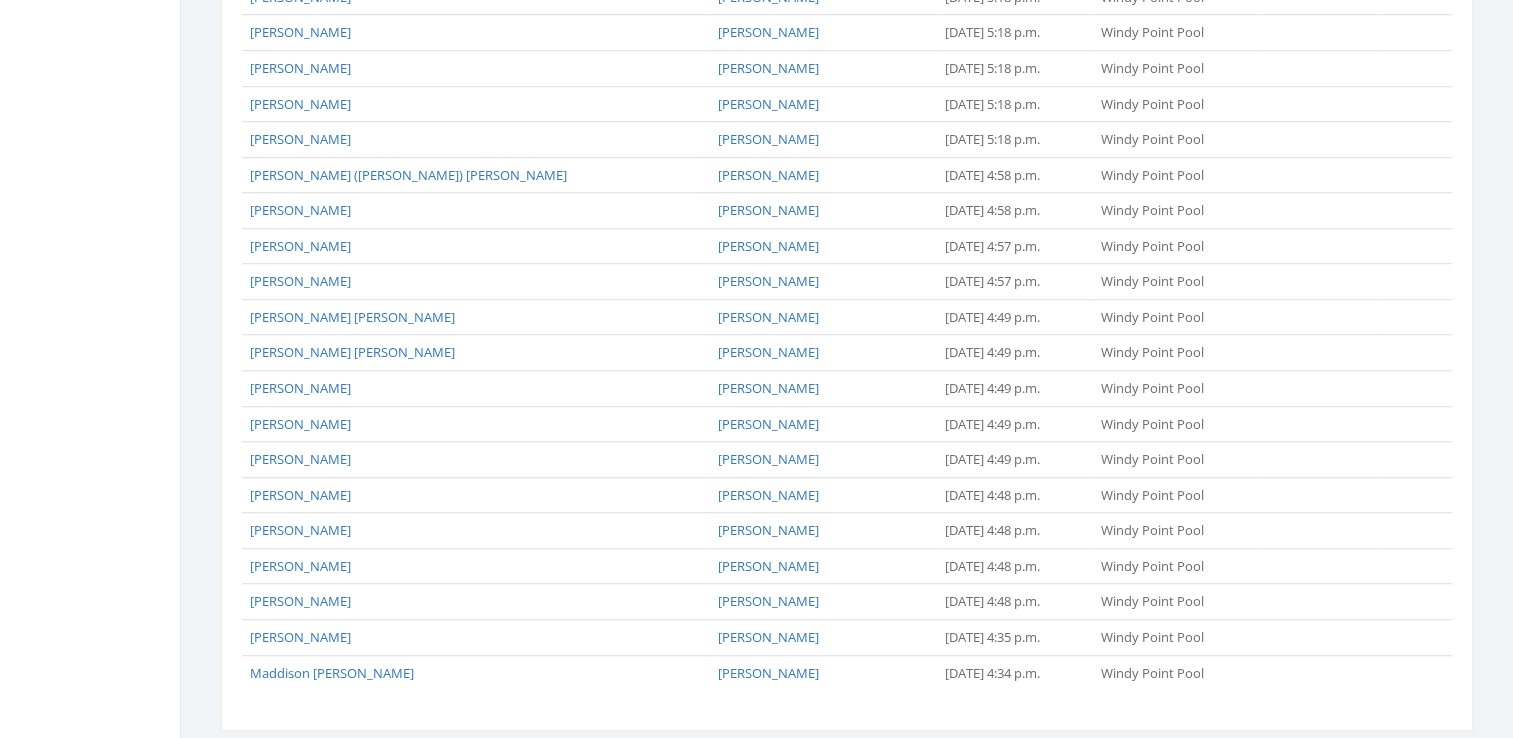 scroll, scrollTop: 1611, scrollLeft: 0, axis: vertical 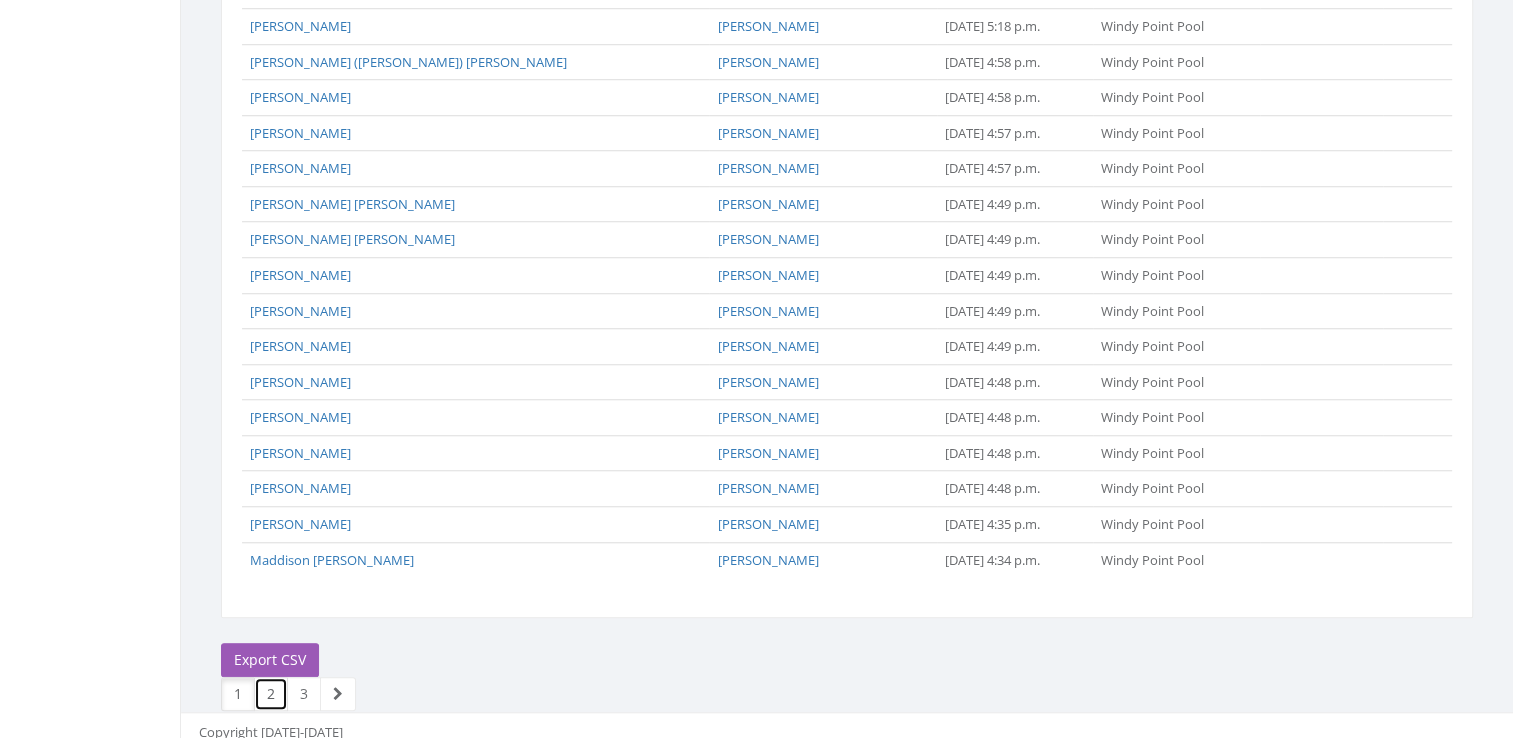 click on "2" at bounding box center (271, 694) 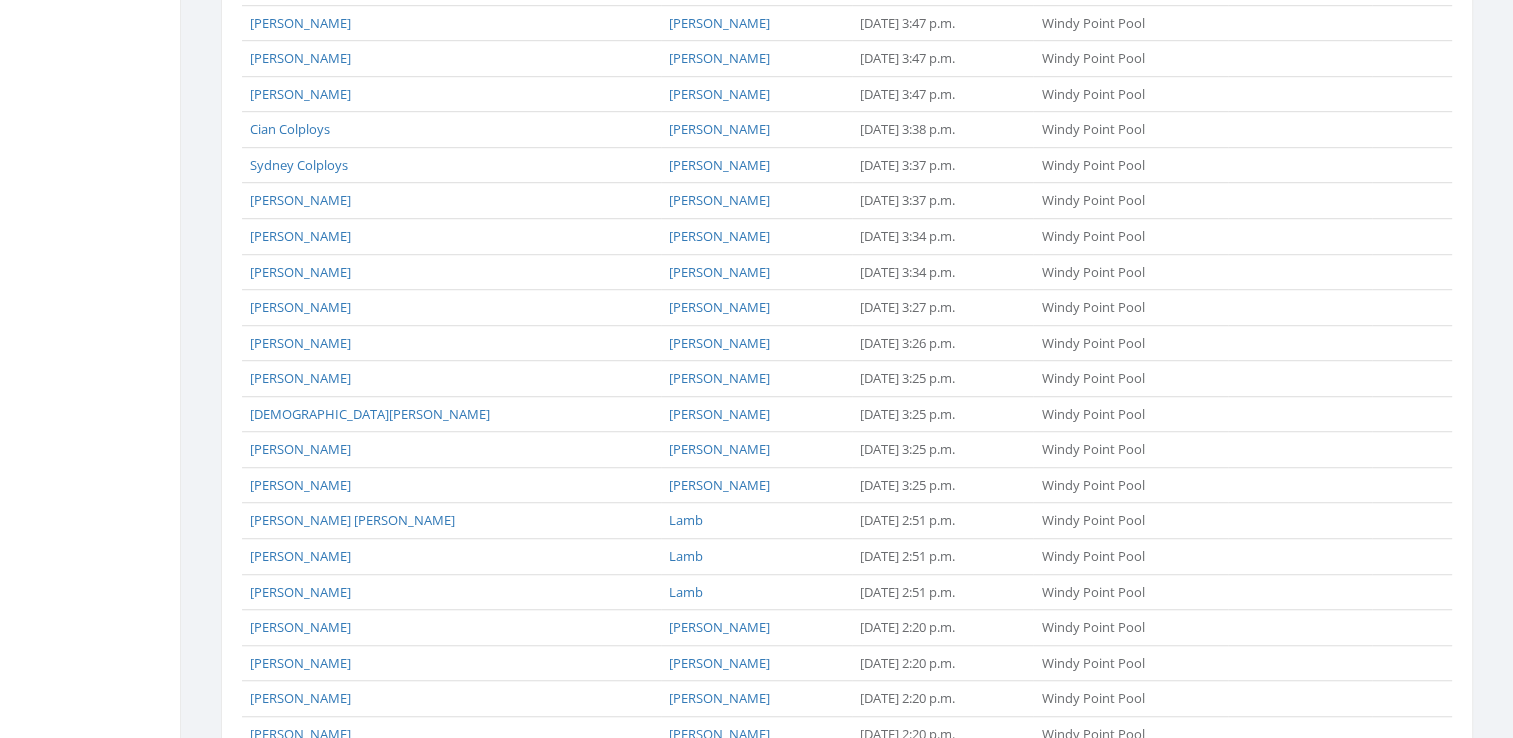 scroll, scrollTop: 1332, scrollLeft: 0, axis: vertical 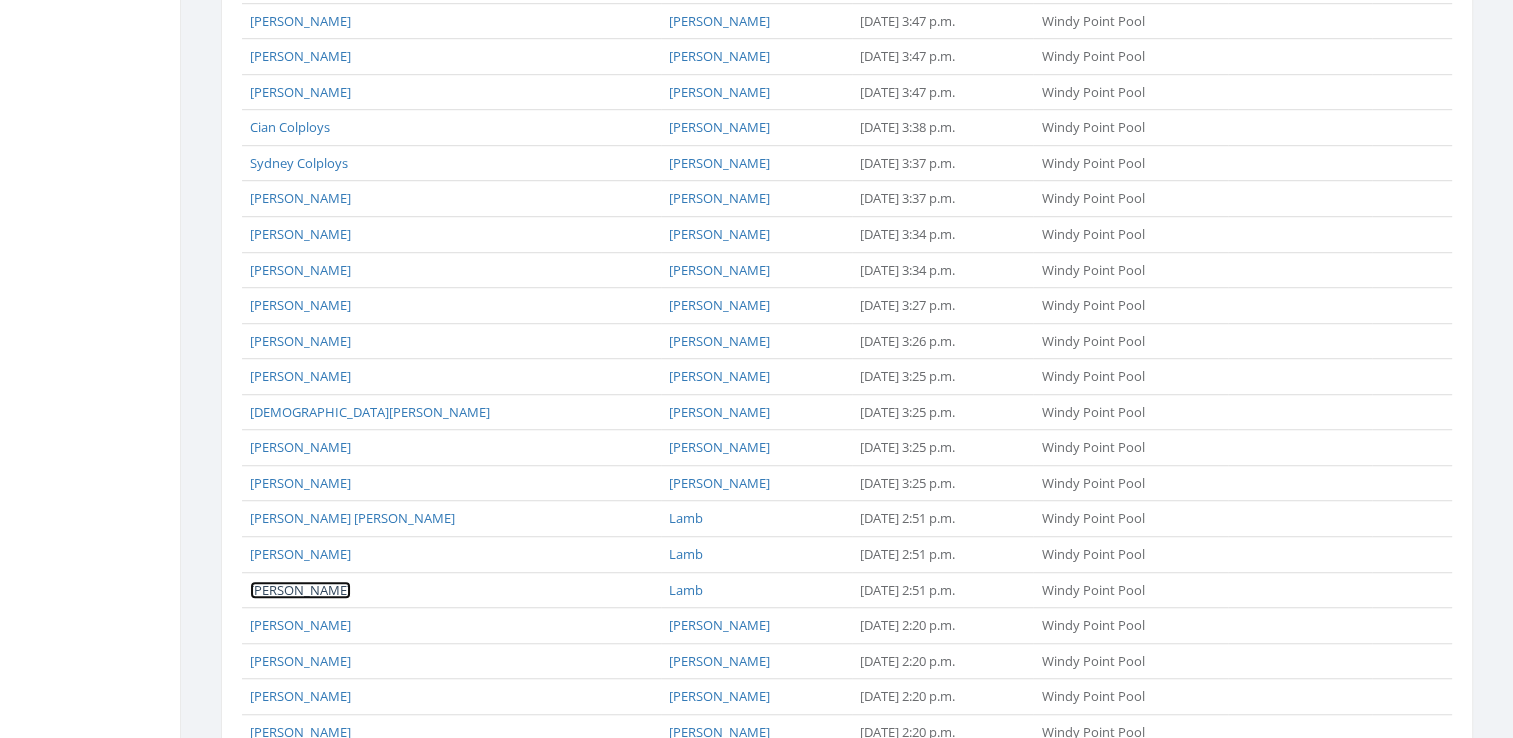 click on "[PERSON_NAME]" at bounding box center [300, 590] 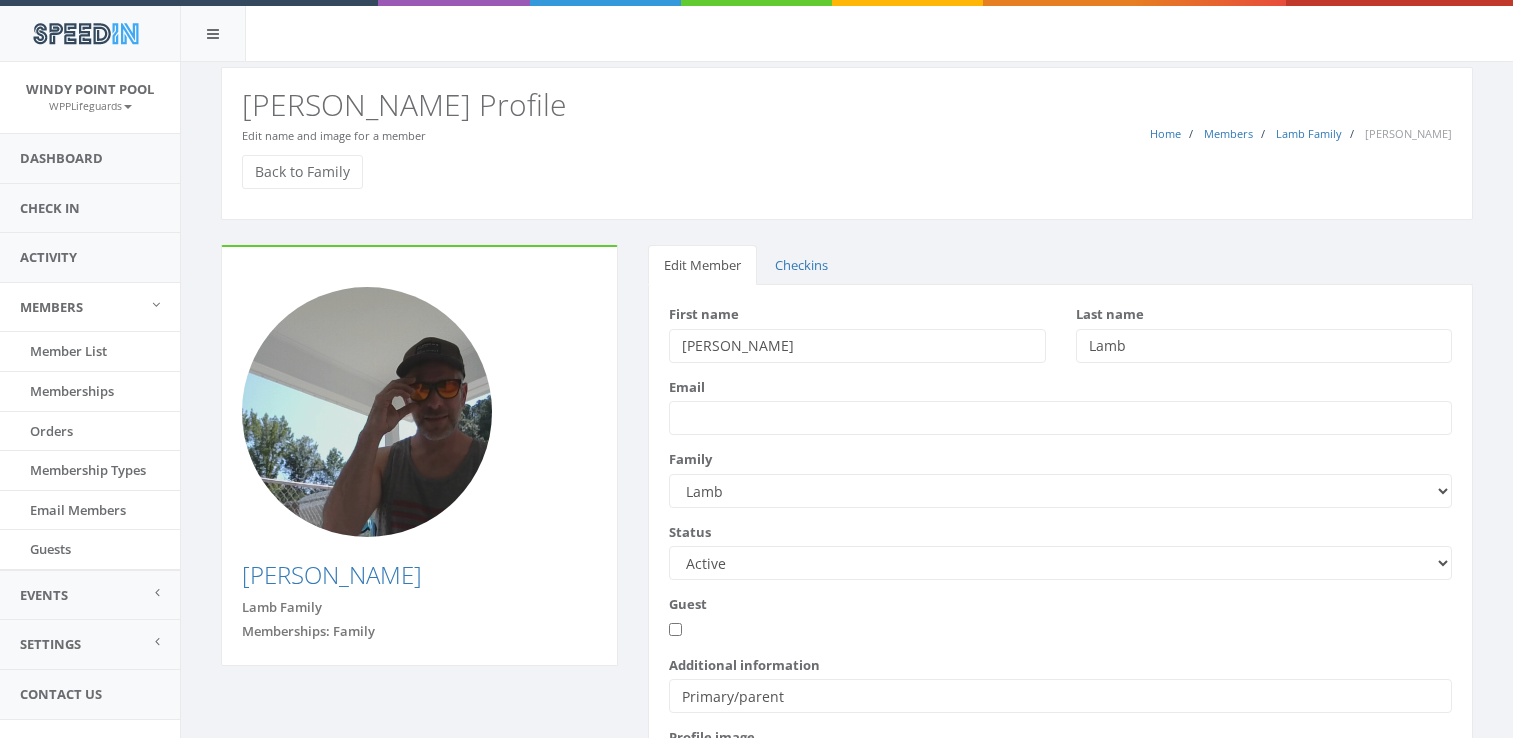 scroll, scrollTop: 0, scrollLeft: 0, axis: both 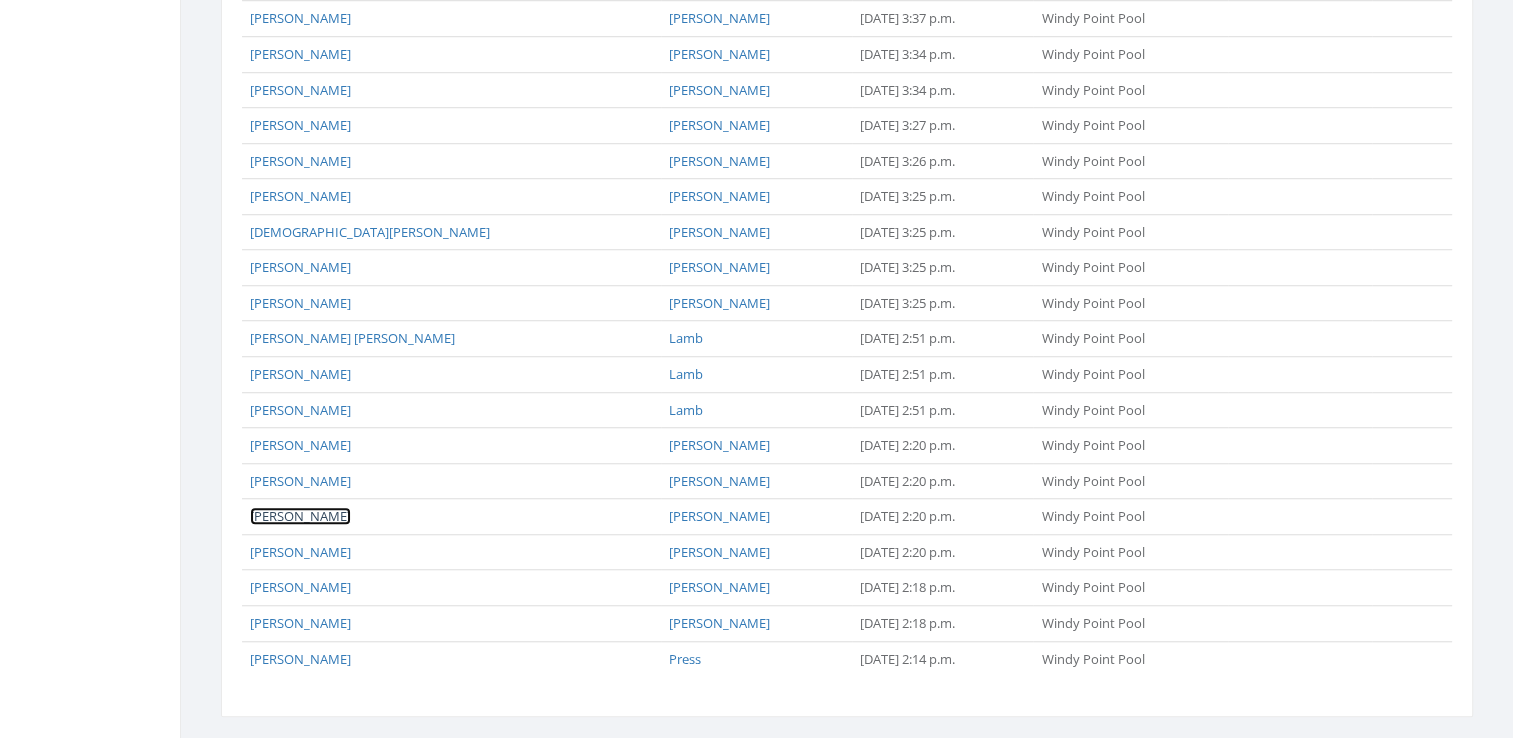 click on "[PERSON_NAME]" at bounding box center (300, 516) 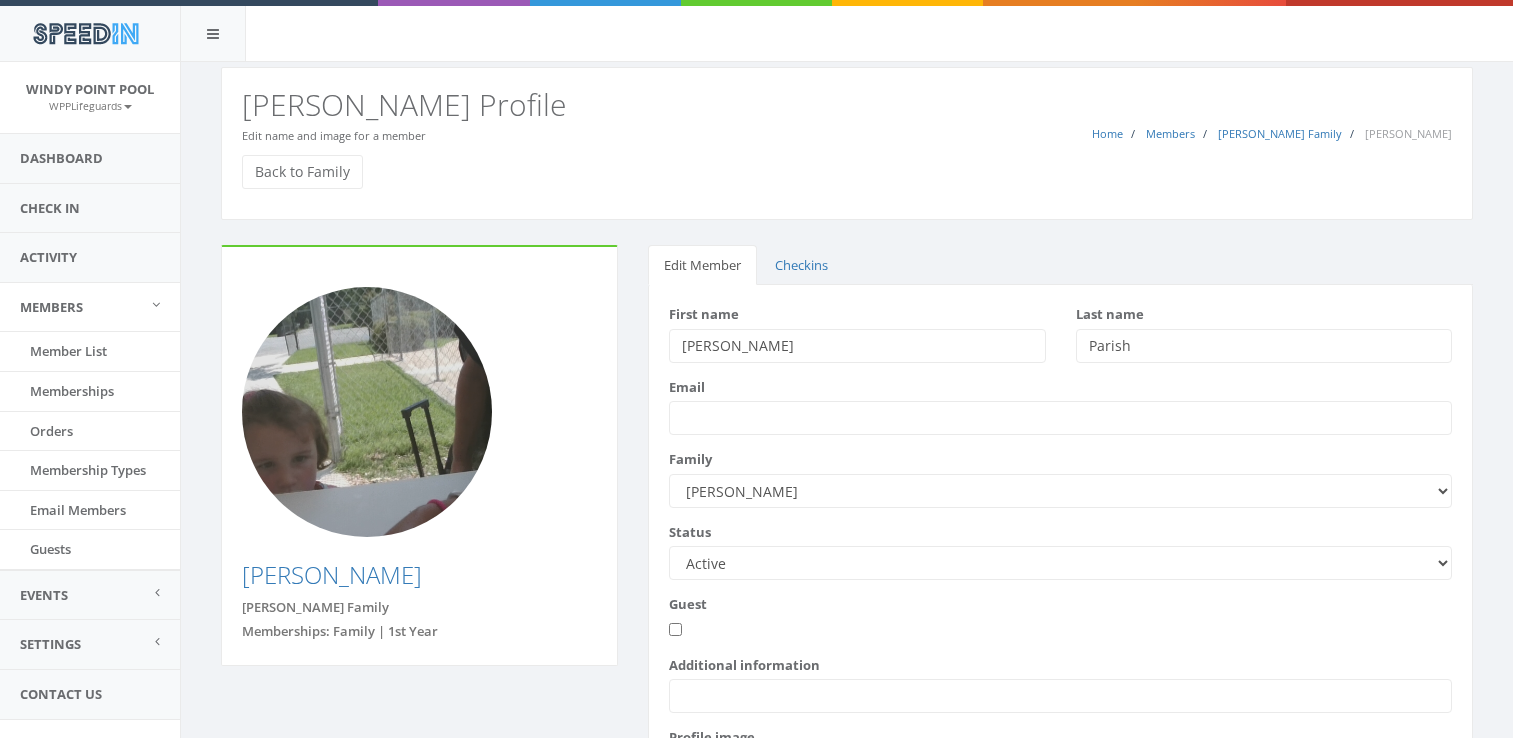 scroll, scrollTop: 0, scrollLeft: 0, axis: both 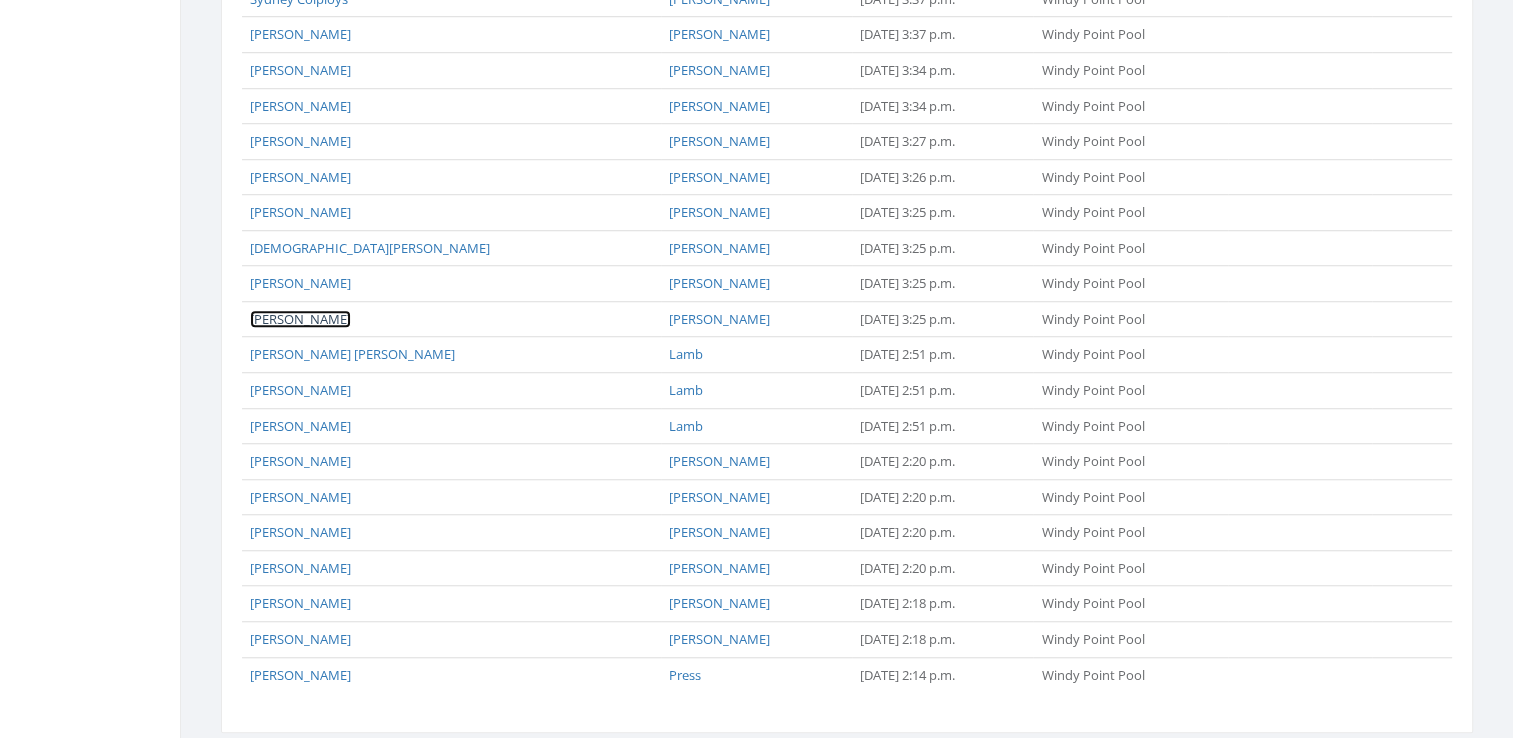 click on "[PERSON_NAME]" at bounding box center [300, 319] 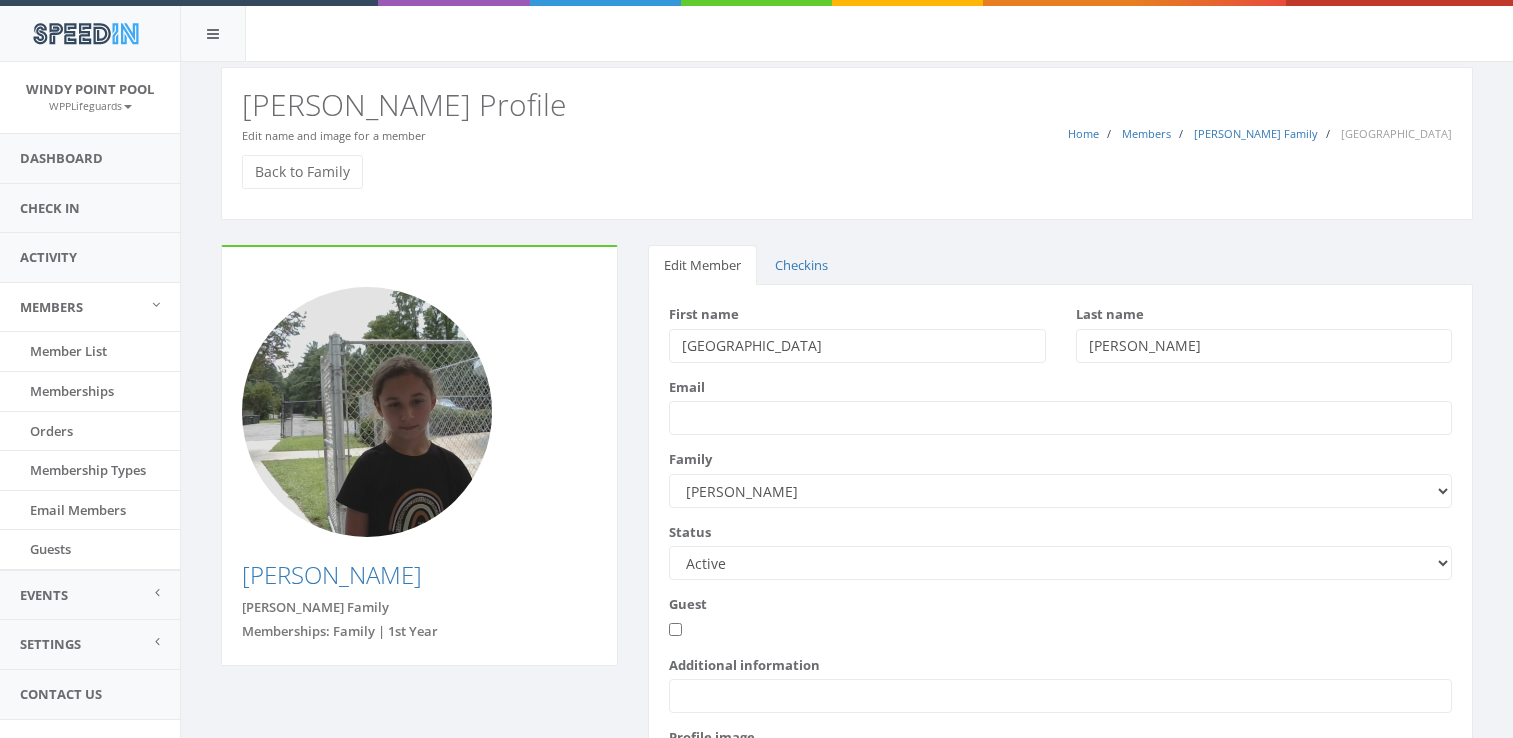 scroll, scrollTop: 0, scrollLeft: 0, axis: both 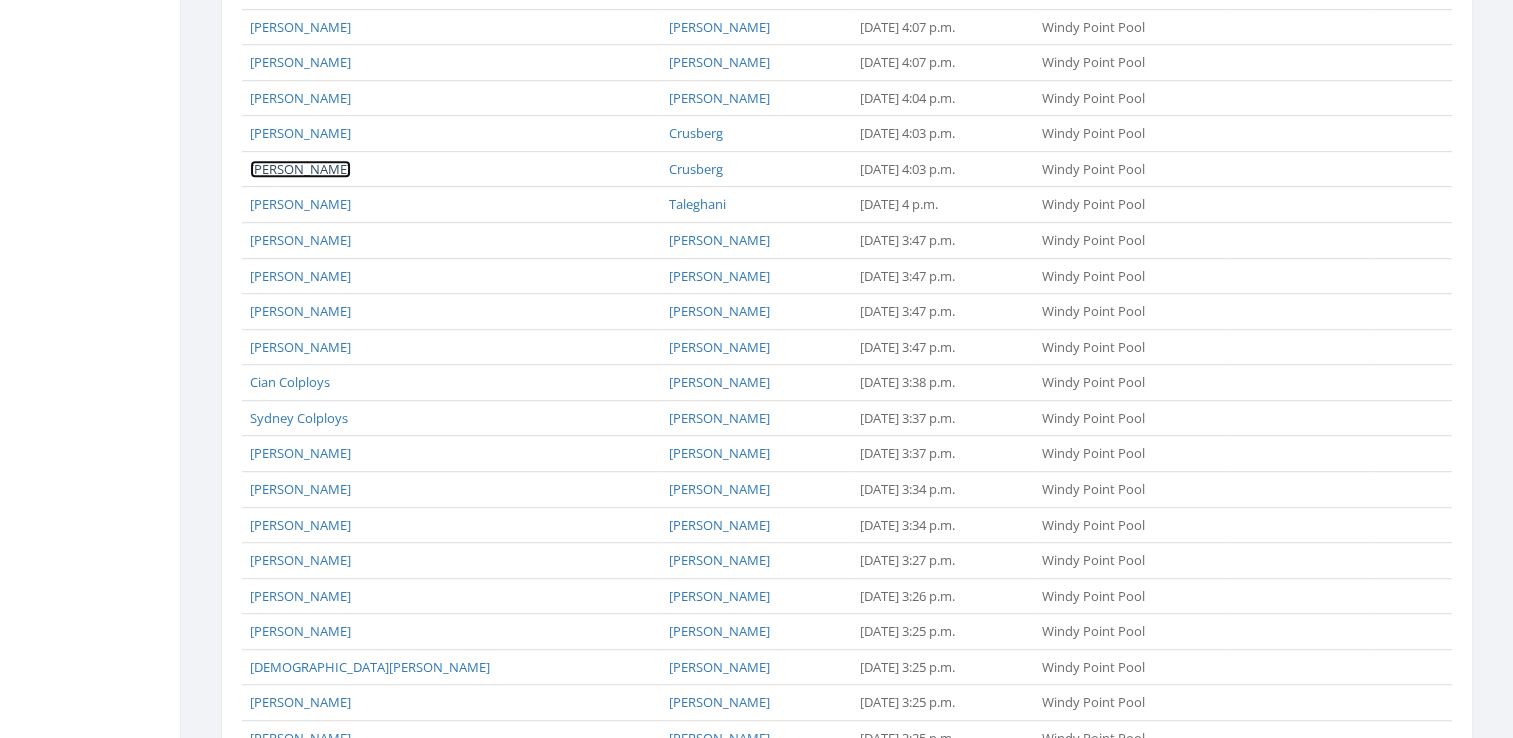click on "[PERSON_NAME]" at bounding box center (300, 169) 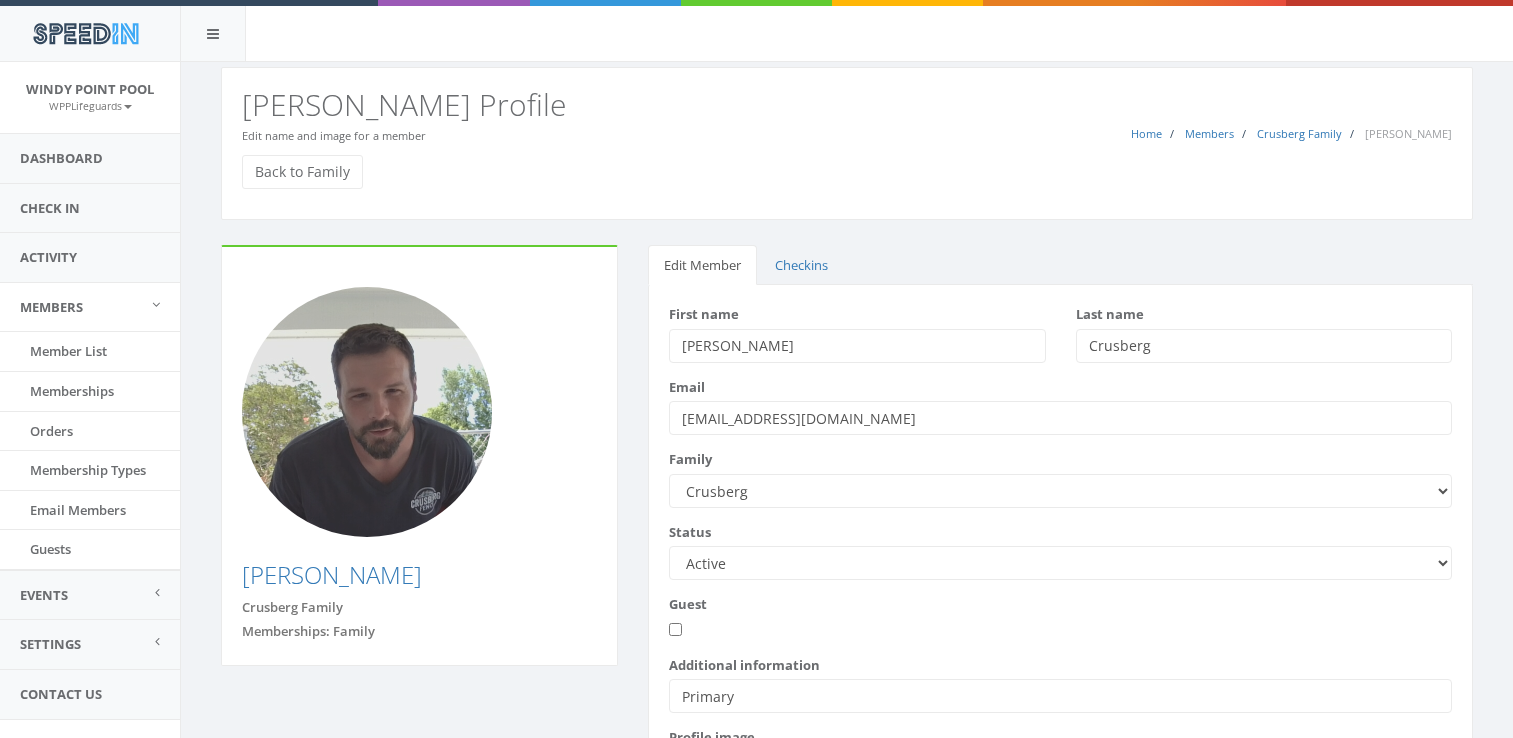 scroll, scrollTop: 0, scrollLeft: 0, axis: both 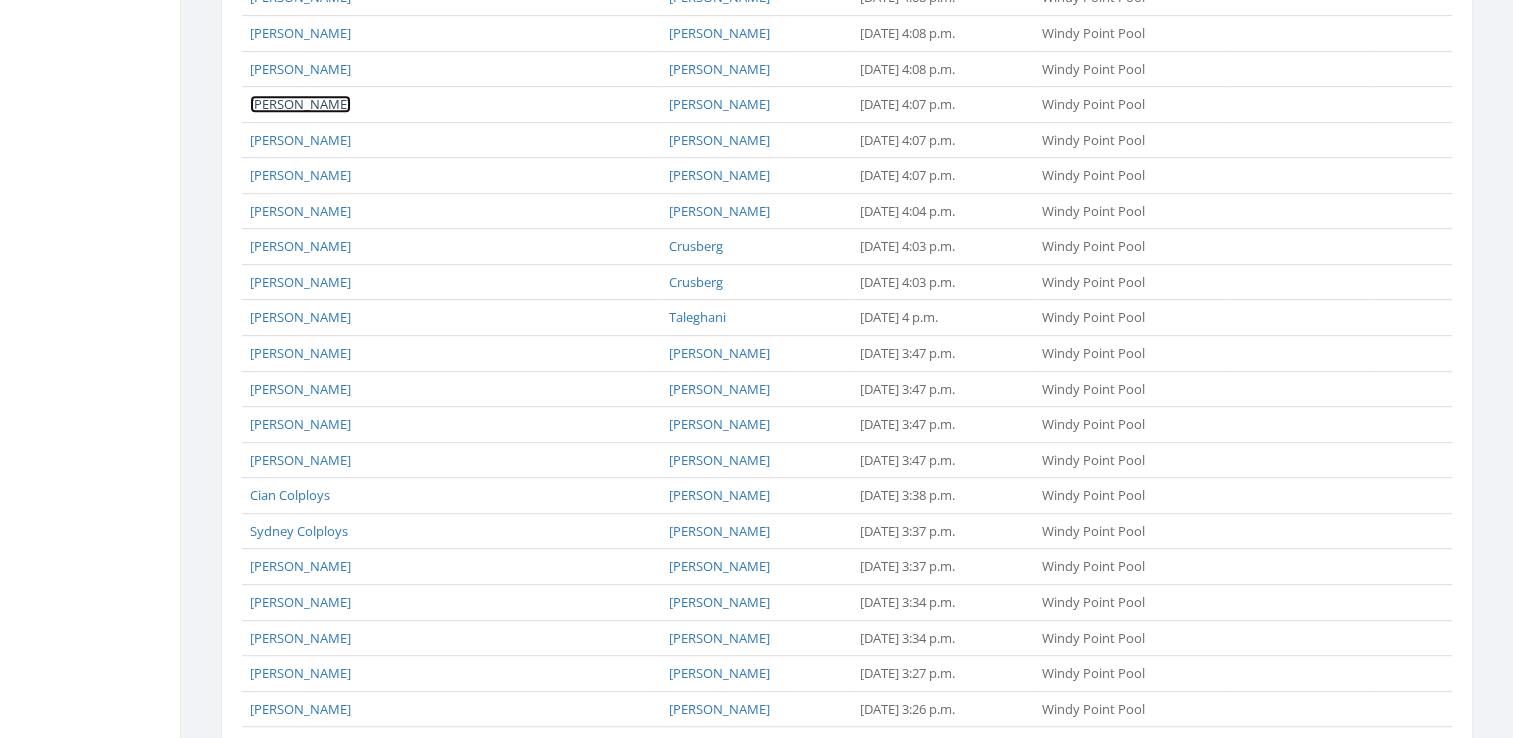 click on "Graham Holloway" at bounding box center [300, 104] 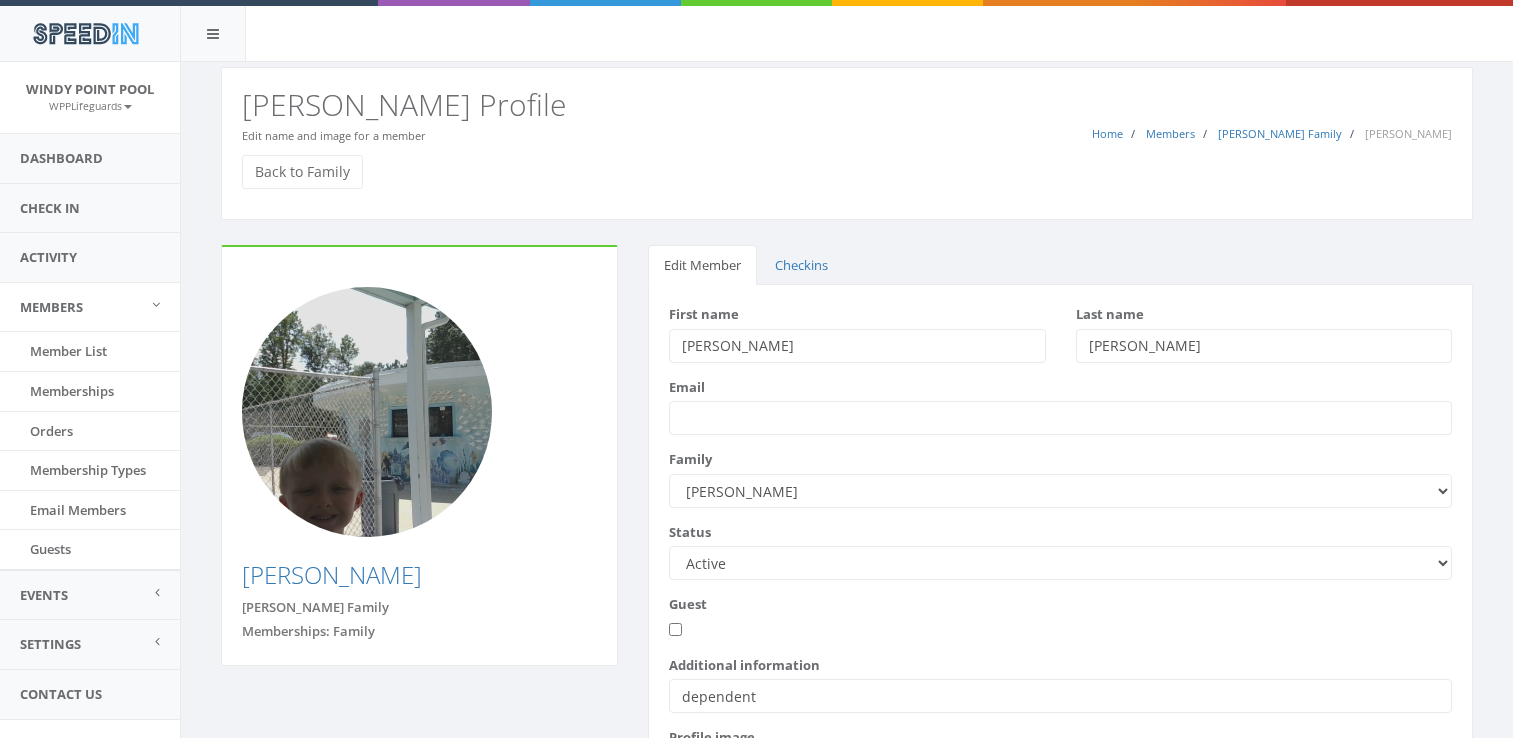 scroll, scrollTop: 0, scrollLeft: 0, axis: both 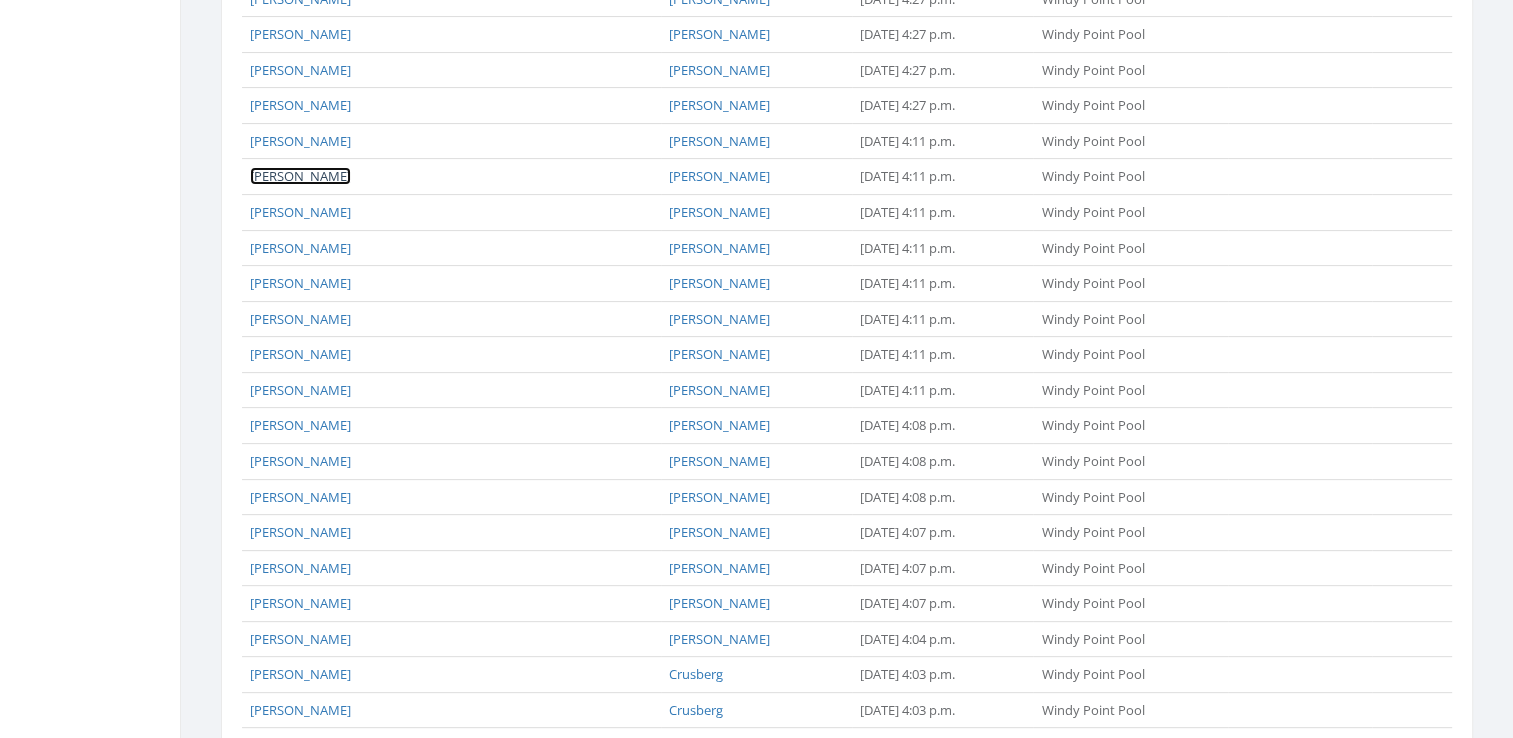 click on "[PERSON_NAME]" at bounding box center (300, 176) 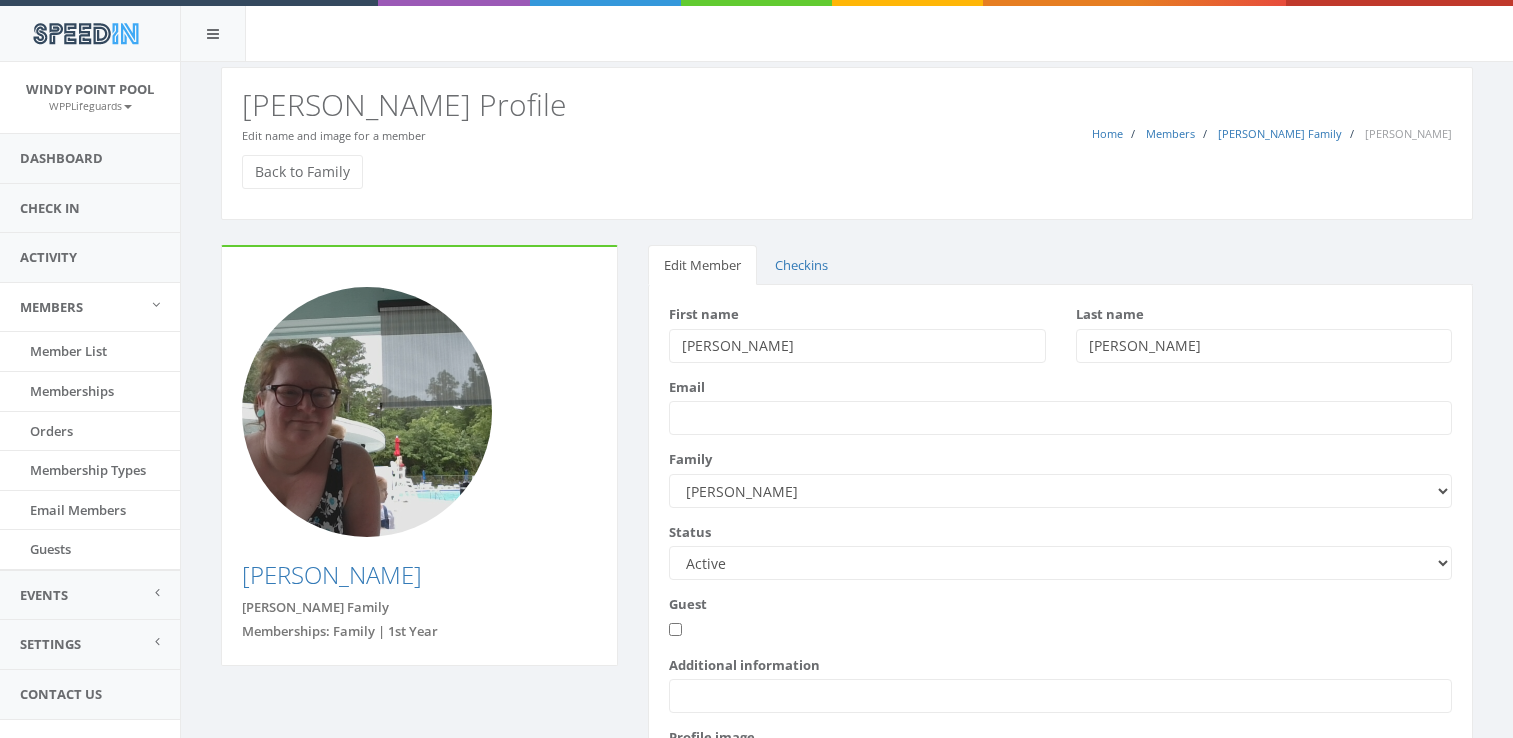 scroll, scrollTop: 0, scrollLeft: 0, axis: both 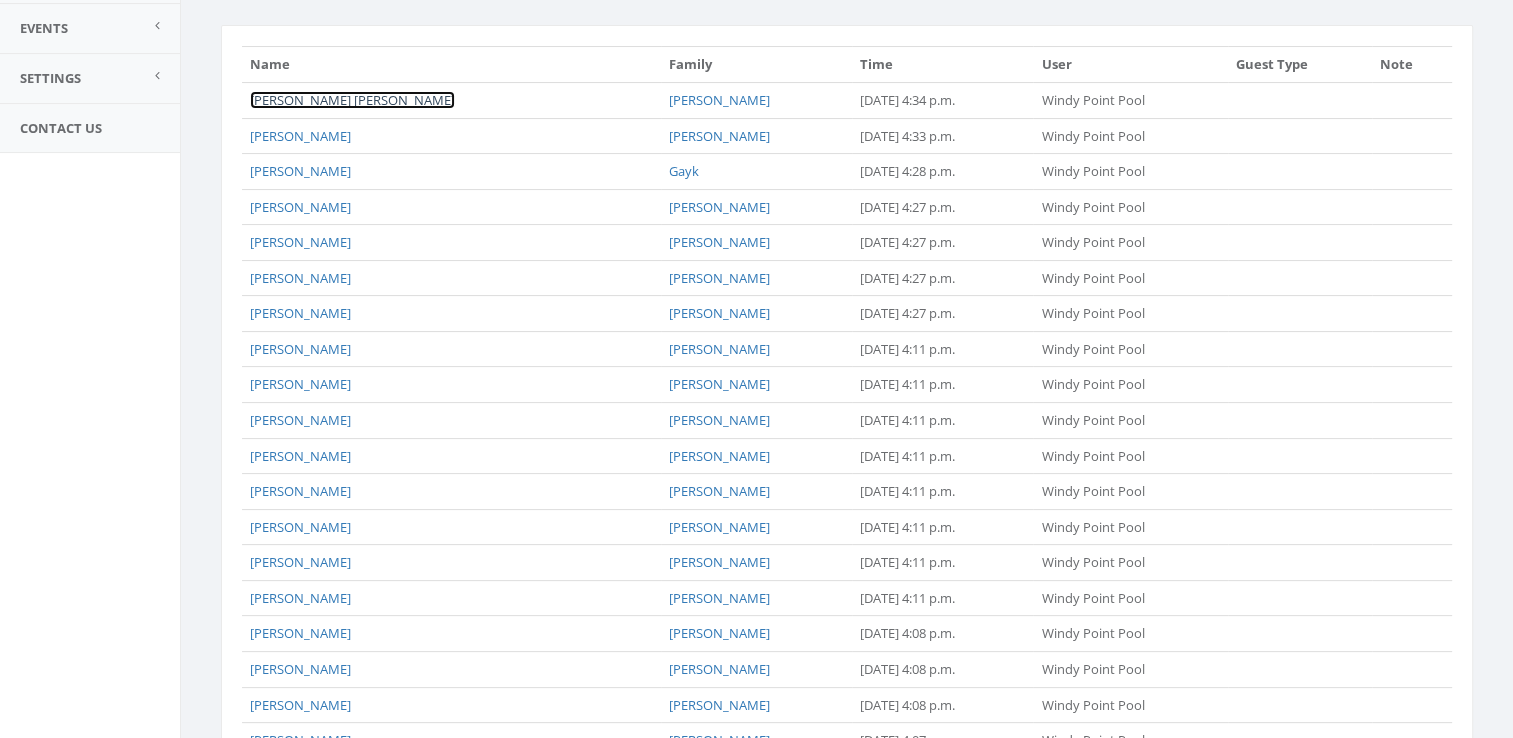 click on "[PERSON_NAME] [PERSON_NAME]" at bounding box center [352, 100] 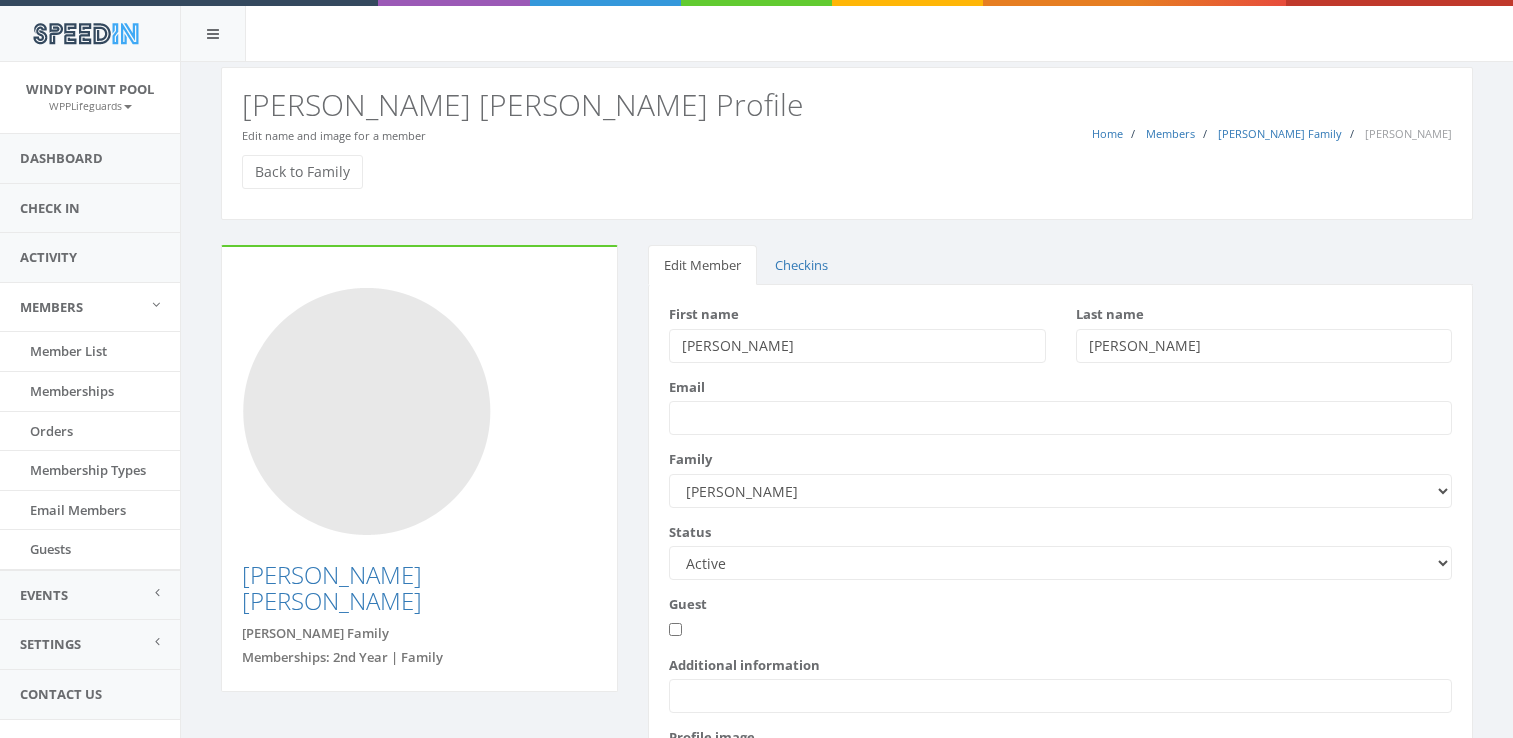 scroll, scrollTop: 0, scrollLeft: 0, axis: both 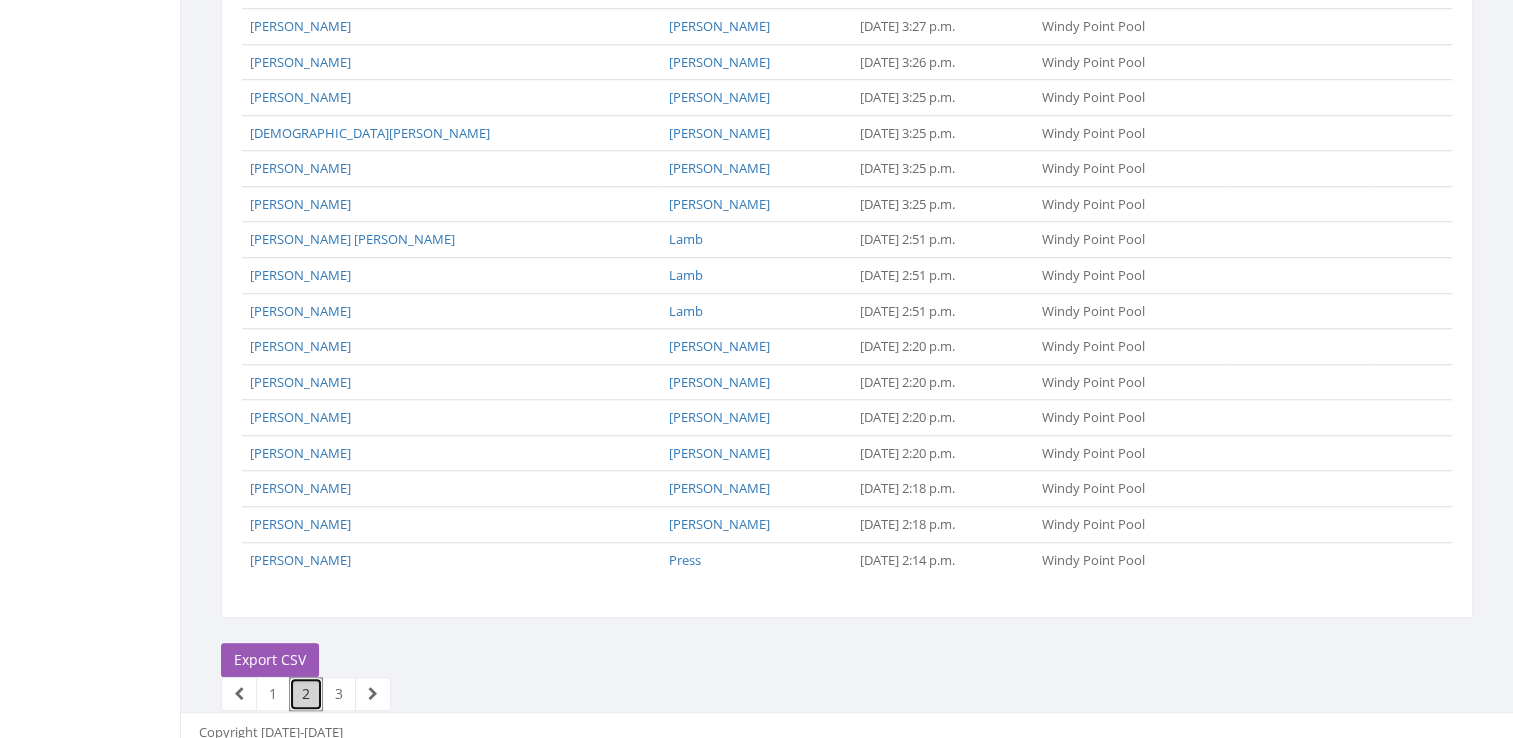 click on "2" at bounding box center [306, 694] 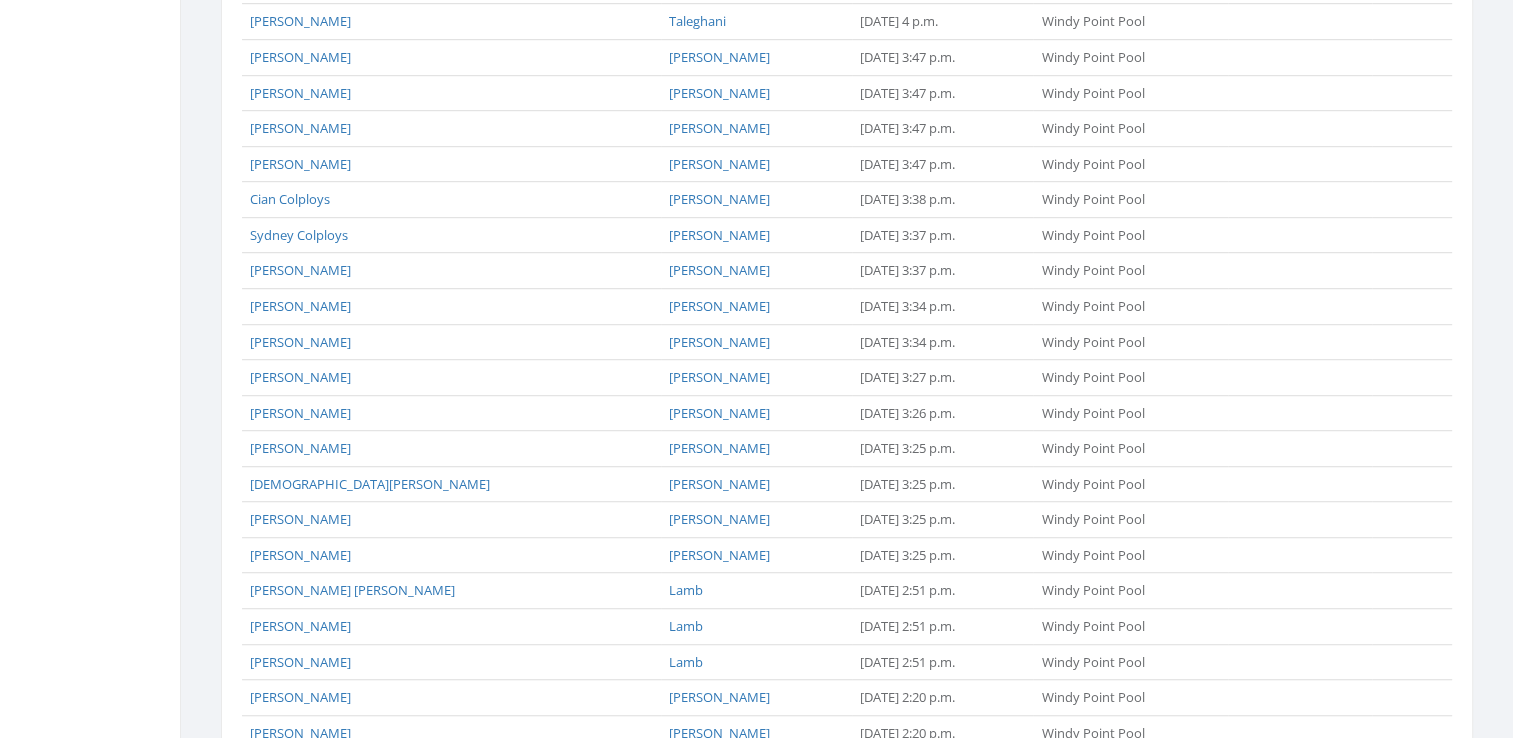 scroll, scrollTop: 1611, scrollLeft: 0, axis: vertical 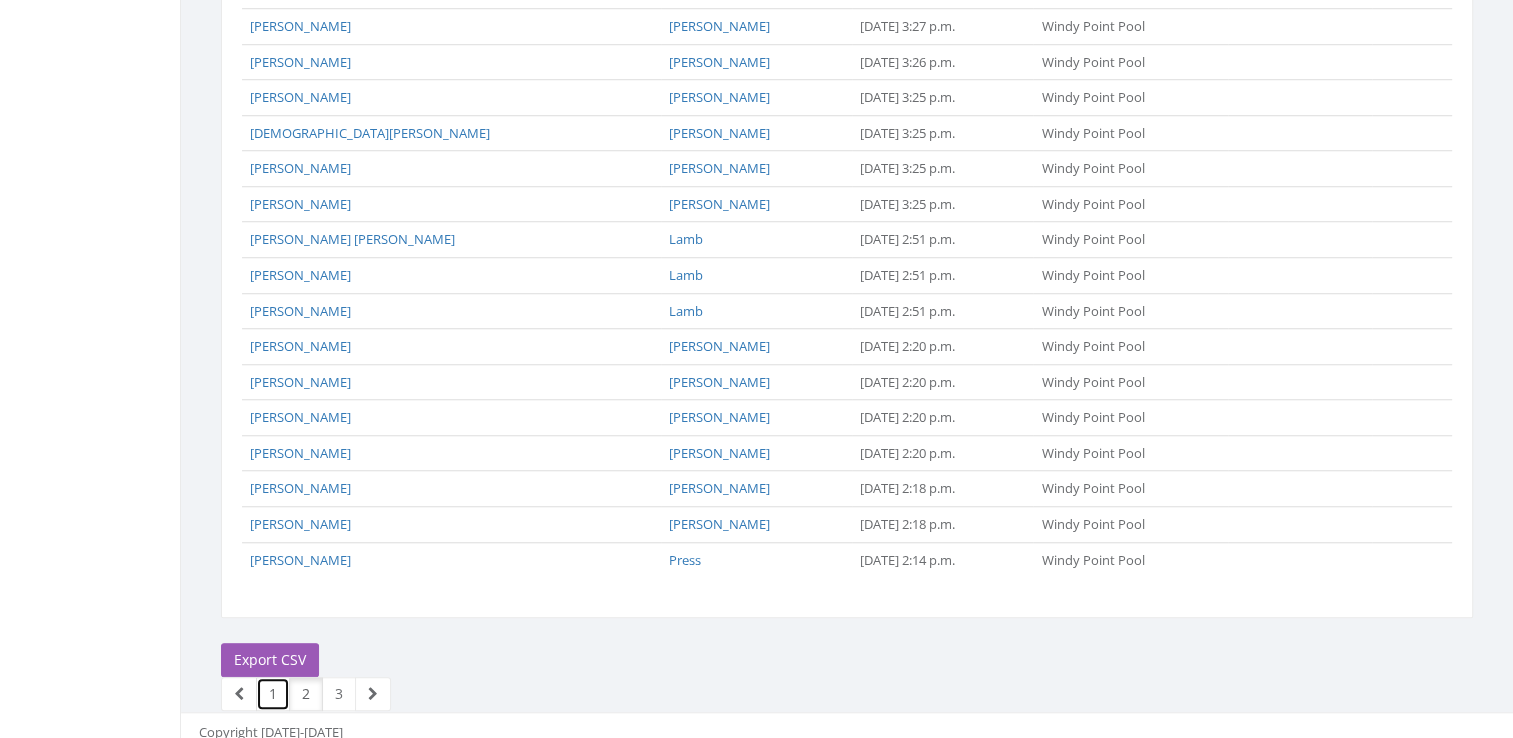 click on "1" at bounding box center (273, 694) 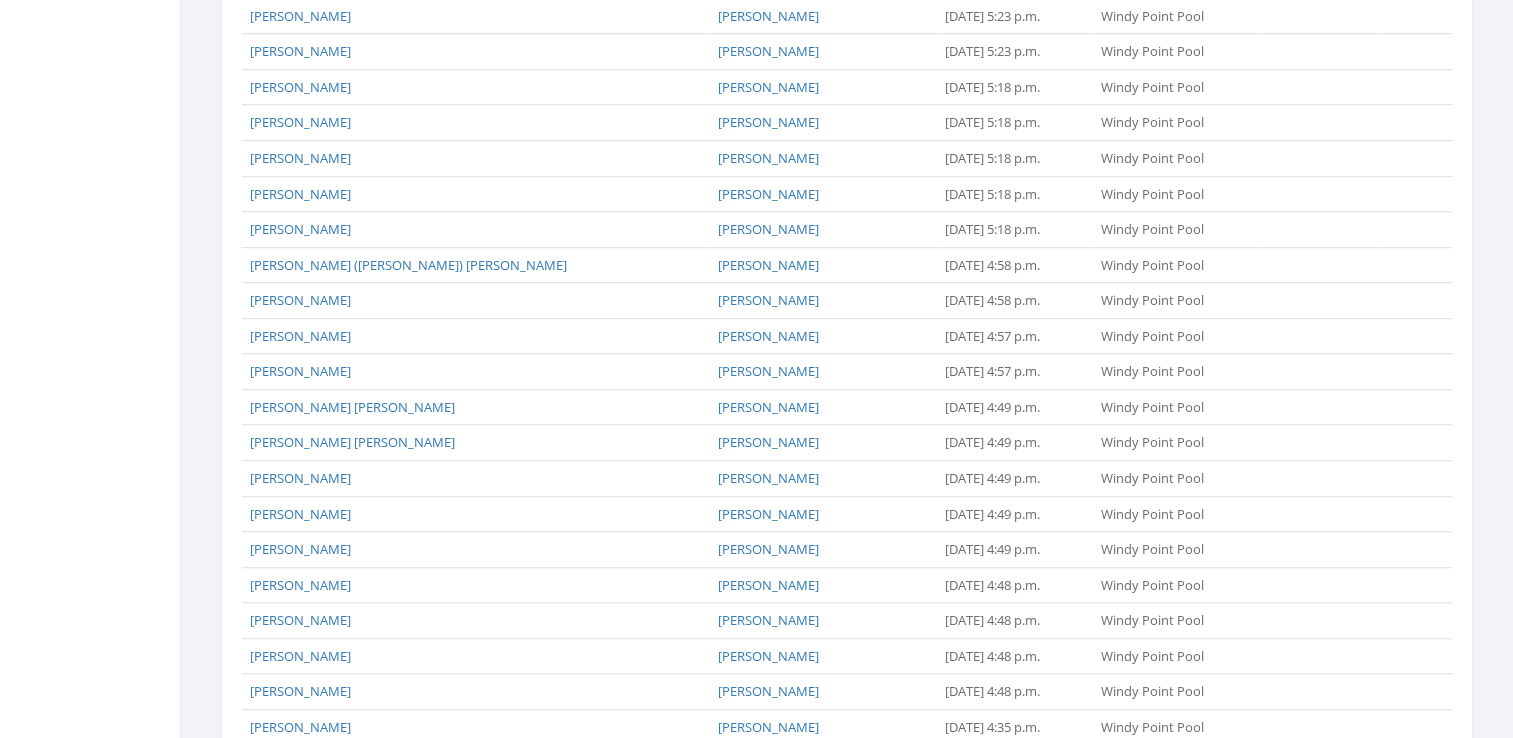 scroll, scrollTop: 1611, scrollLeft: 0, axis: vertical 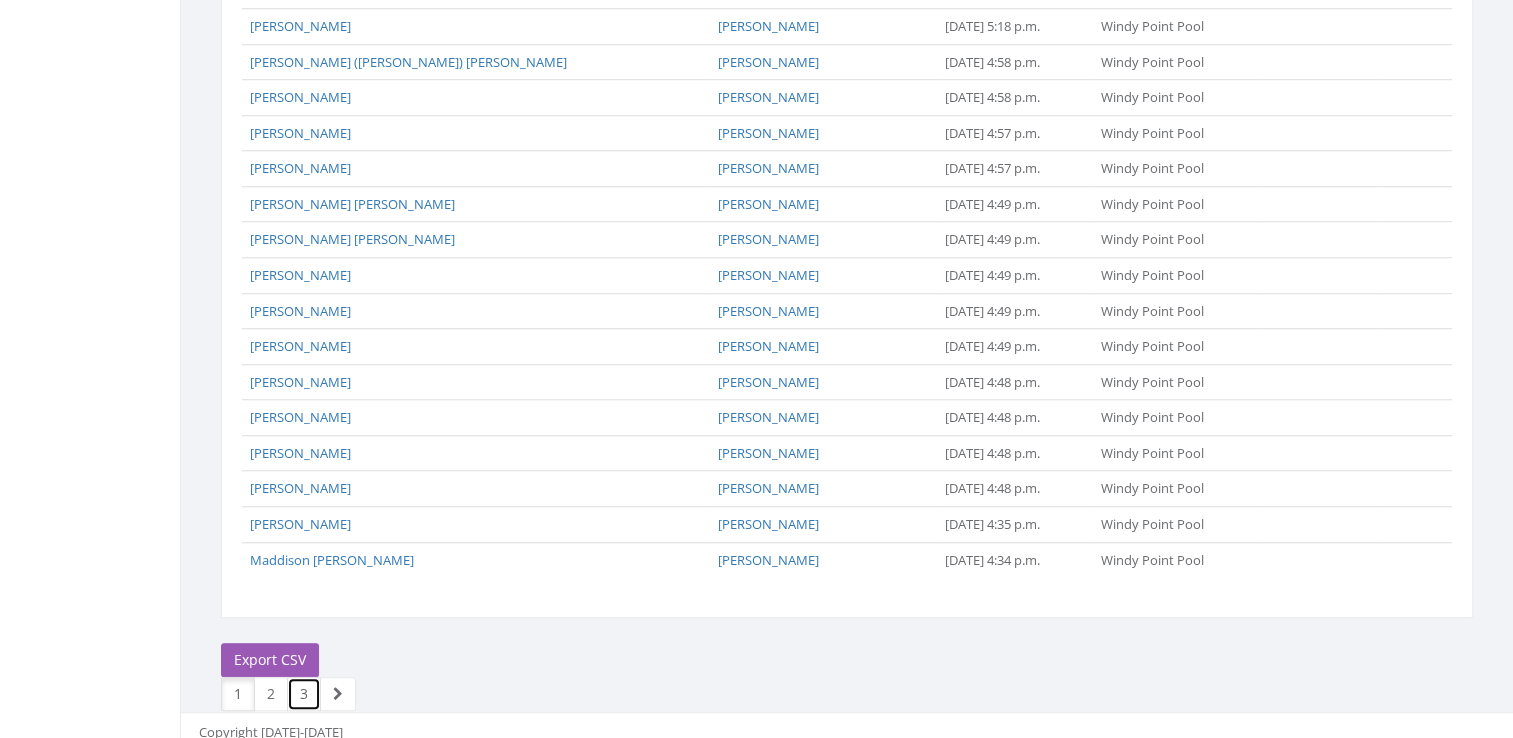 click on "3" at bounding box center [304, 694] 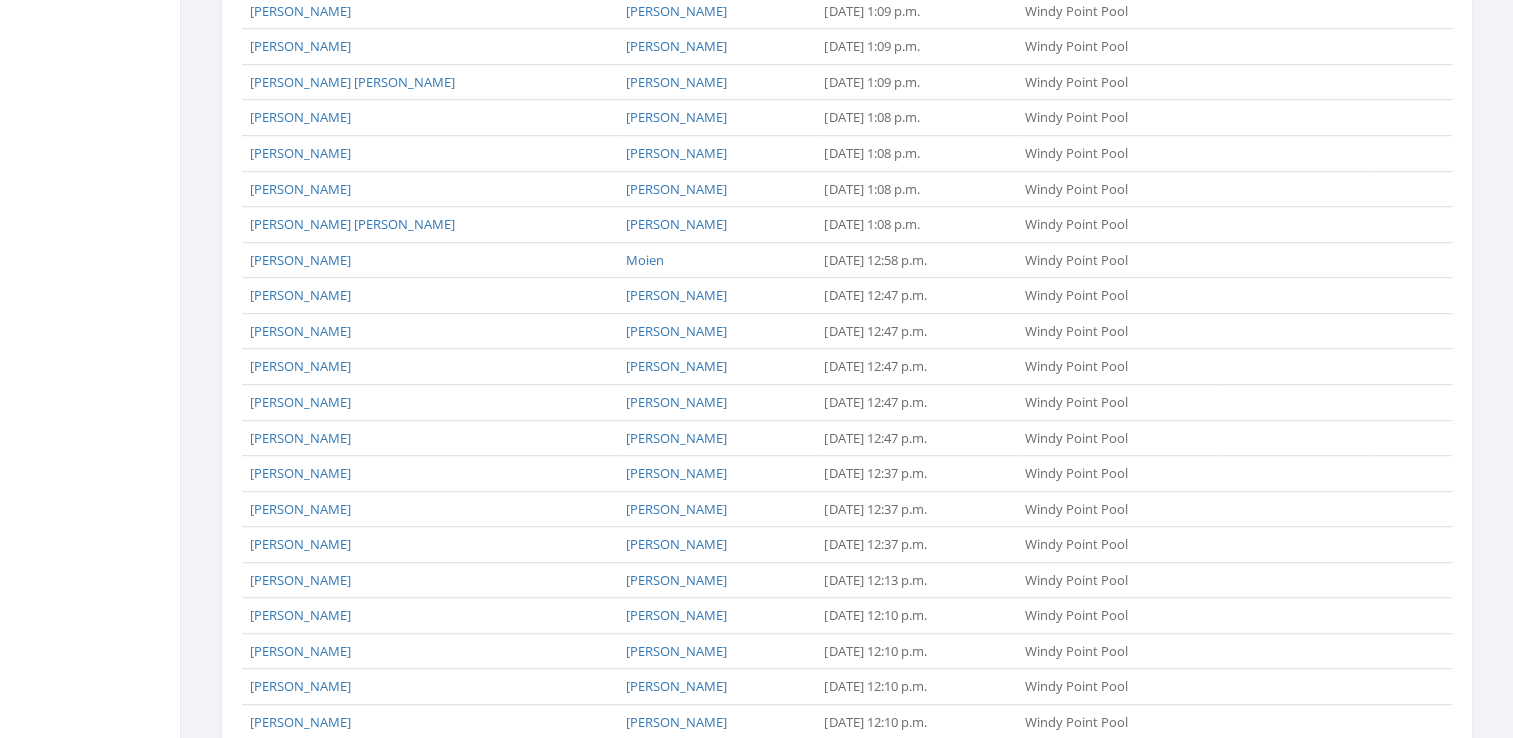 scroll, scrollTop: 1328, scrollLeft: 0, axis: vertical 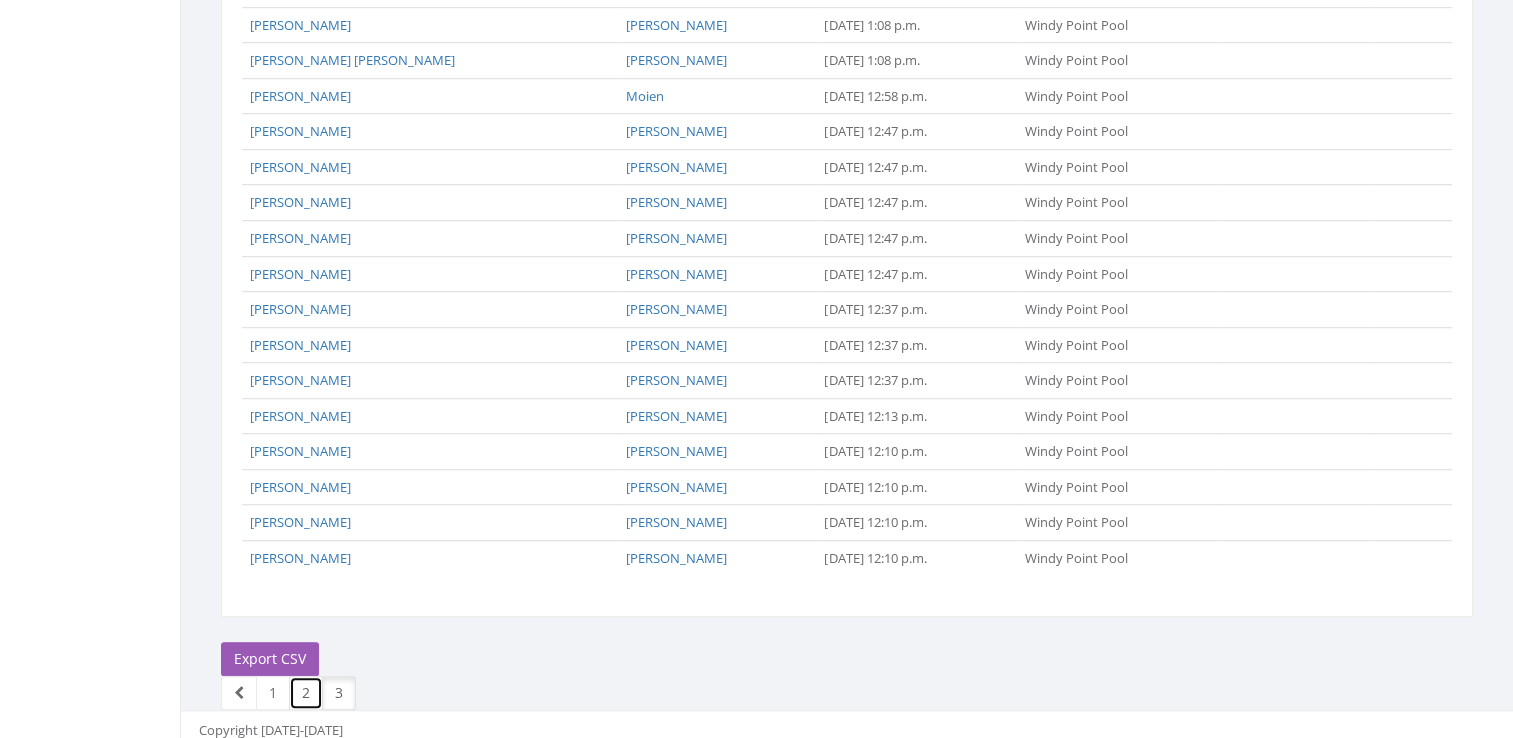 click on "2" at bounding box center (306, 693) 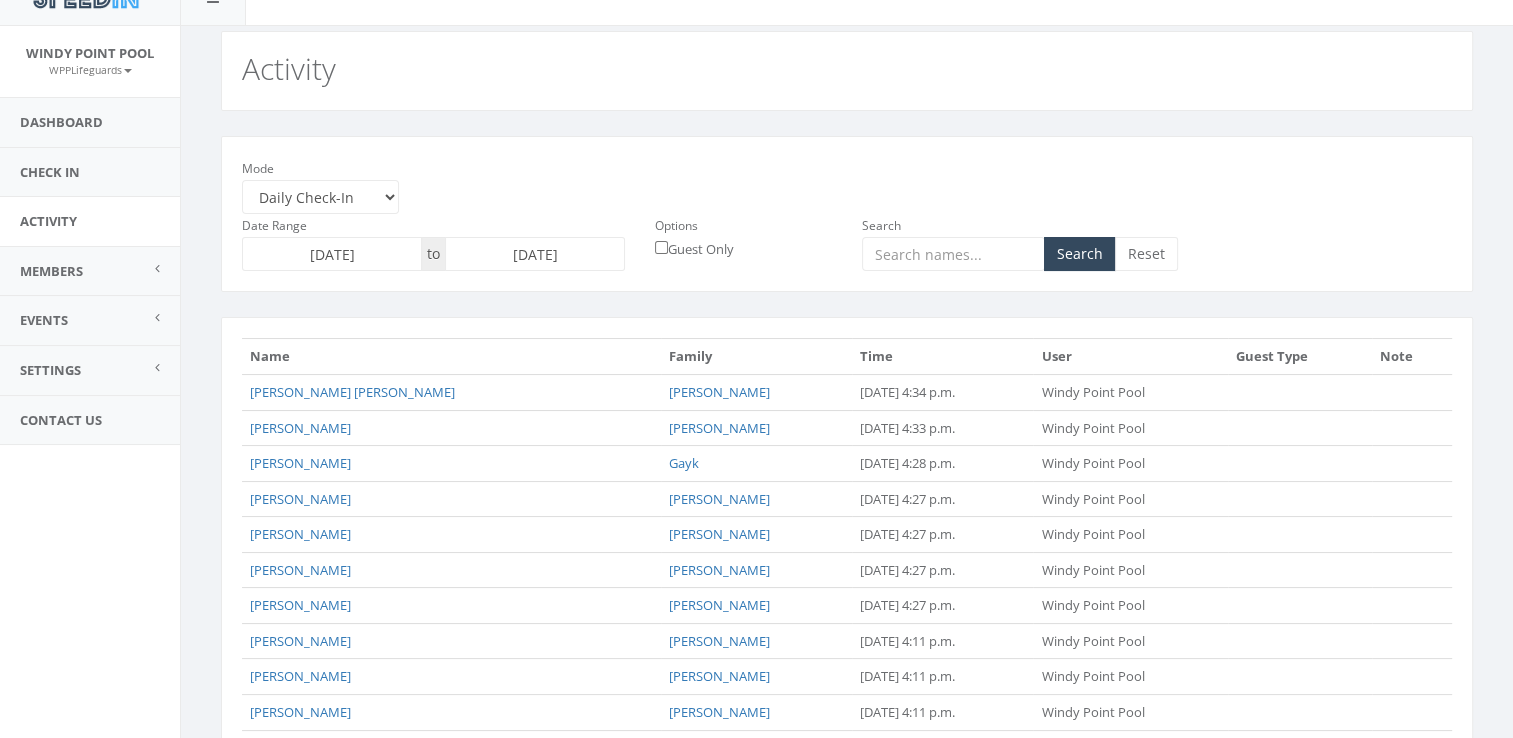 scroll, scrollTop: 0, scrollLeft: 0, axis: both 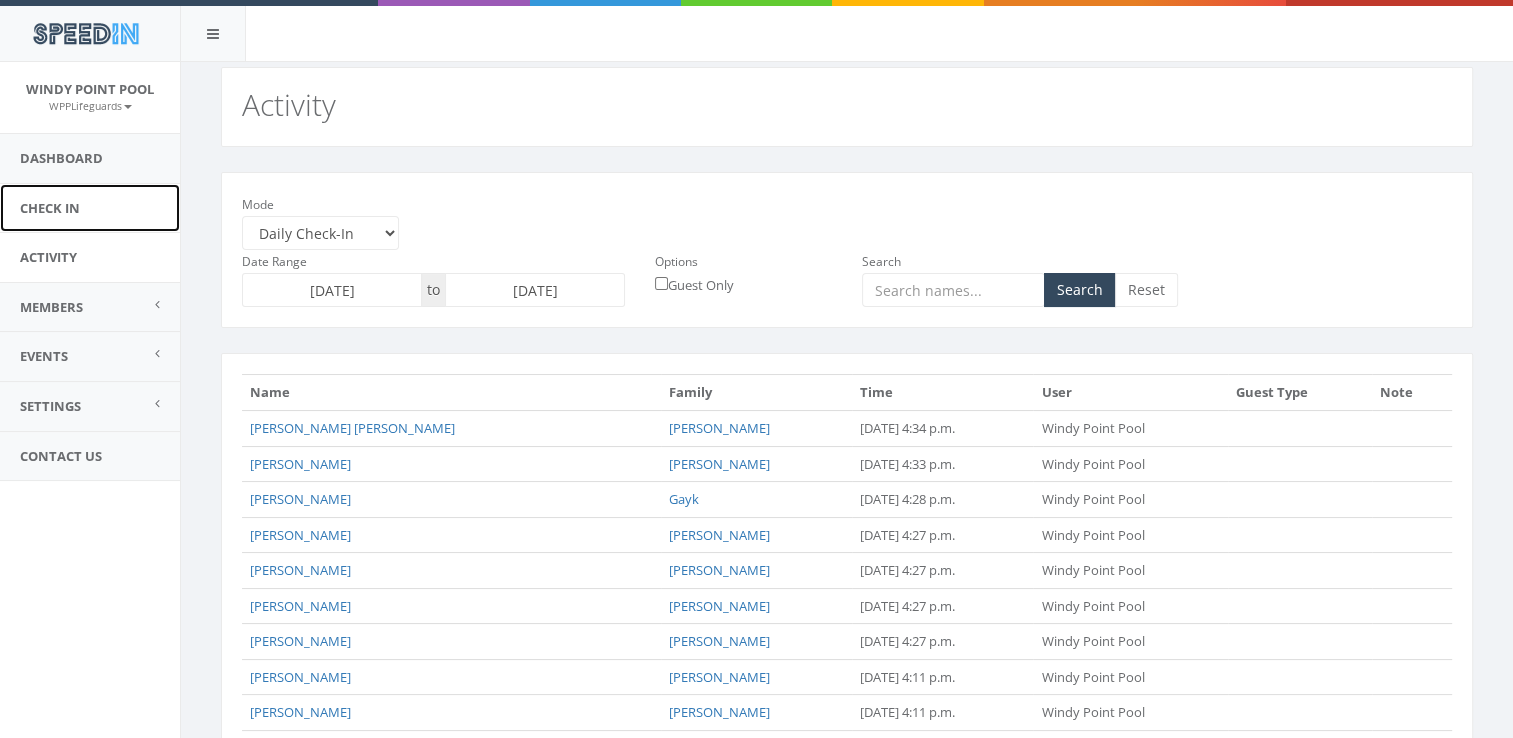 click on "Check In" at bounding box center [90, 208] 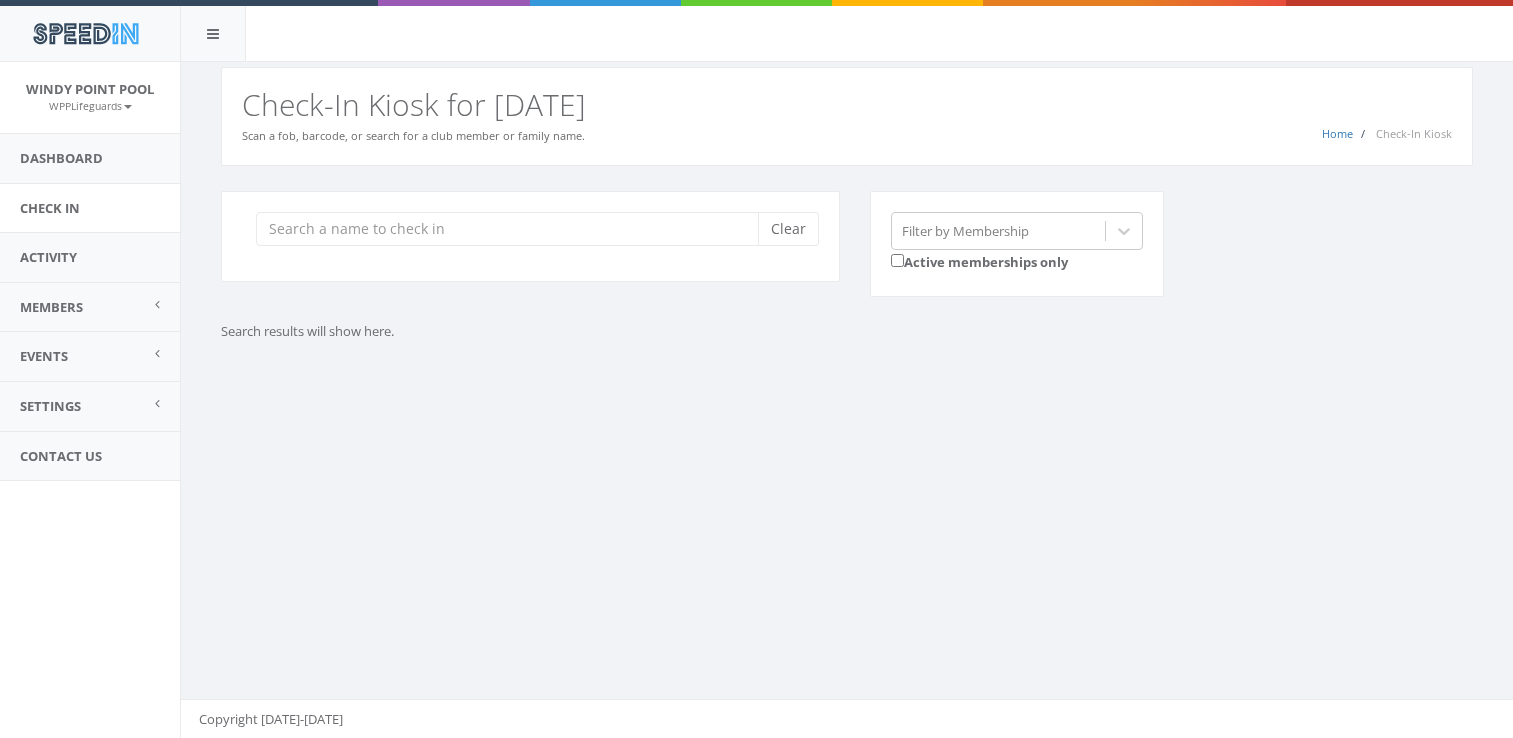 scroll, scrollTop: 0, scrollLeft: 0, axis: both 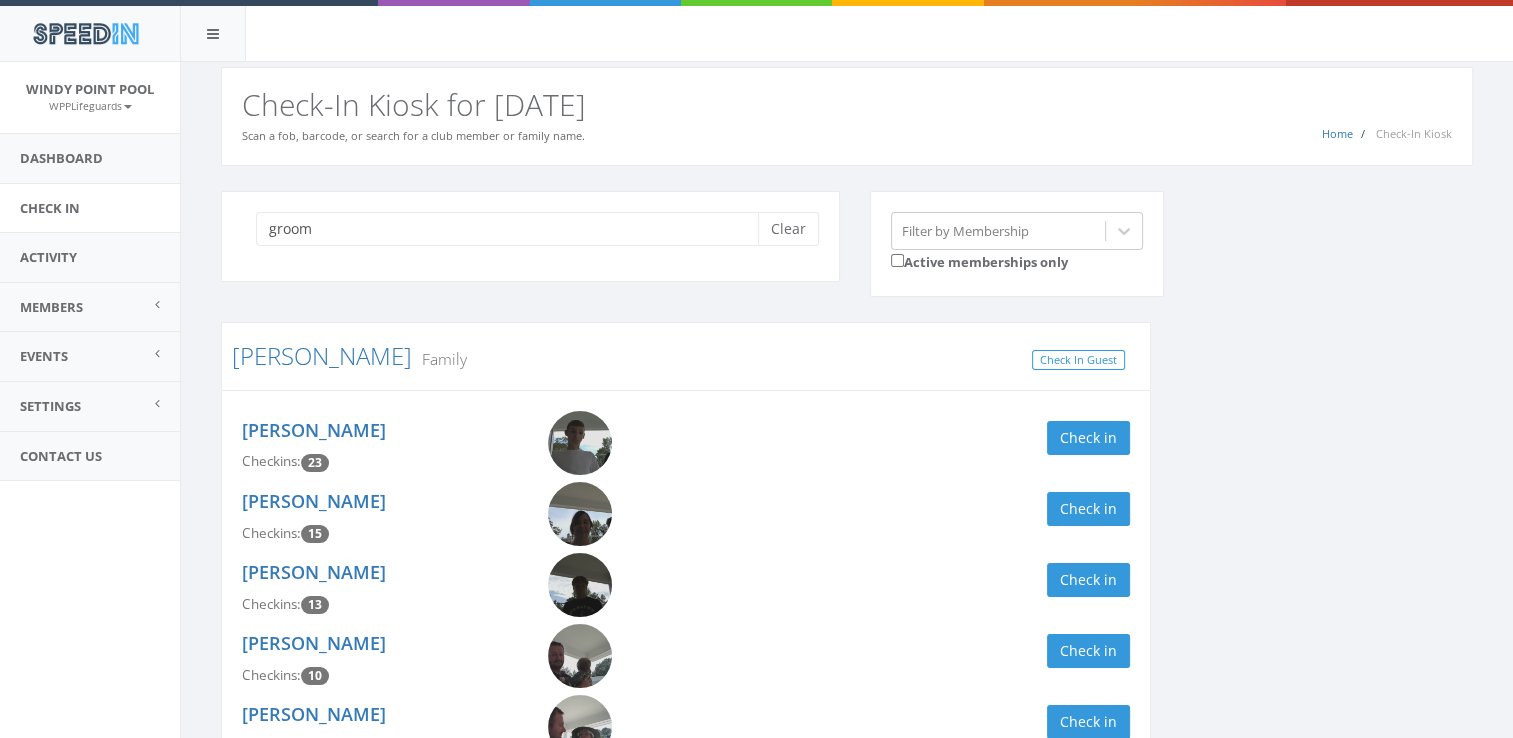 type on "groom" 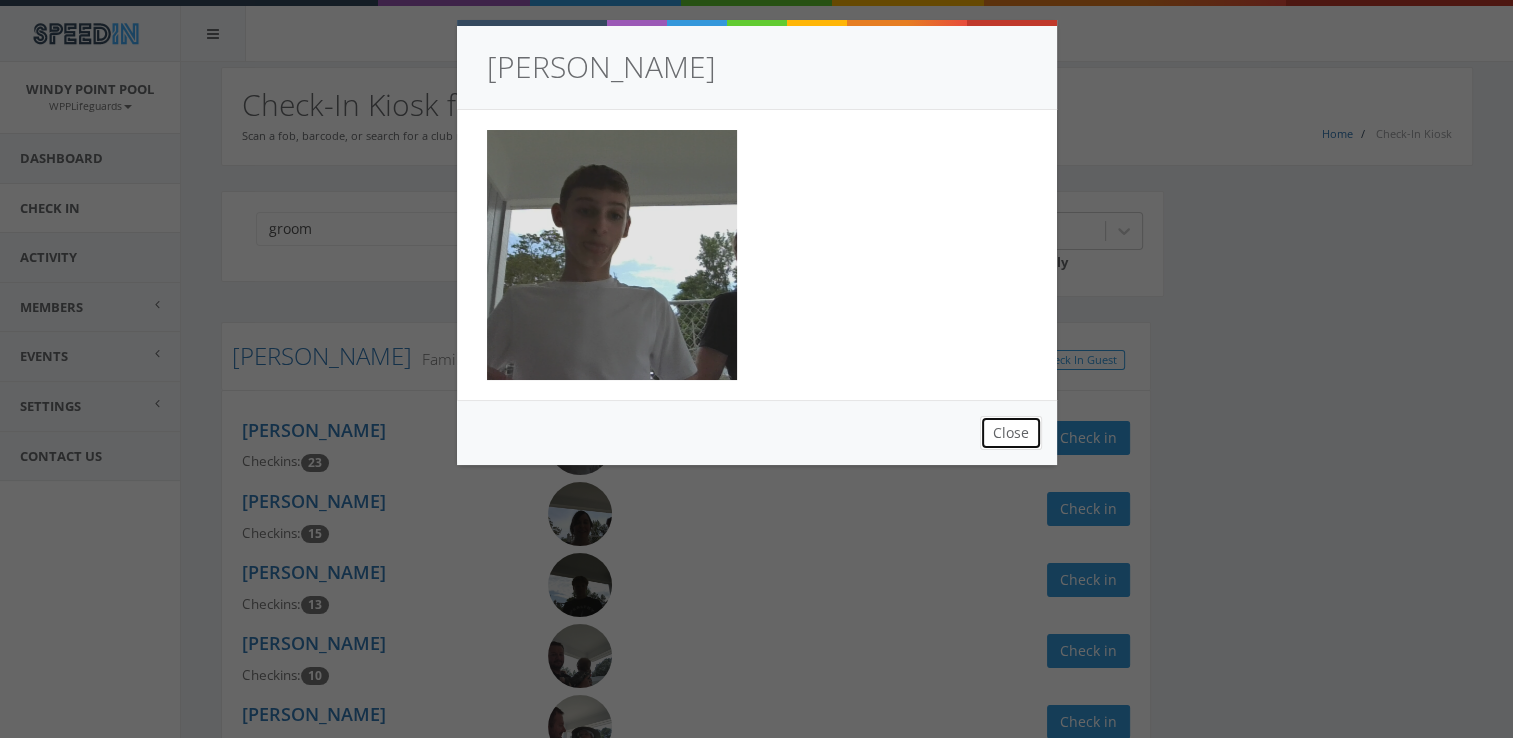 click on "Close" at bounding box center (1011, 433) 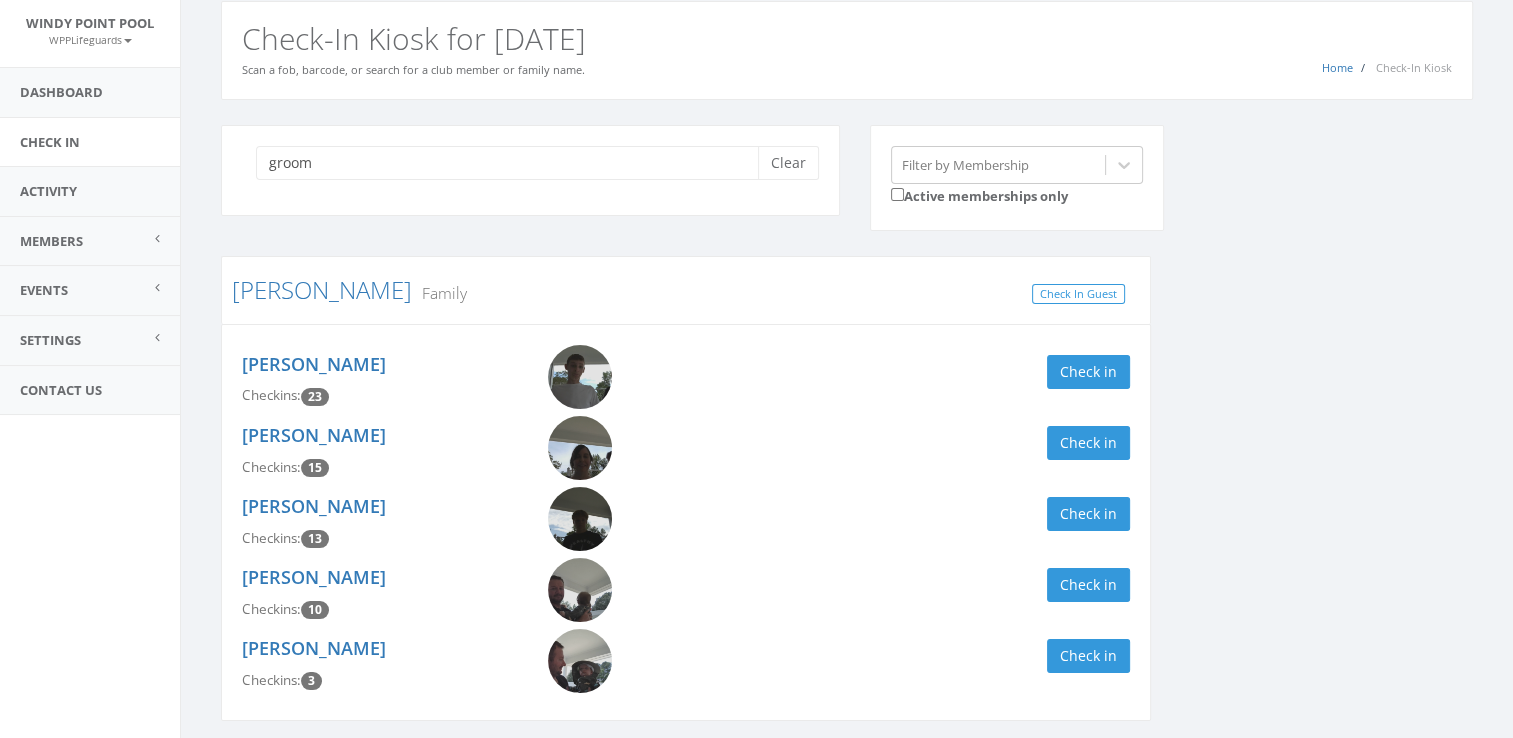 scroll, scrollTop: 70, scrollLeft: 0, axis: vertical 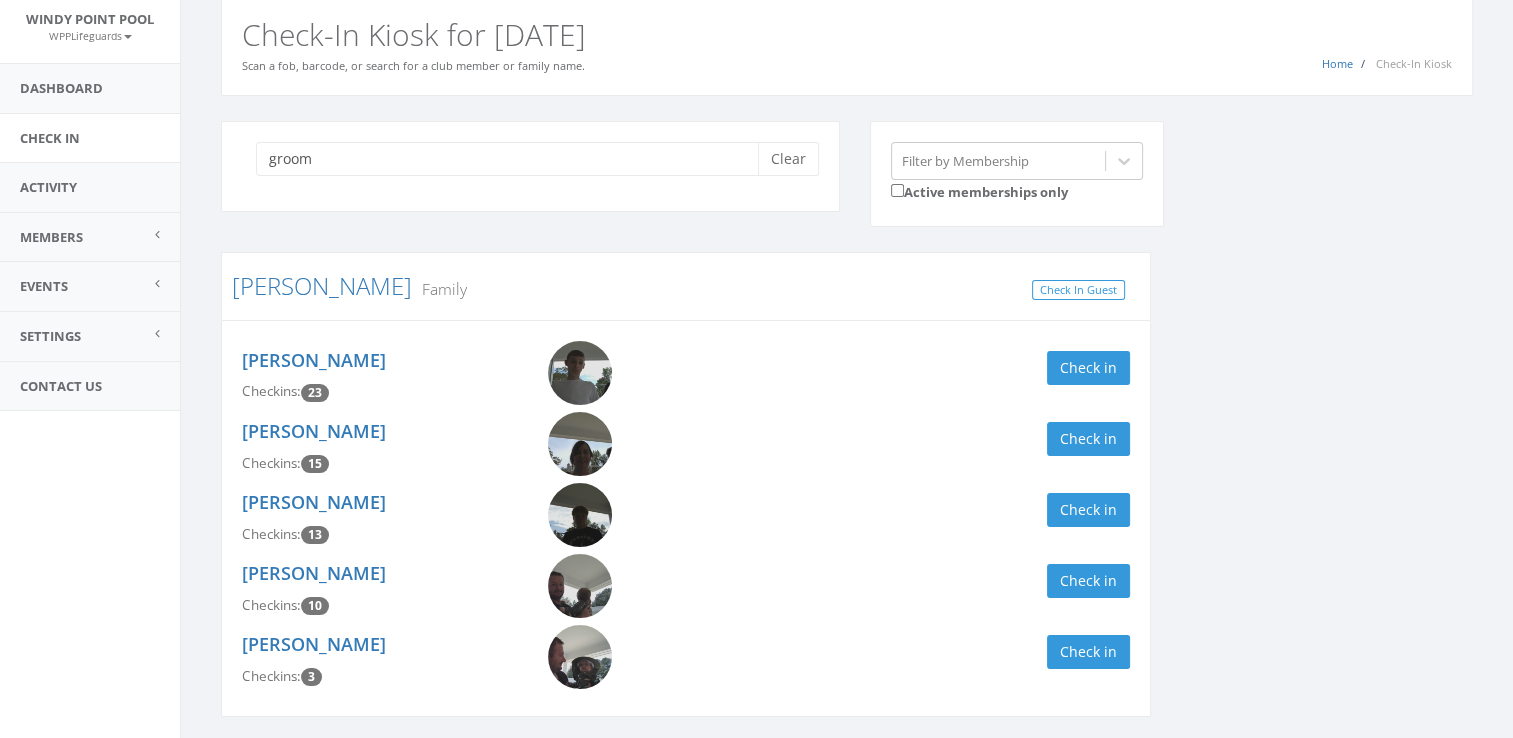 click at bounding box center [580, 515] 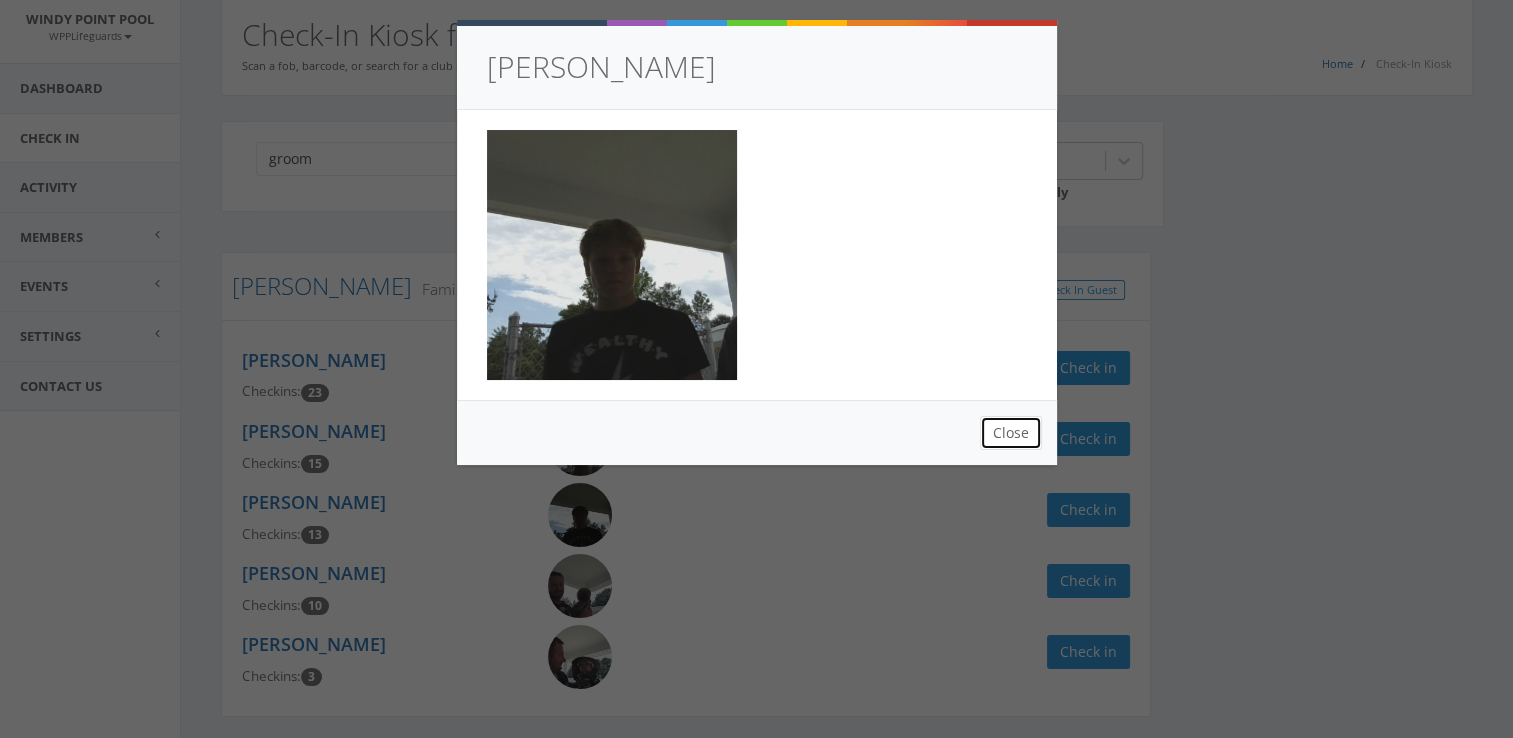 click on "Close" at bounding box center (1011, 433) 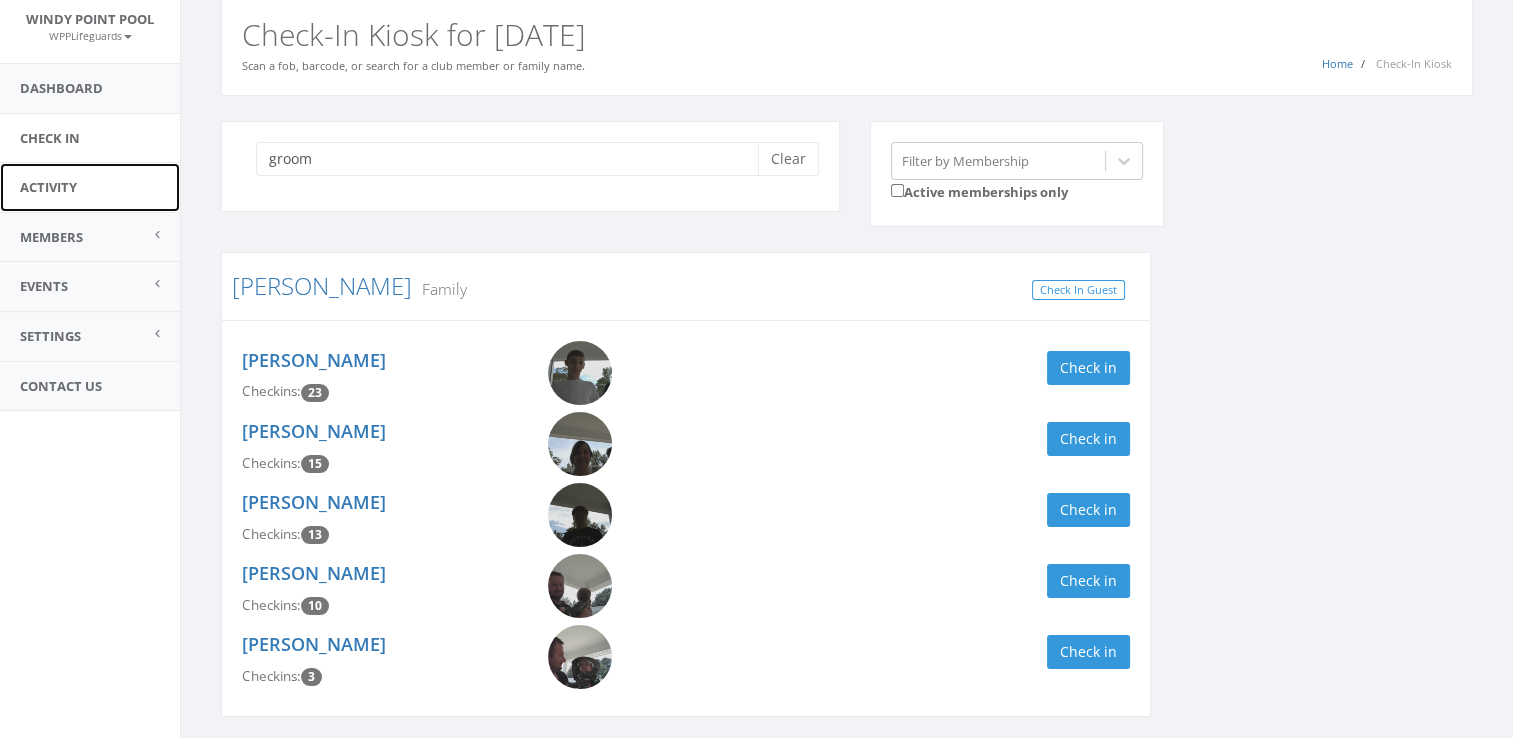 click on "Activity" at bounding box center [90, 187] 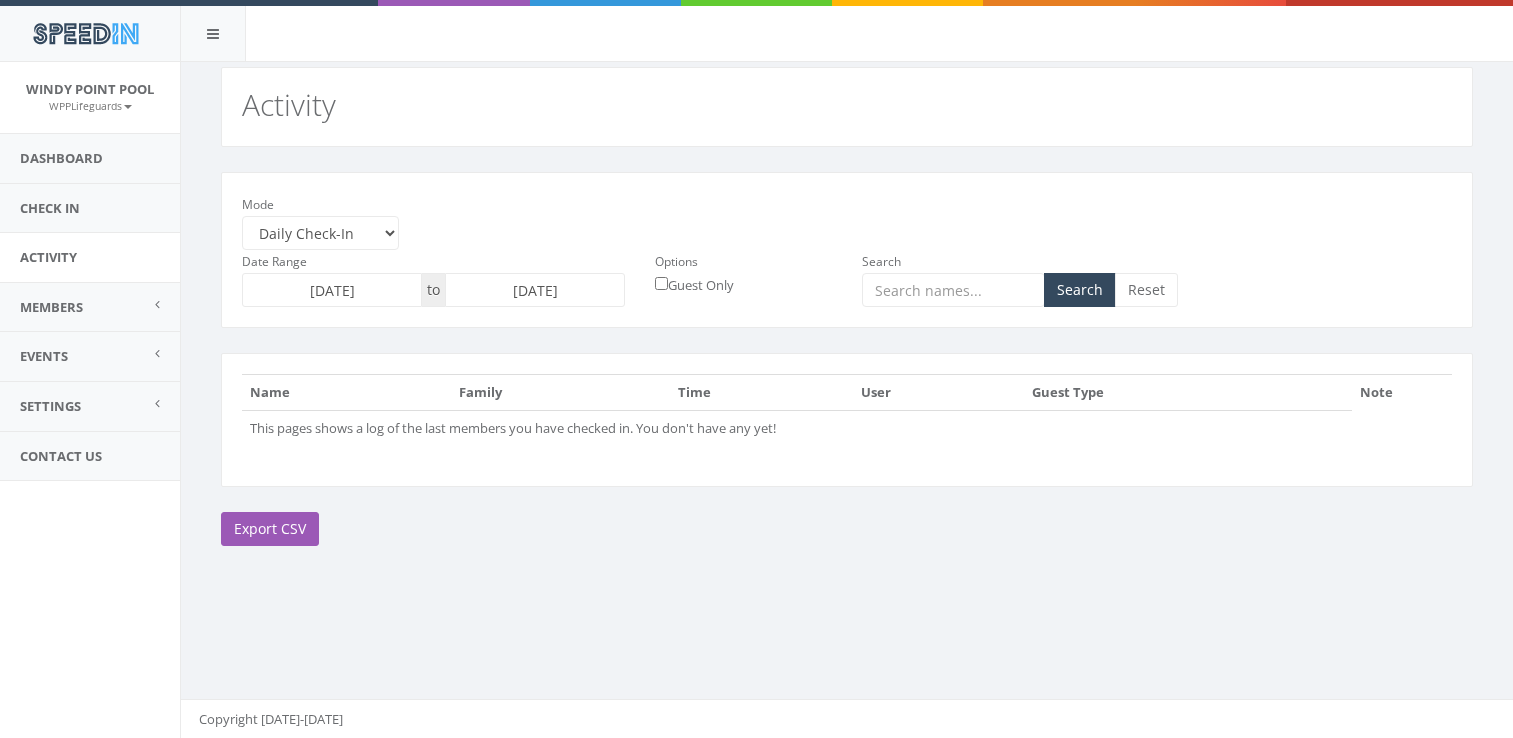 scroll, scrollTop: 0, scrollLeft: 0, axis: both 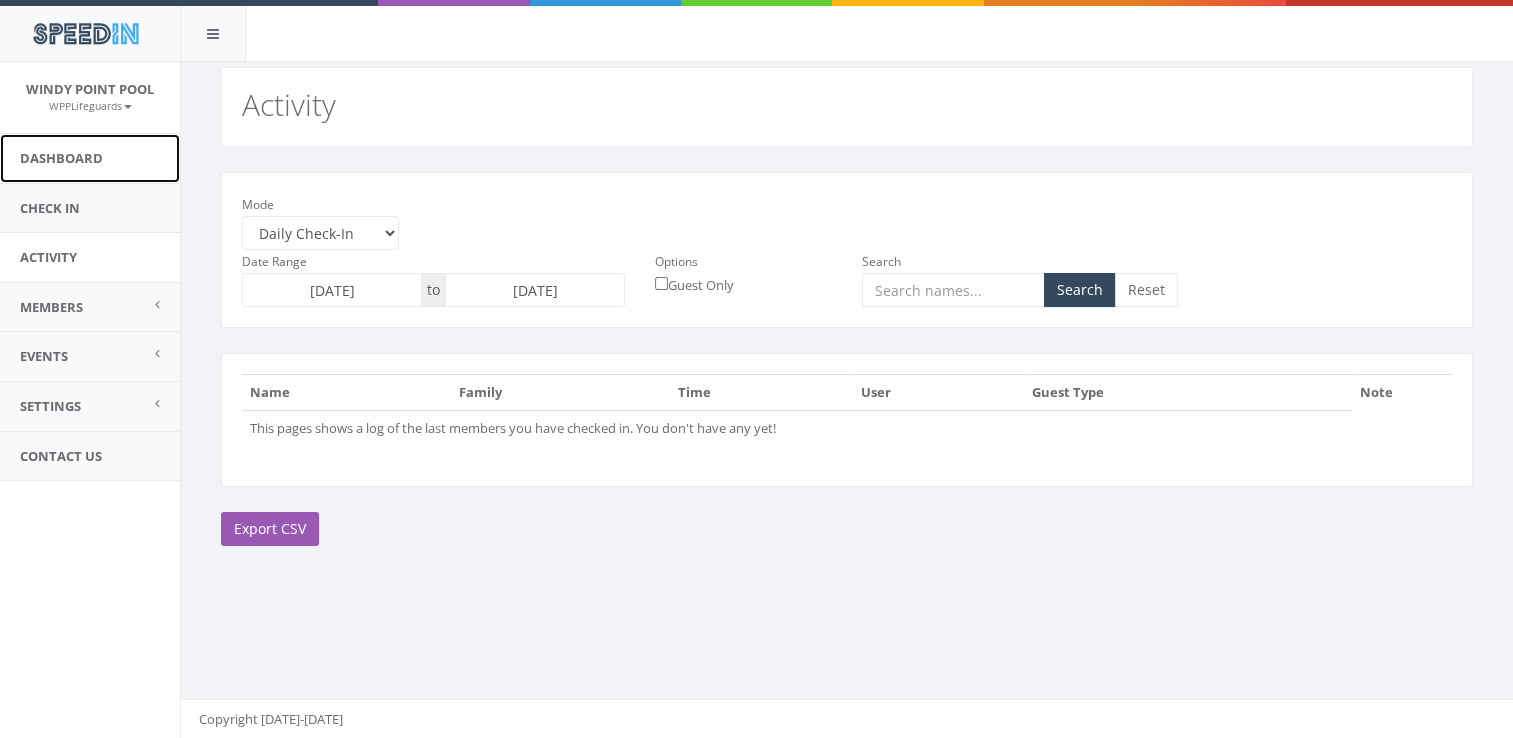 click on "Dashboard" at bounding box center [90, 158] 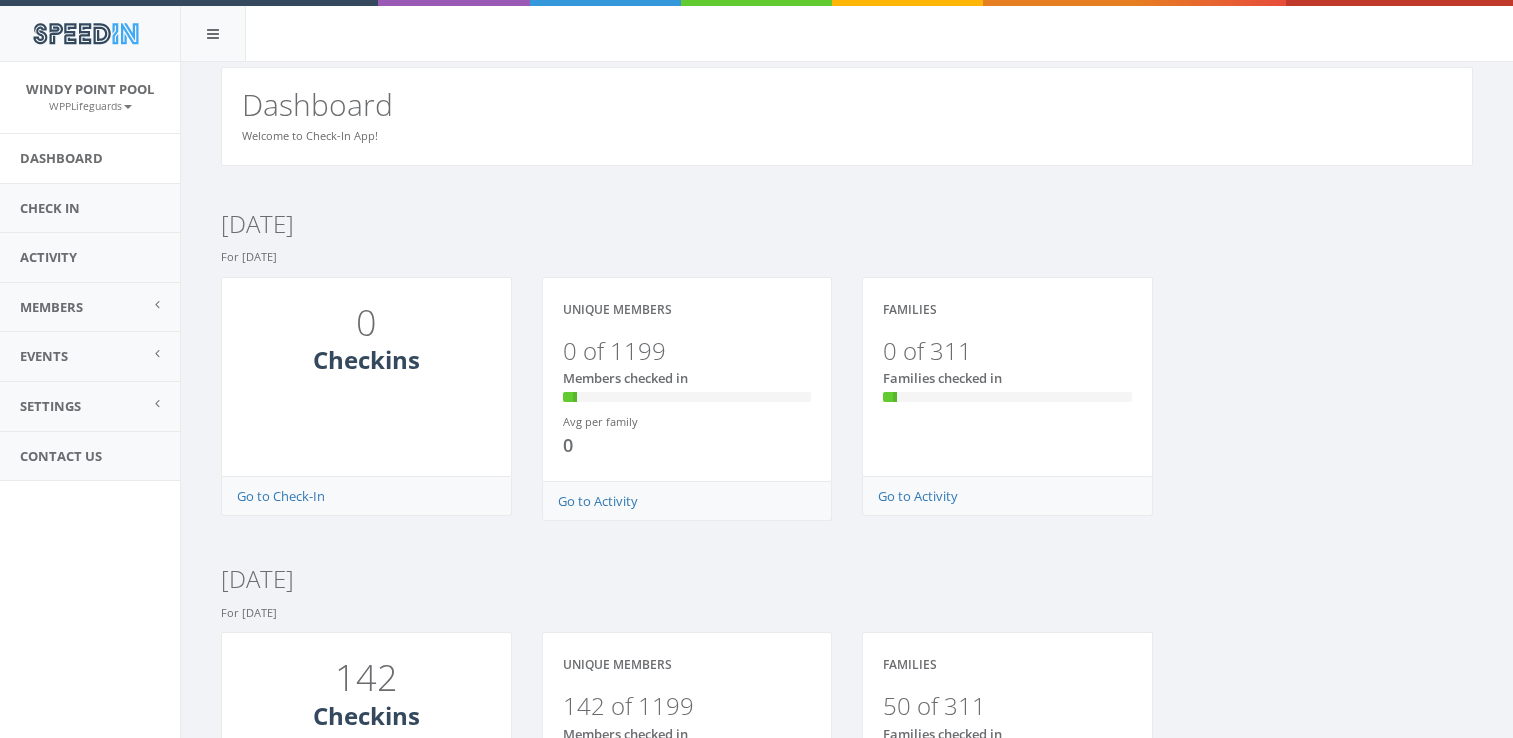 scroll, scrollTop: 0, scrollLeft: 0, axis: both 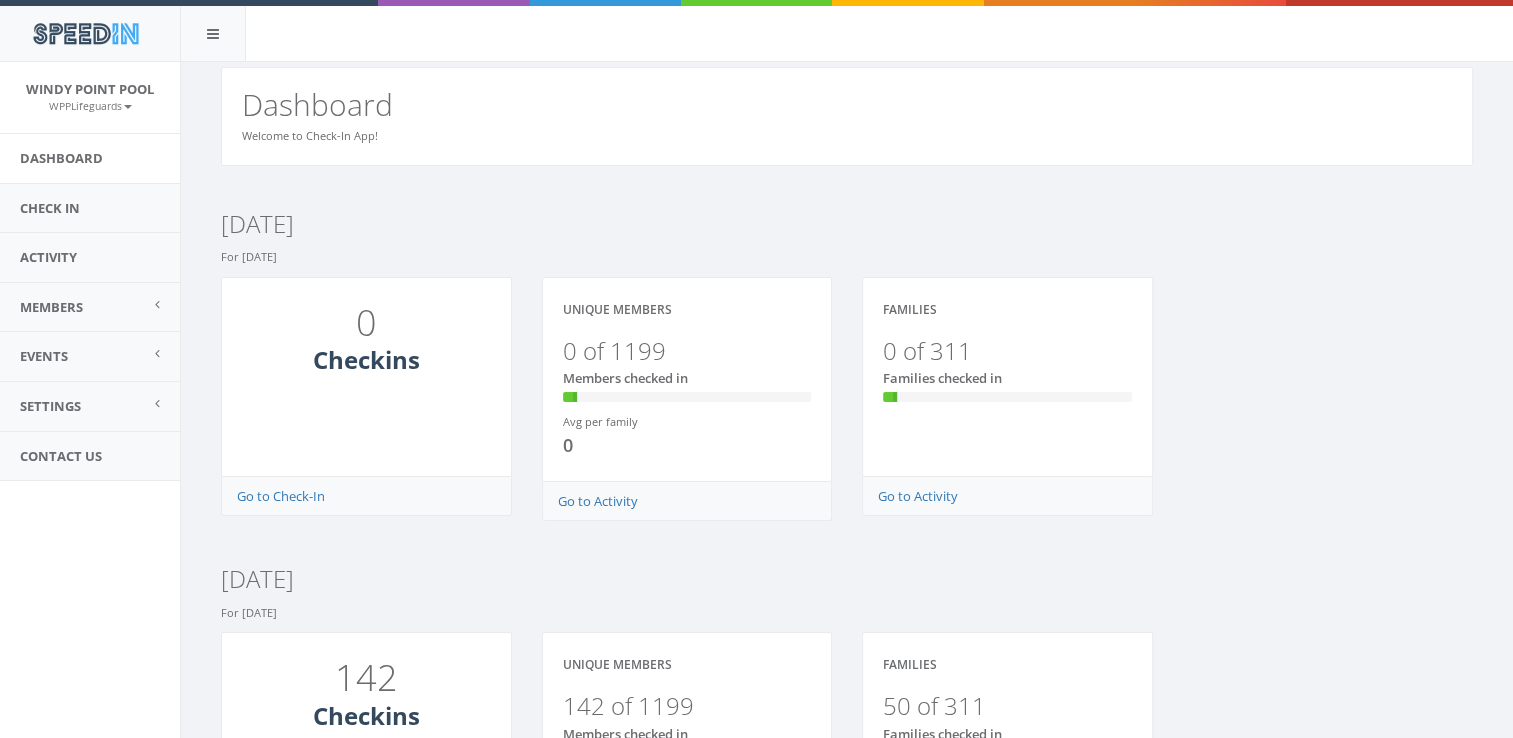 click on "Members" at bounding box center (90, 307) 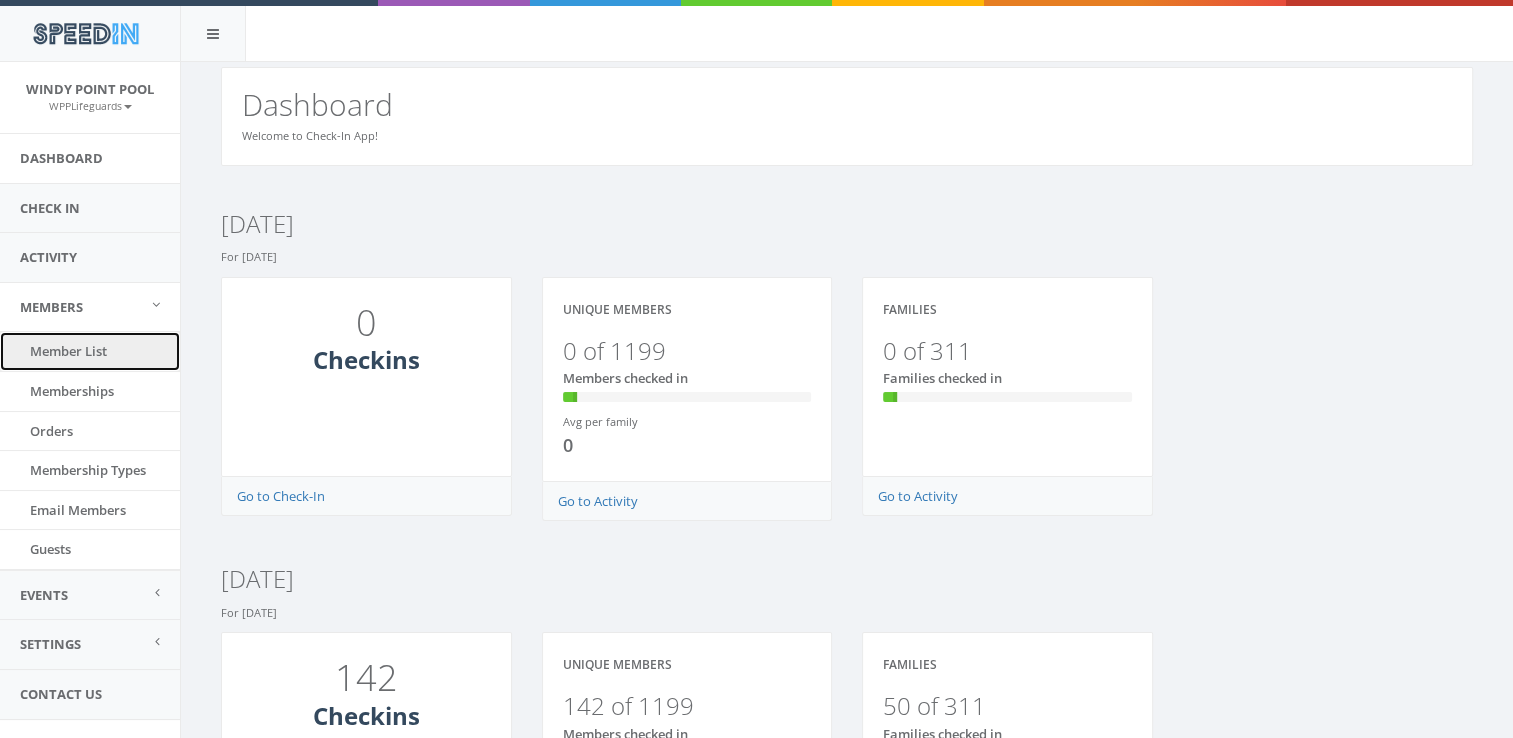 click on "Member List" at bounding box center [90, 351] 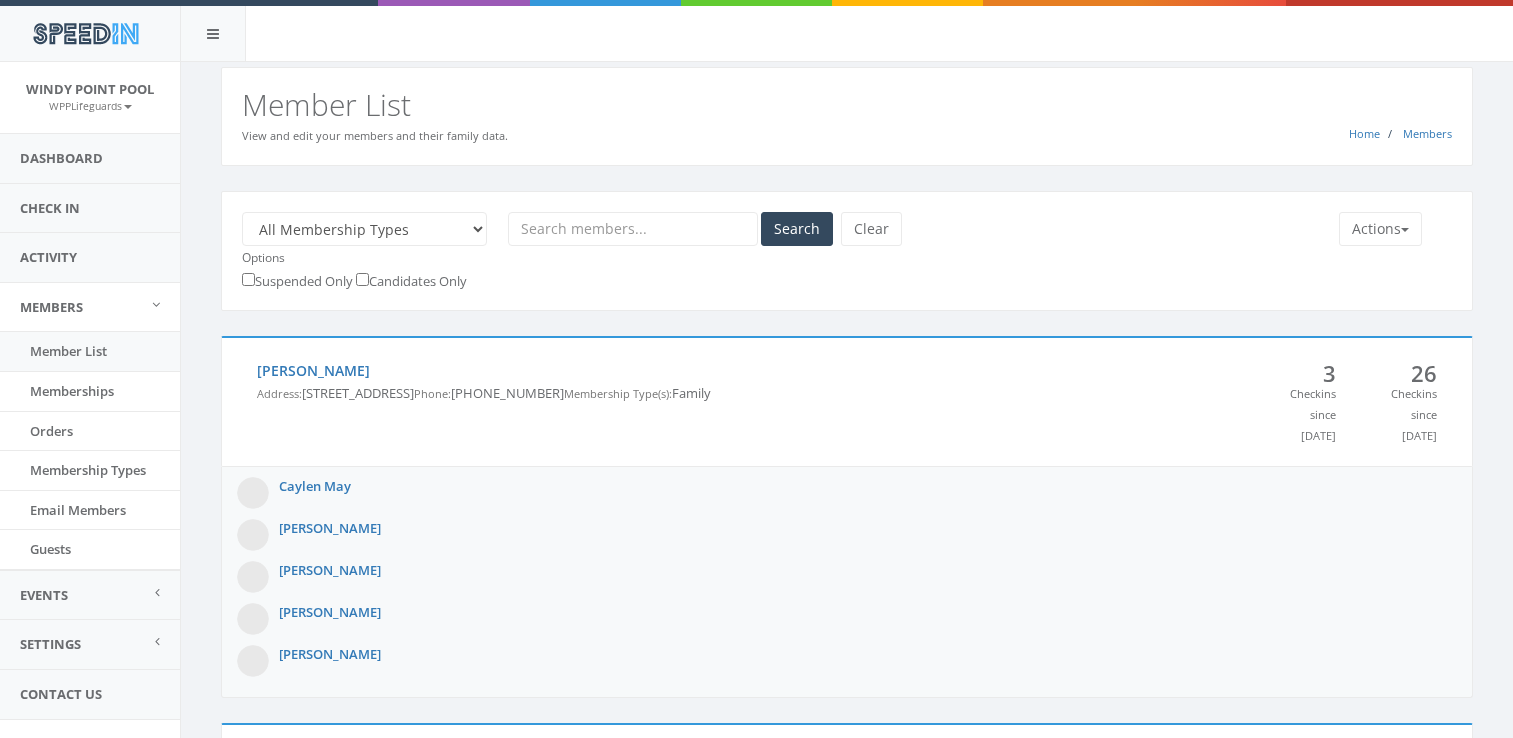 scroll, scrollTop: 0, scrollLeft: 0, axis: both 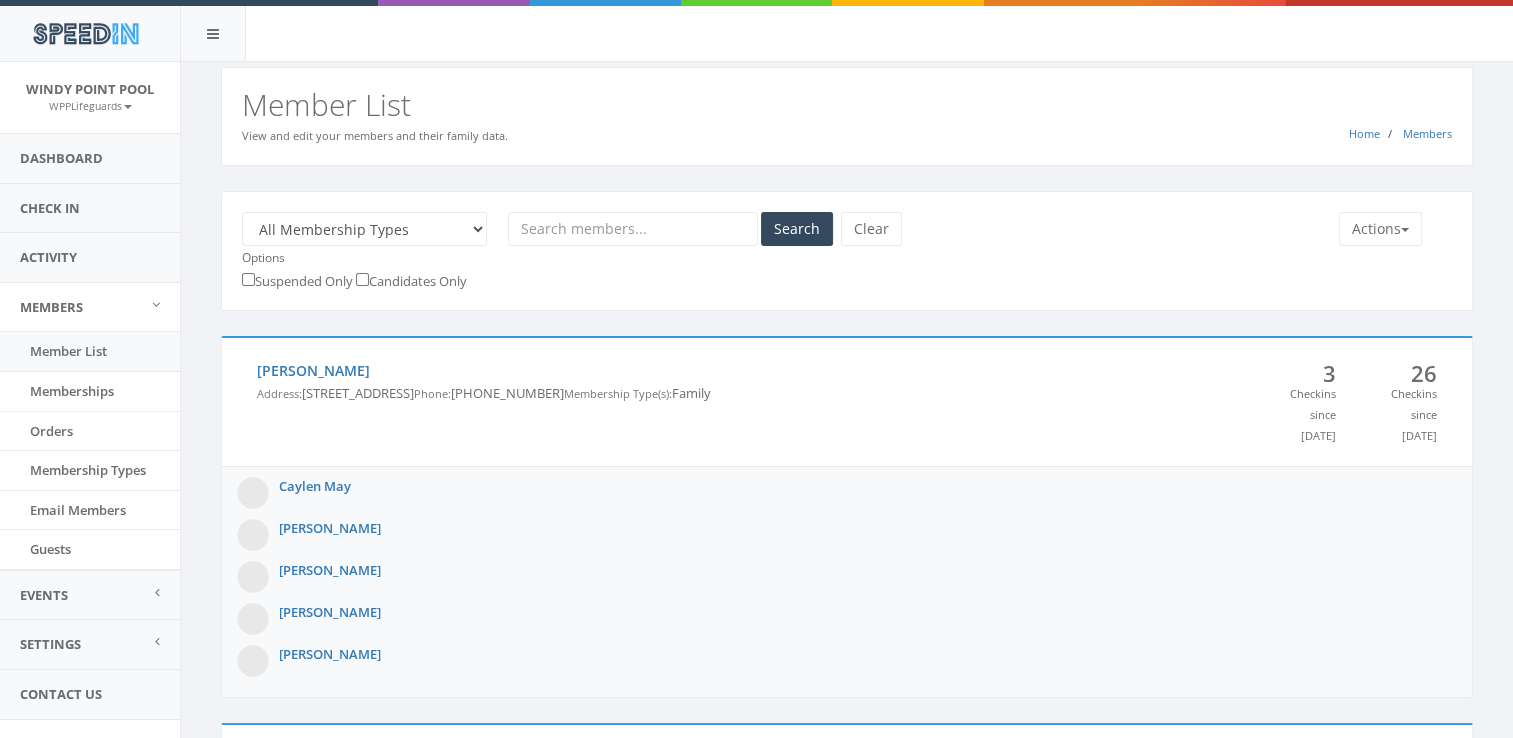 click at bounding box center [633, 229] 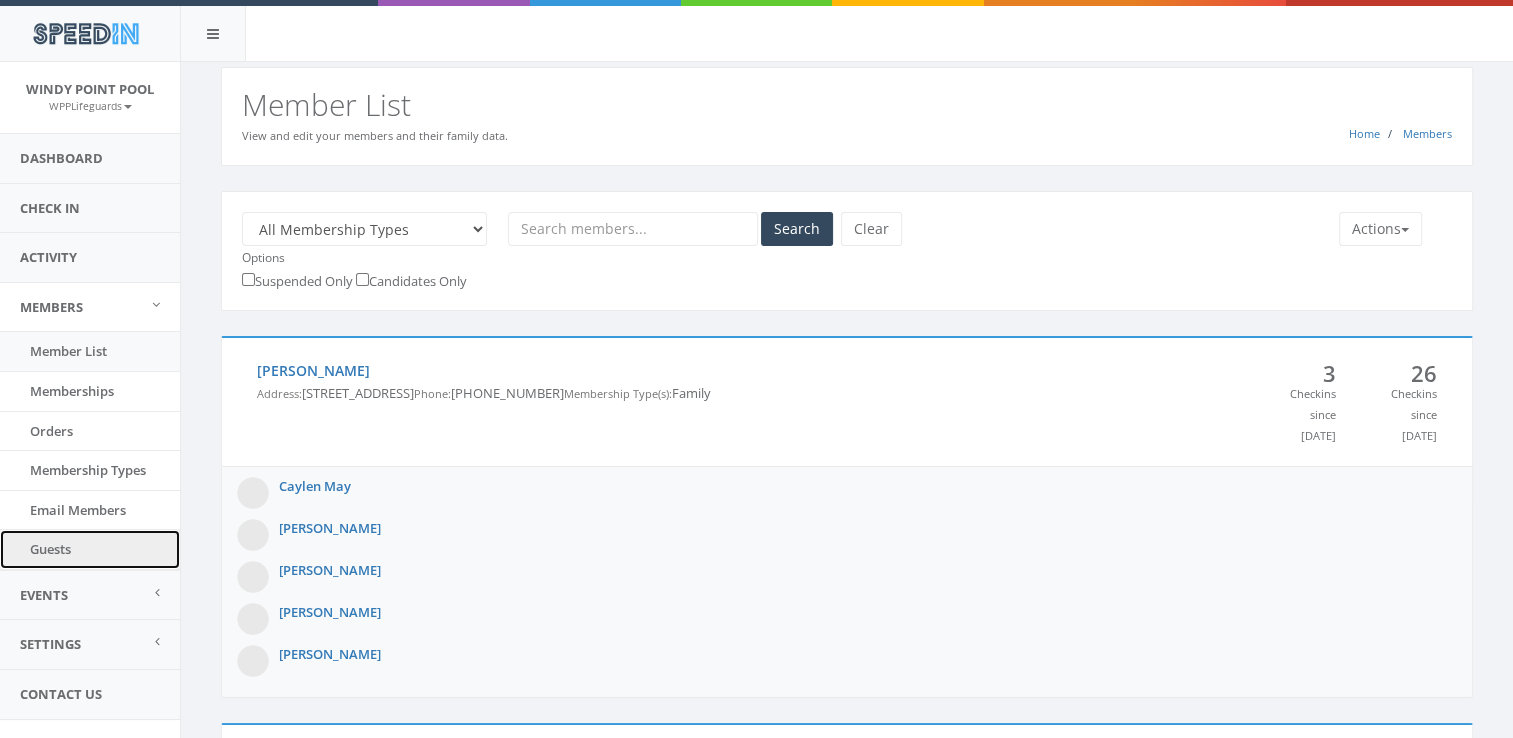 click on "Guests" at bounding box center [90, 549] 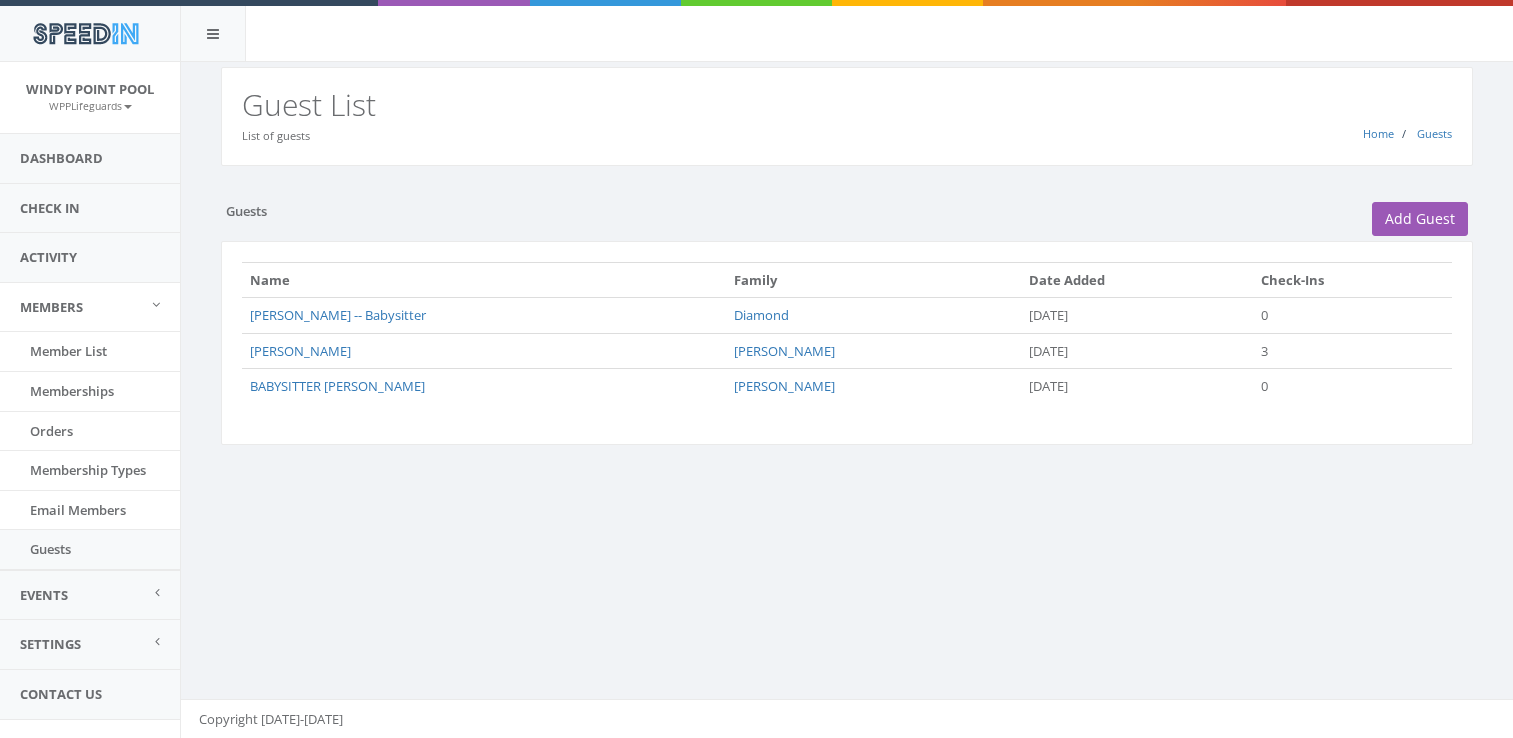 scroll, scrollTop: 0, scrollLeft: 0, axis: both 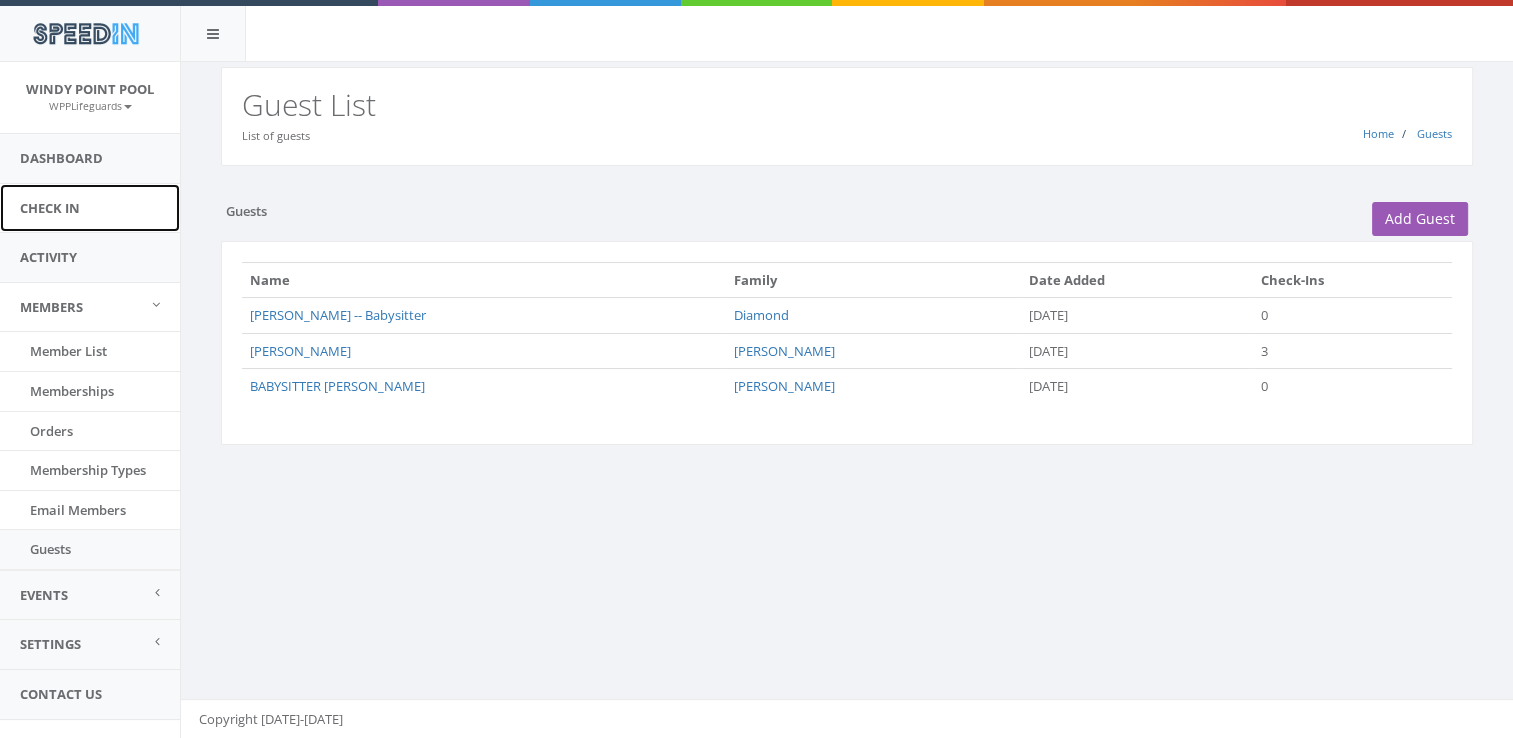 click on "Check In" at bounding box center [90, 208] 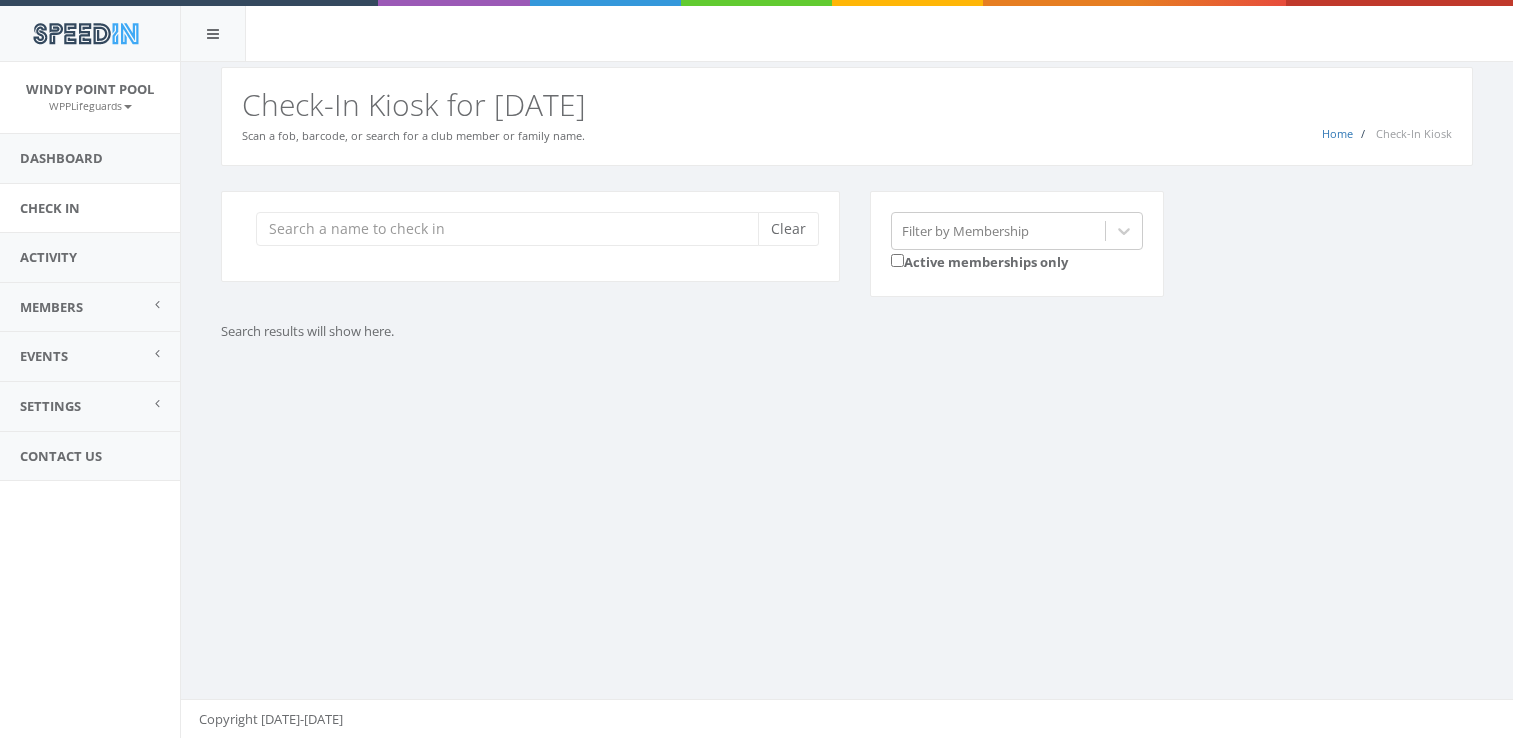 scroll, scrollTop: 0, scrollLeft: 0, axis: both 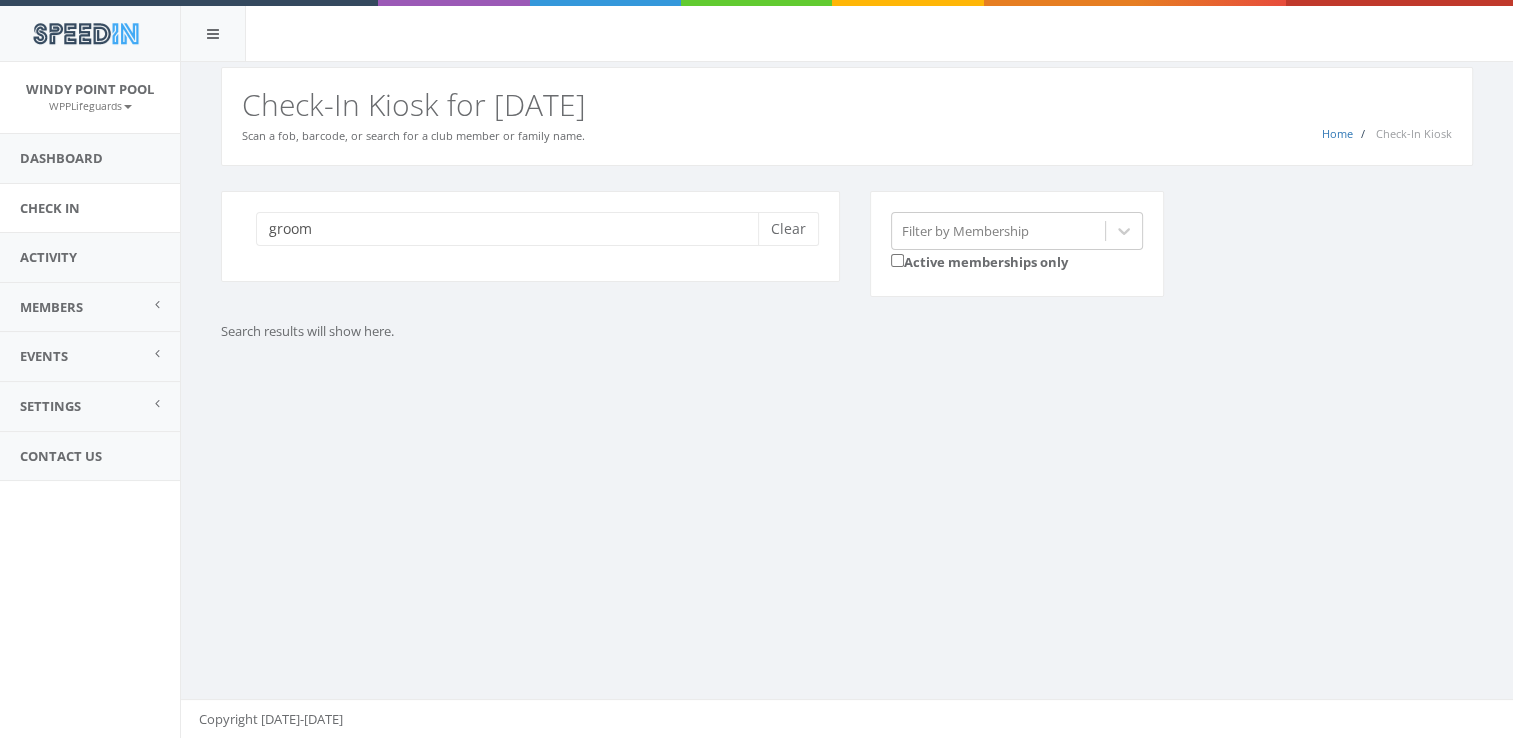 type on "groom" 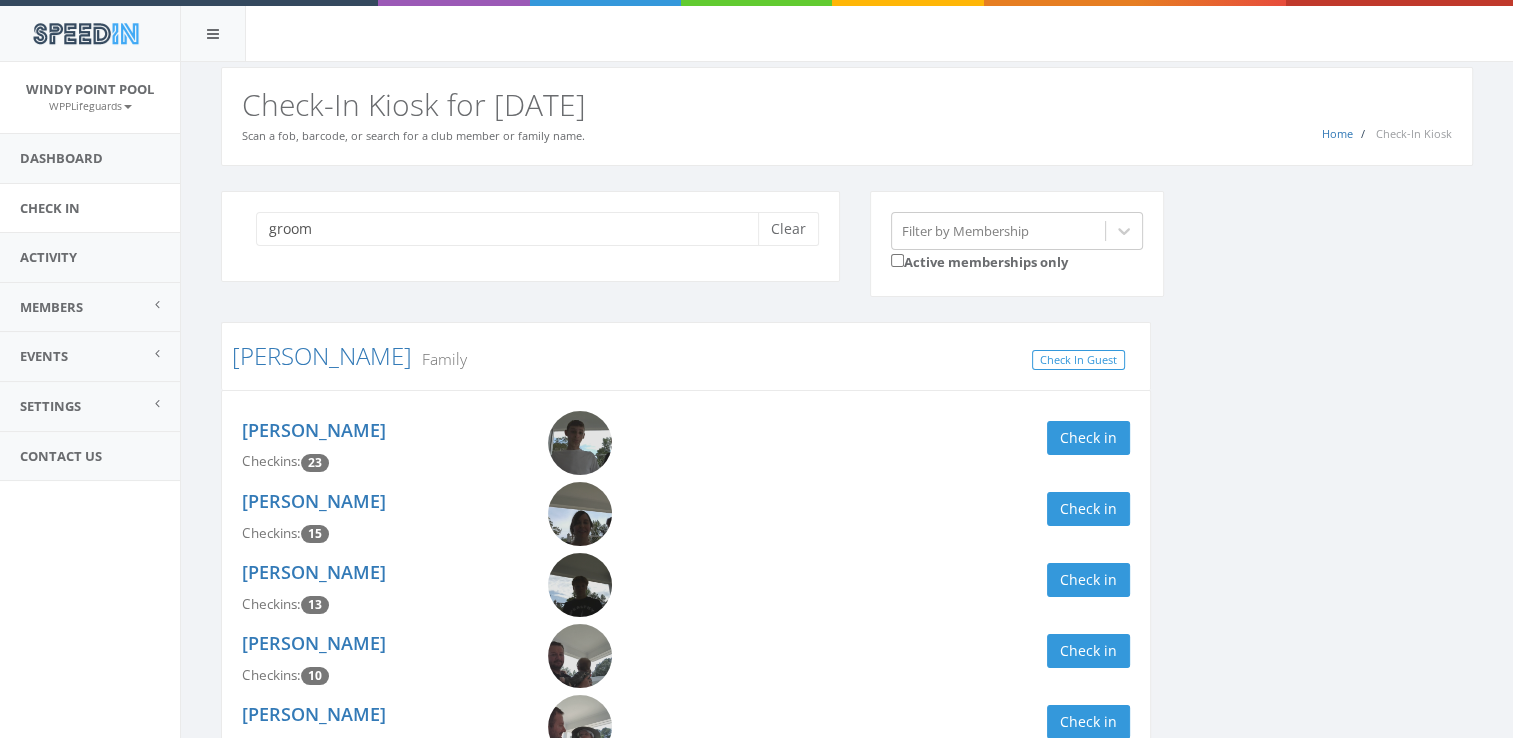 scroll, scrollTop: 138, scrollLeft: 0, axis: vertical 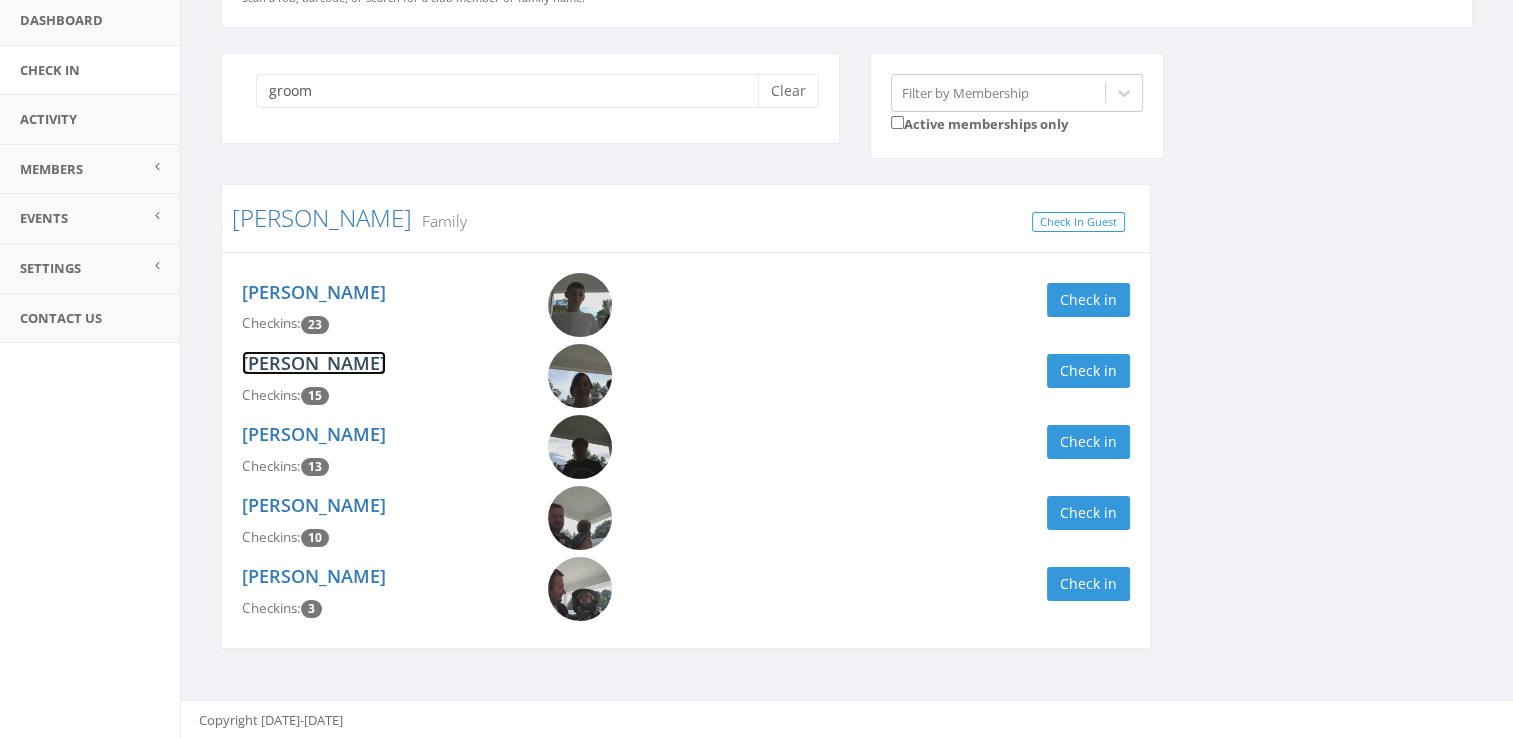 click on "[PERSON_NAME]" at bounding box center [314, 363] 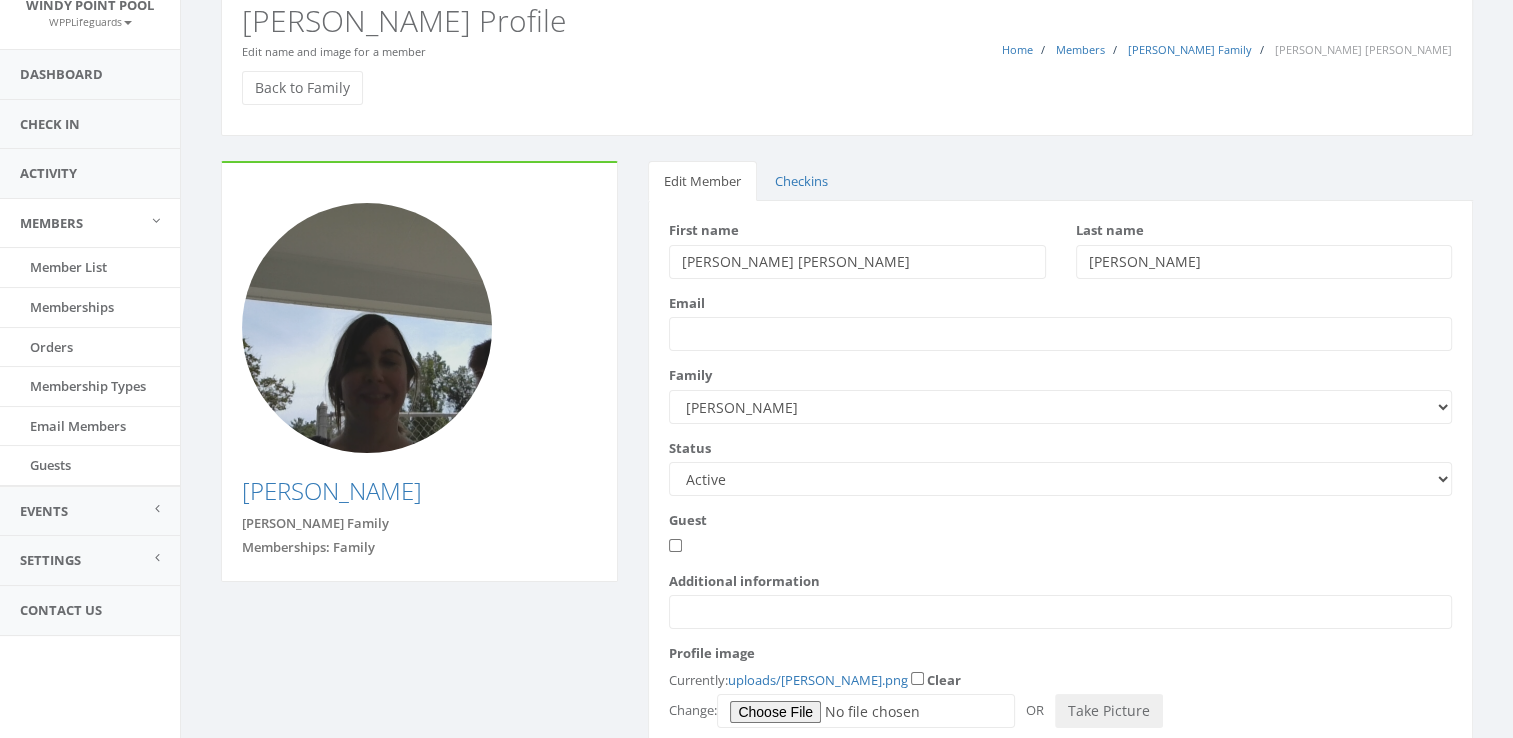 scroll, scrollTop: 0, scrollLeft: 0, axis: both 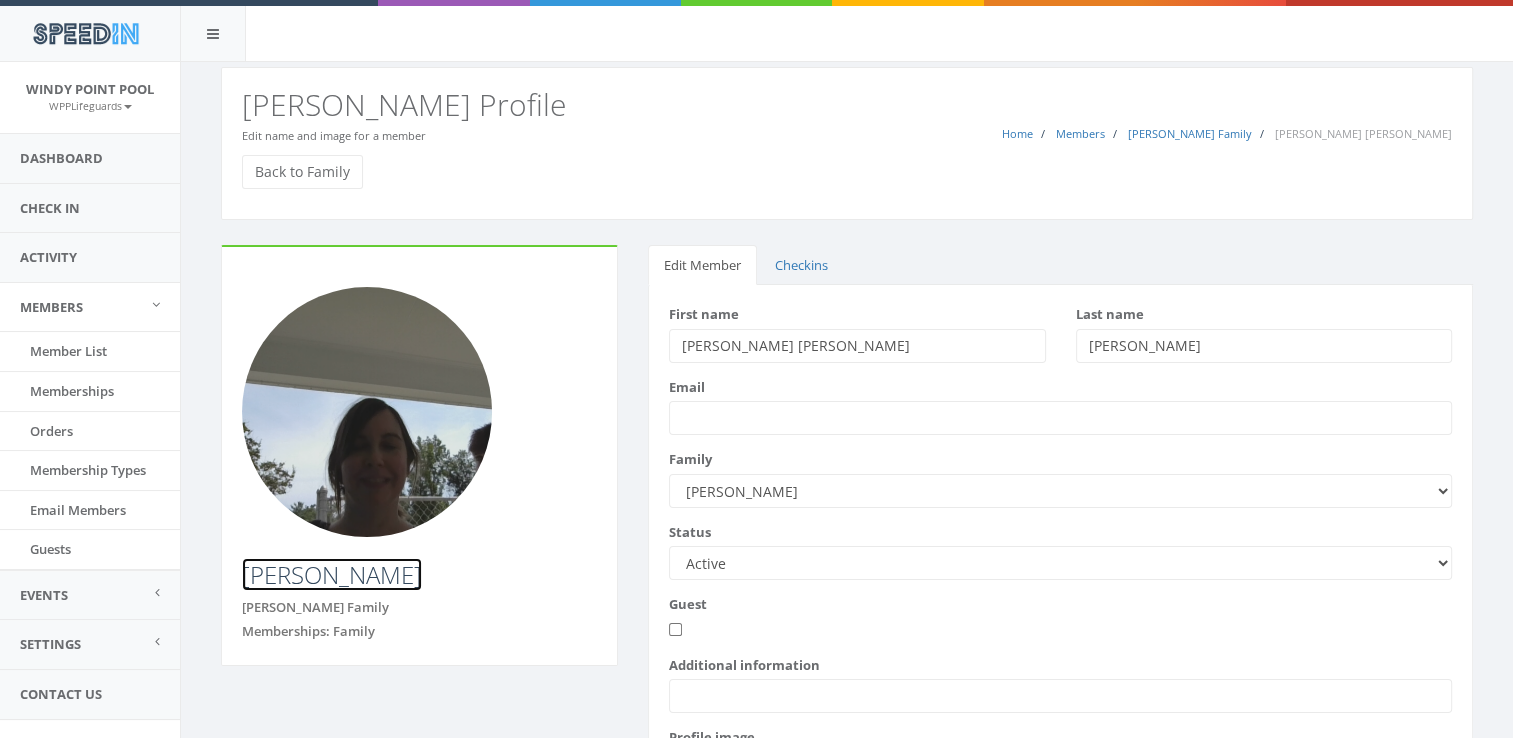 click on "[PERSON_NAME]" at bounding box center [332, 574] 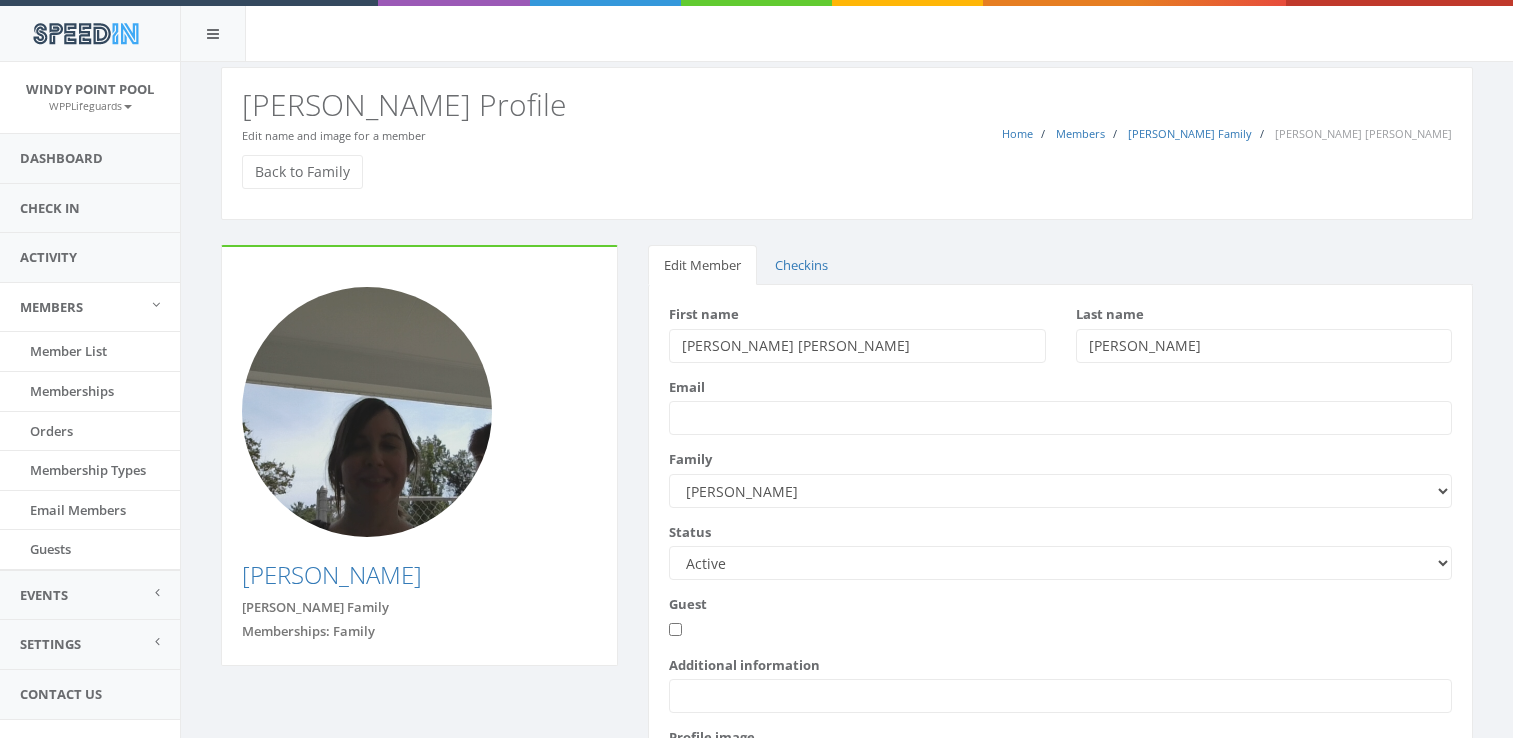 scroll, scrollTop: 0, scrollLeft: 0, axis: both 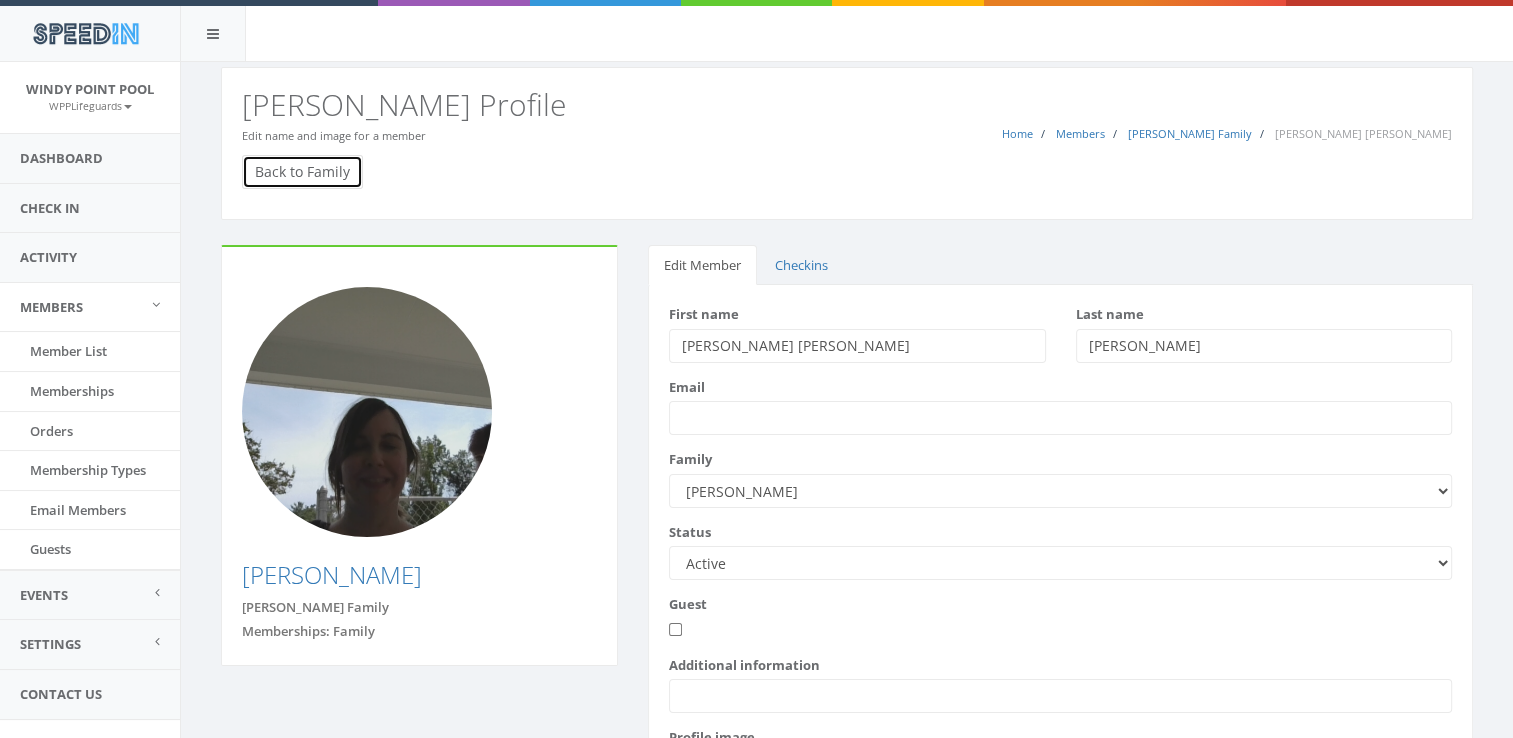 click on "Back to Family" at bounding box center (302, 172) 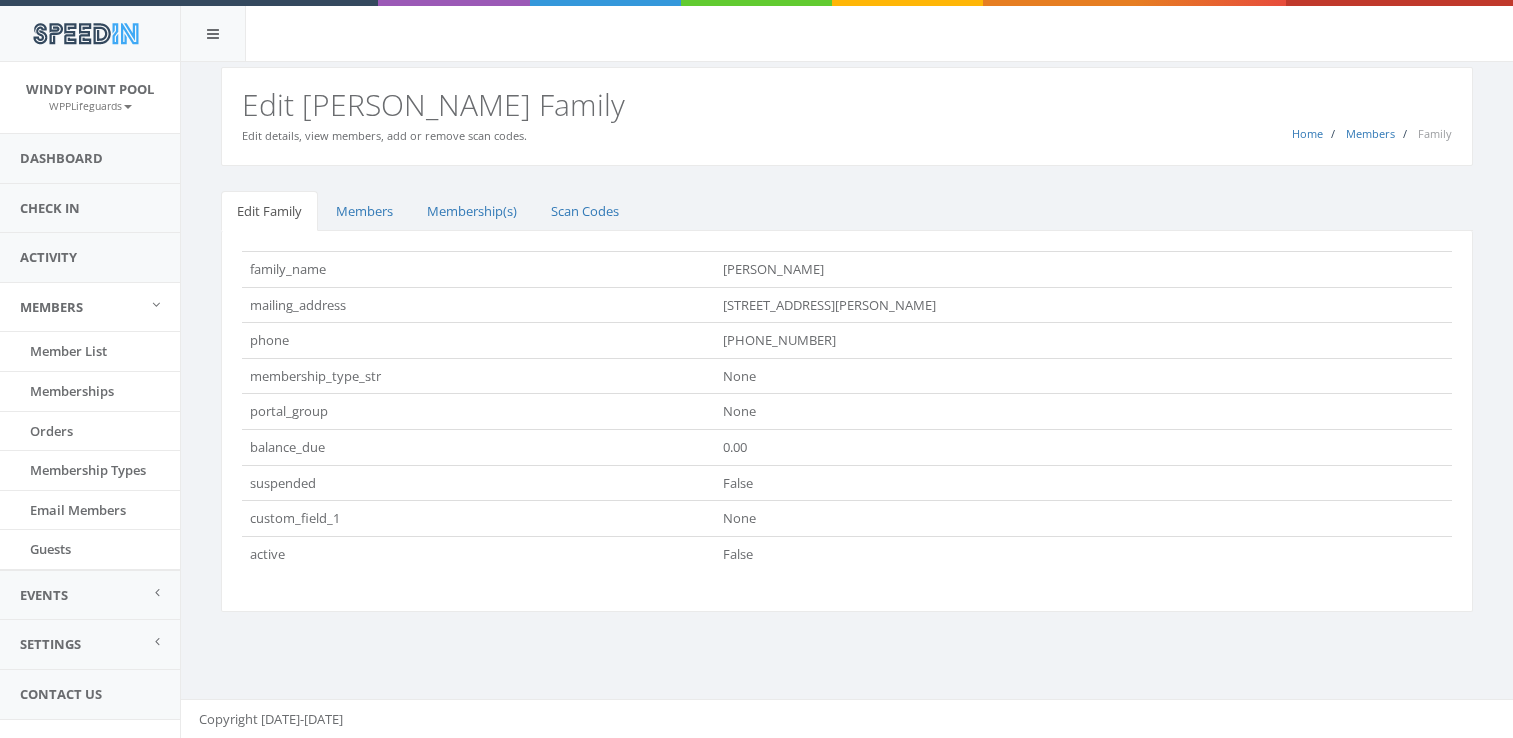 scroll, scrollTop: 0, scrollLeft: 0, axis: both 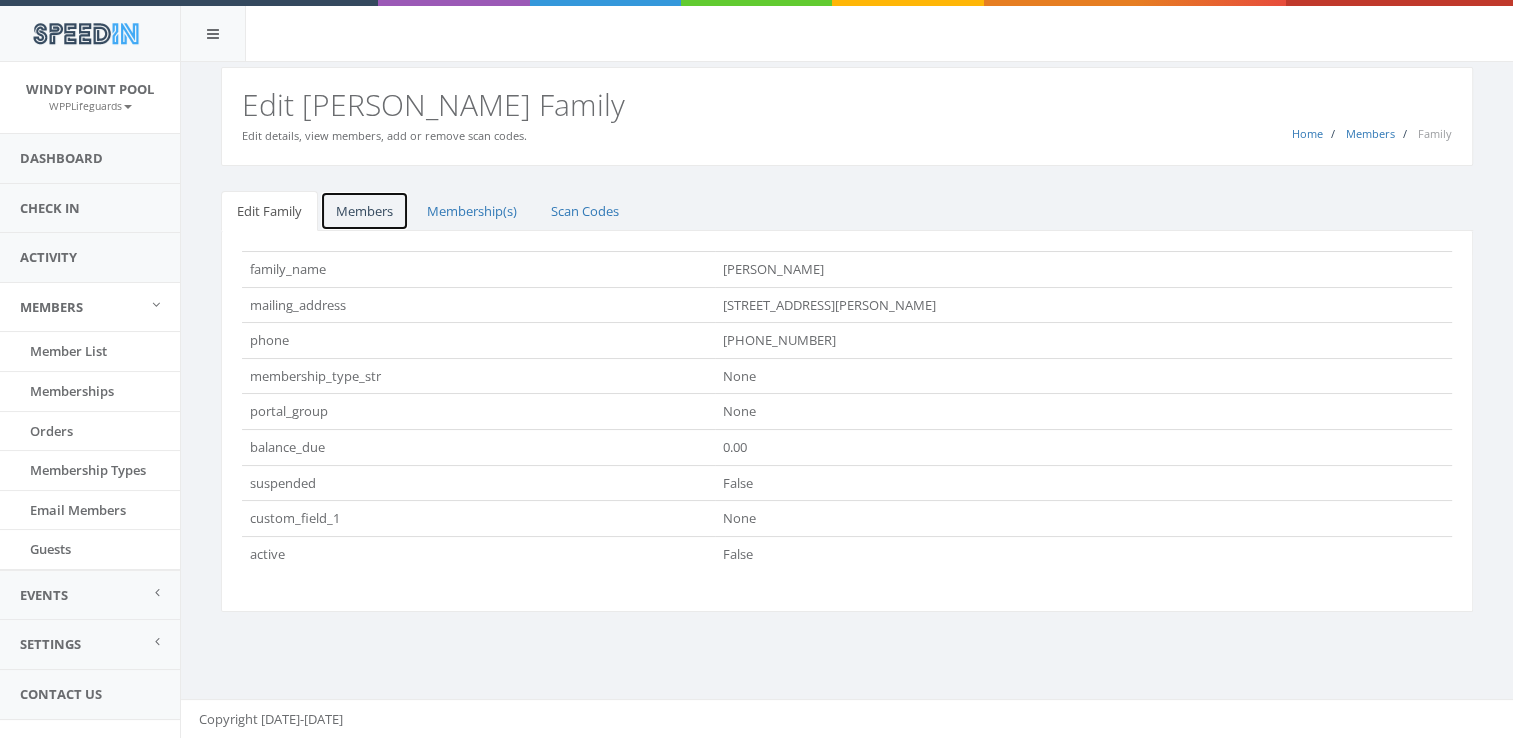 click on "Members" at bounding box center (364, 211) 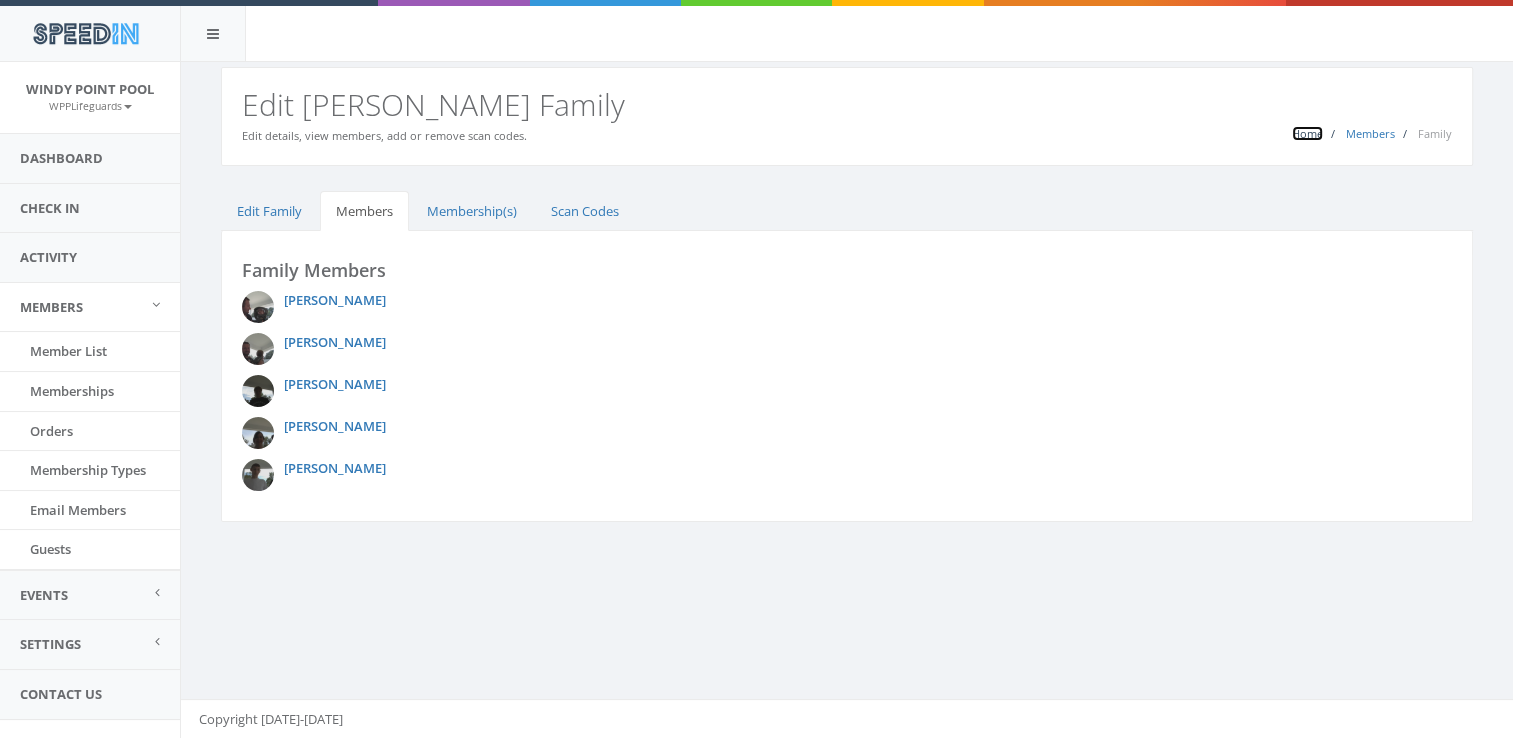 click on "Home" at bounding box center [1307, 133] 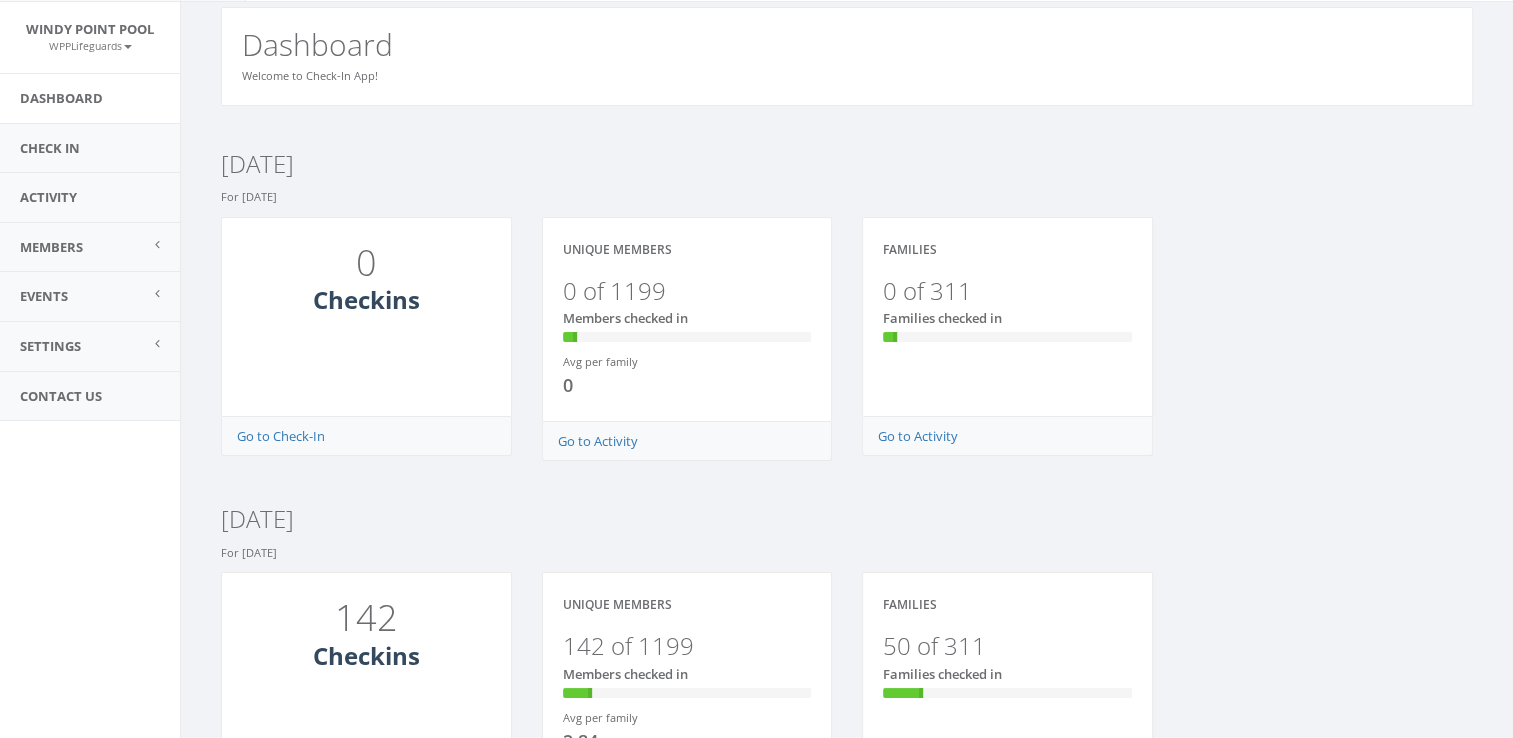 scroll, scrollTop: 60, scrollLeft: 0, axis: vertical 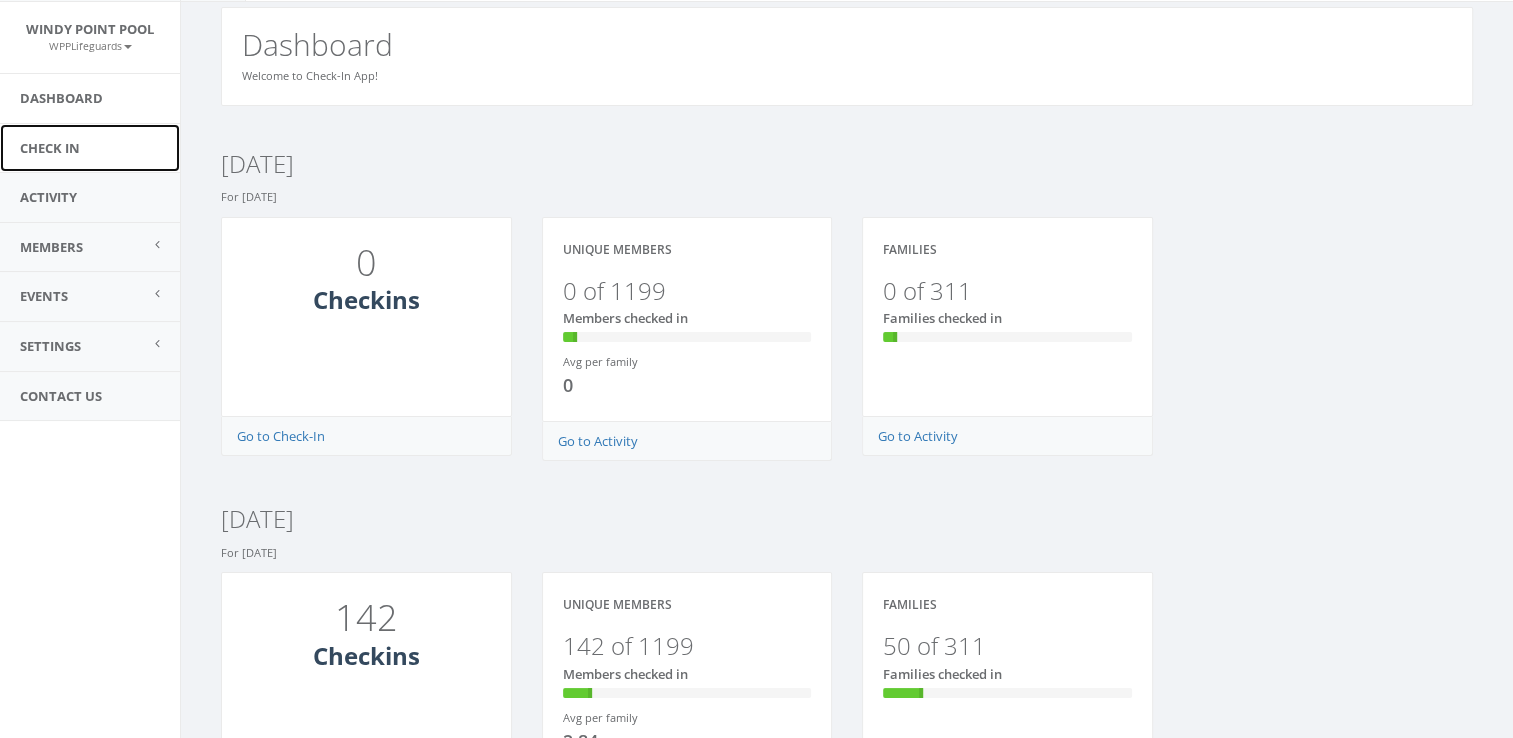 click on "Check In" at bounding box center (90, 148) 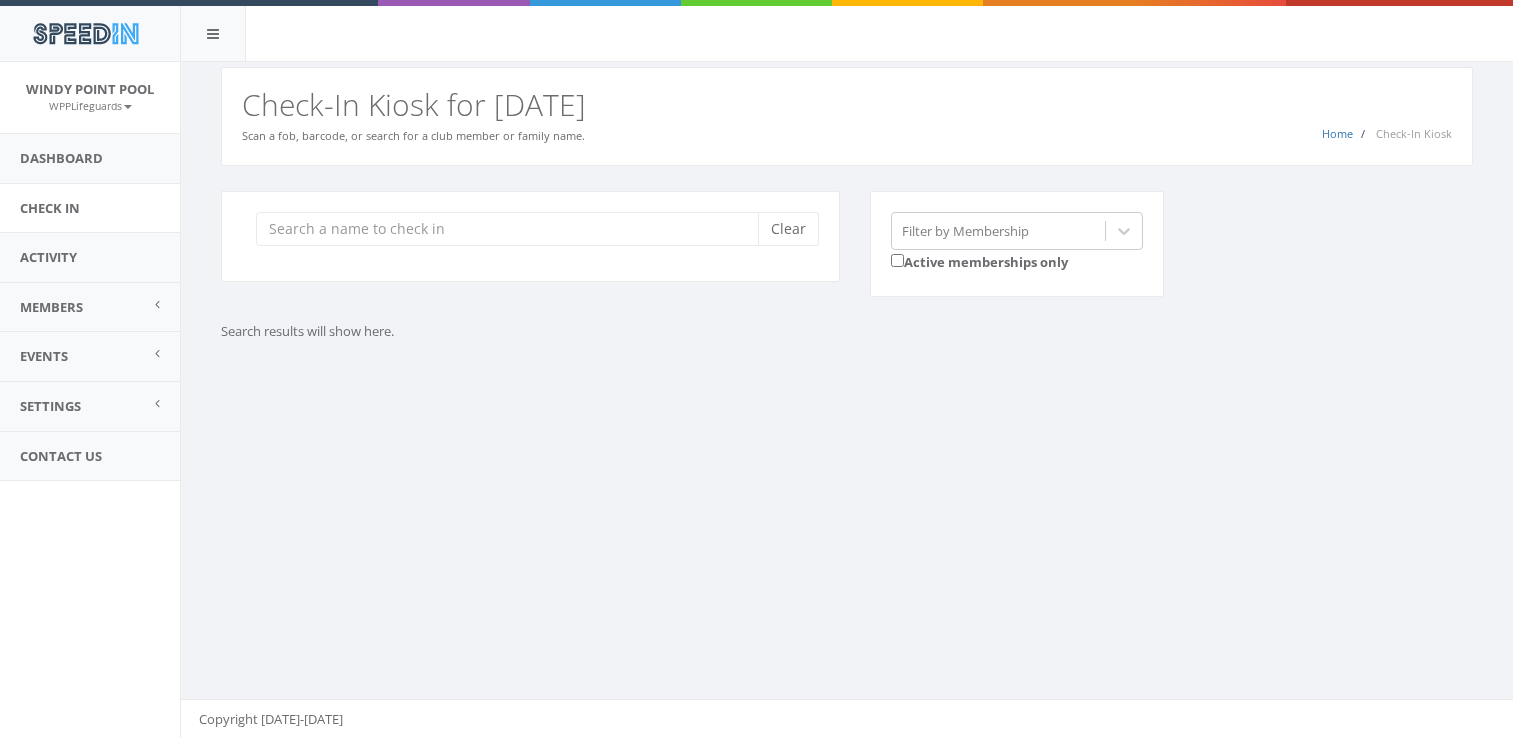 scroll, scrollTop: 0, scrollLeft: 0, axis: both 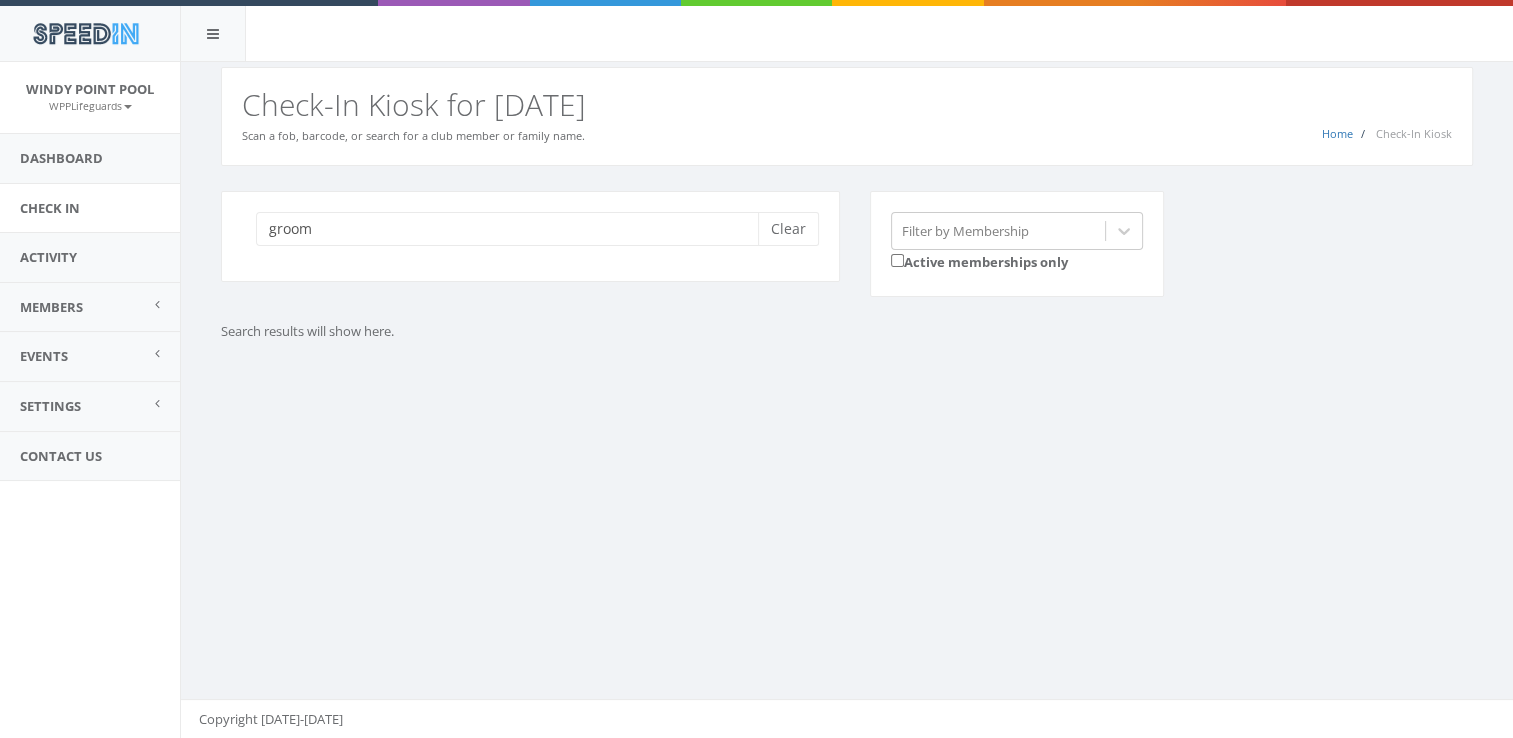 type on "groom" 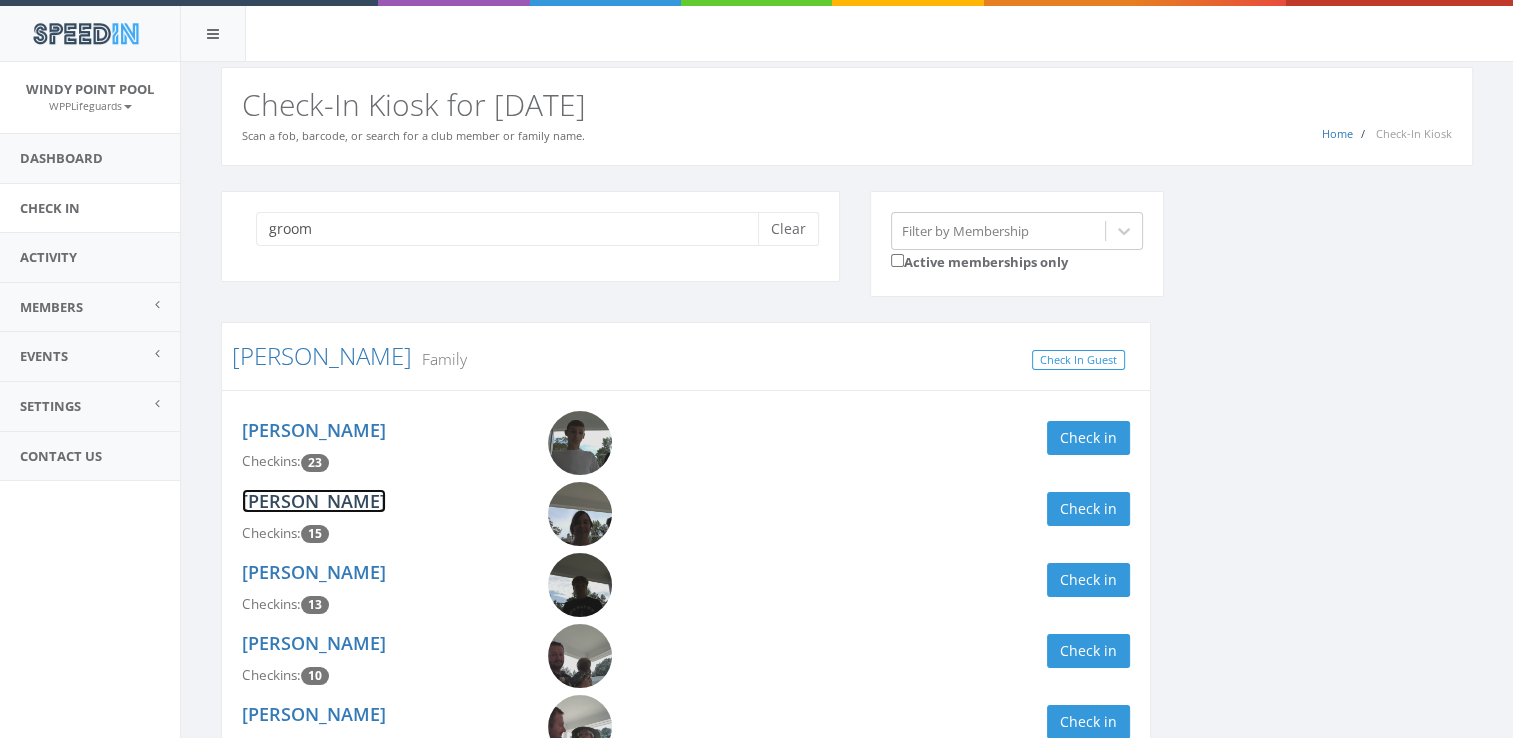 click on "[PERSON_NAME]" 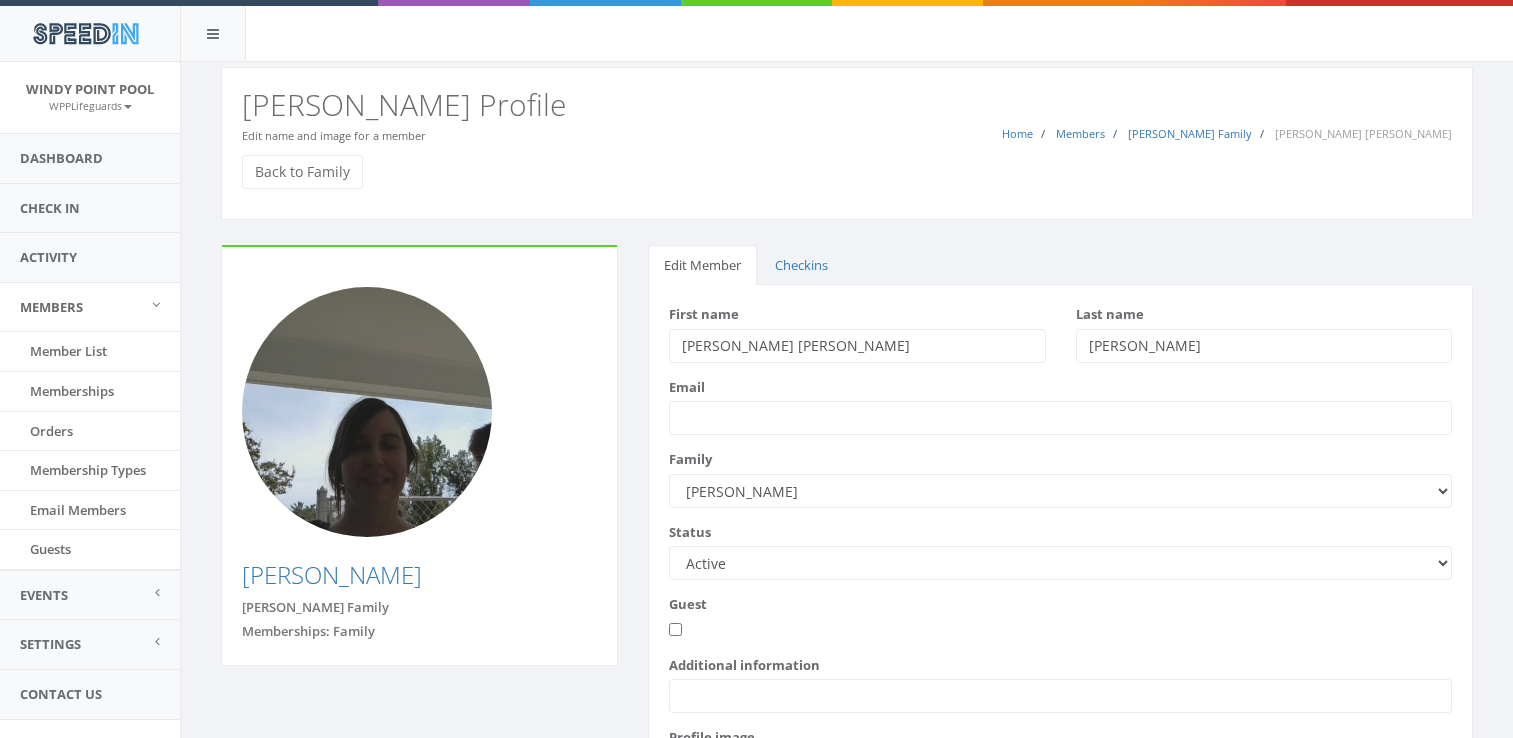 scroll, scrollTop: 0, scrollLeft: 0, axis: both 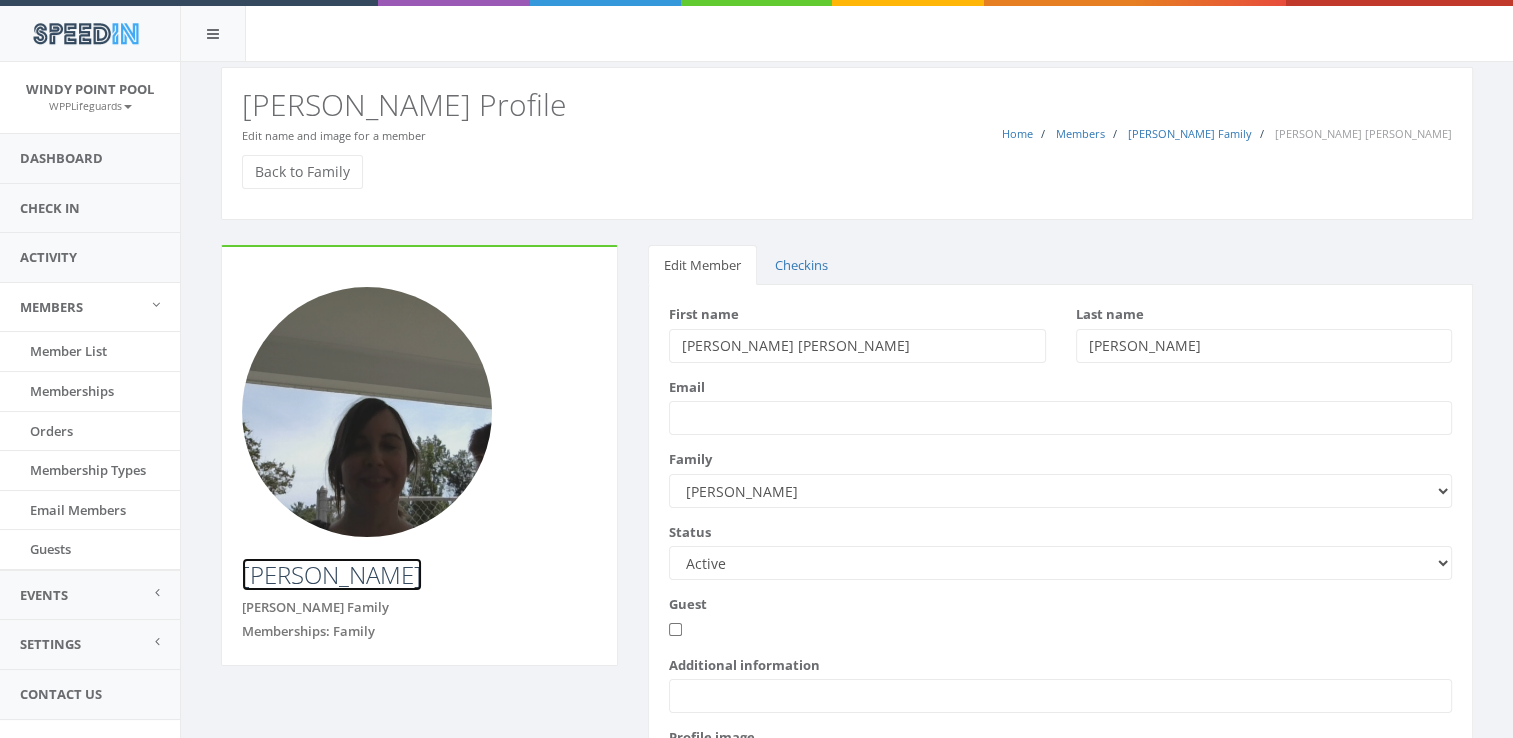 click on "[PERSON_NAME]" at bounding box center [332, 574] 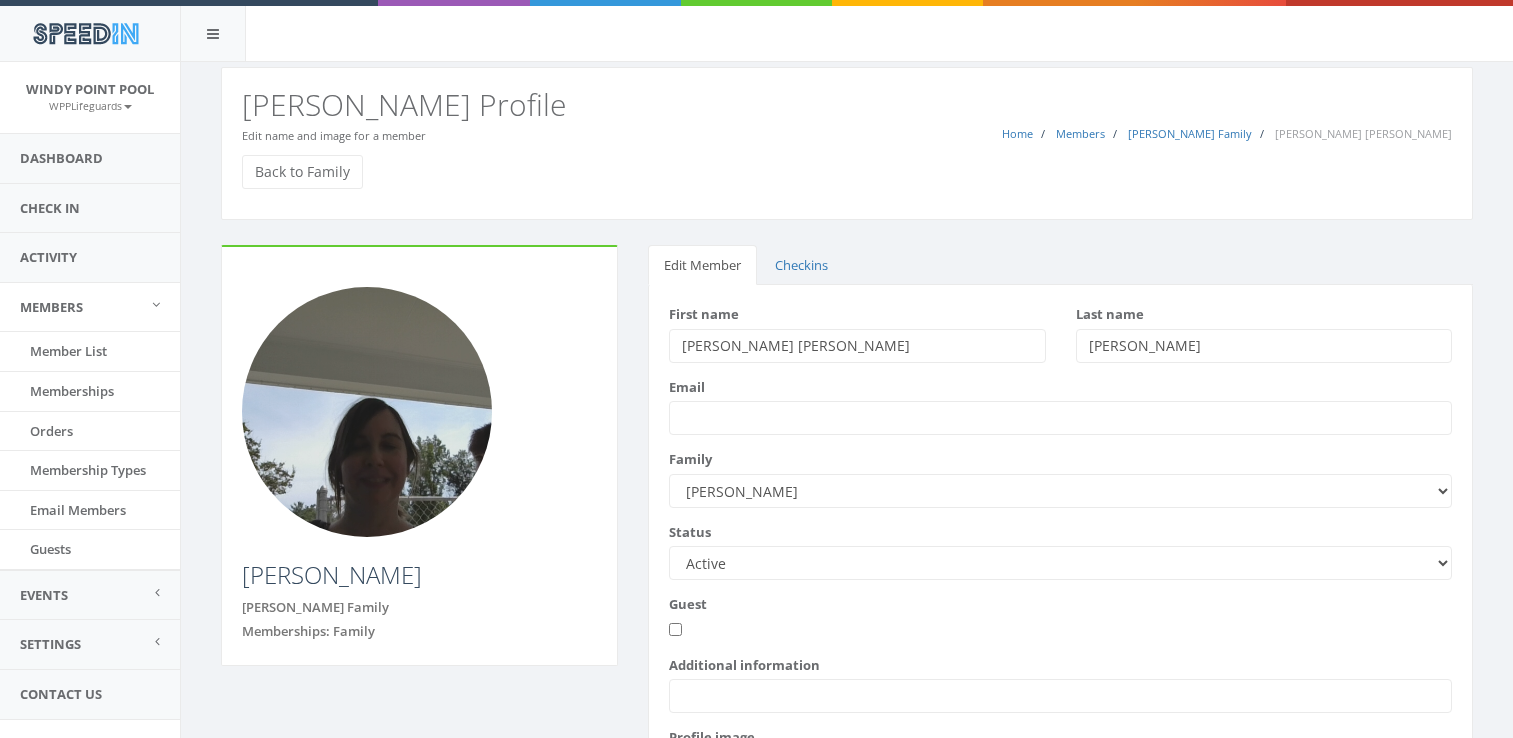 scroll, scrollTop: 0, scrollLeft: 0, axis: both 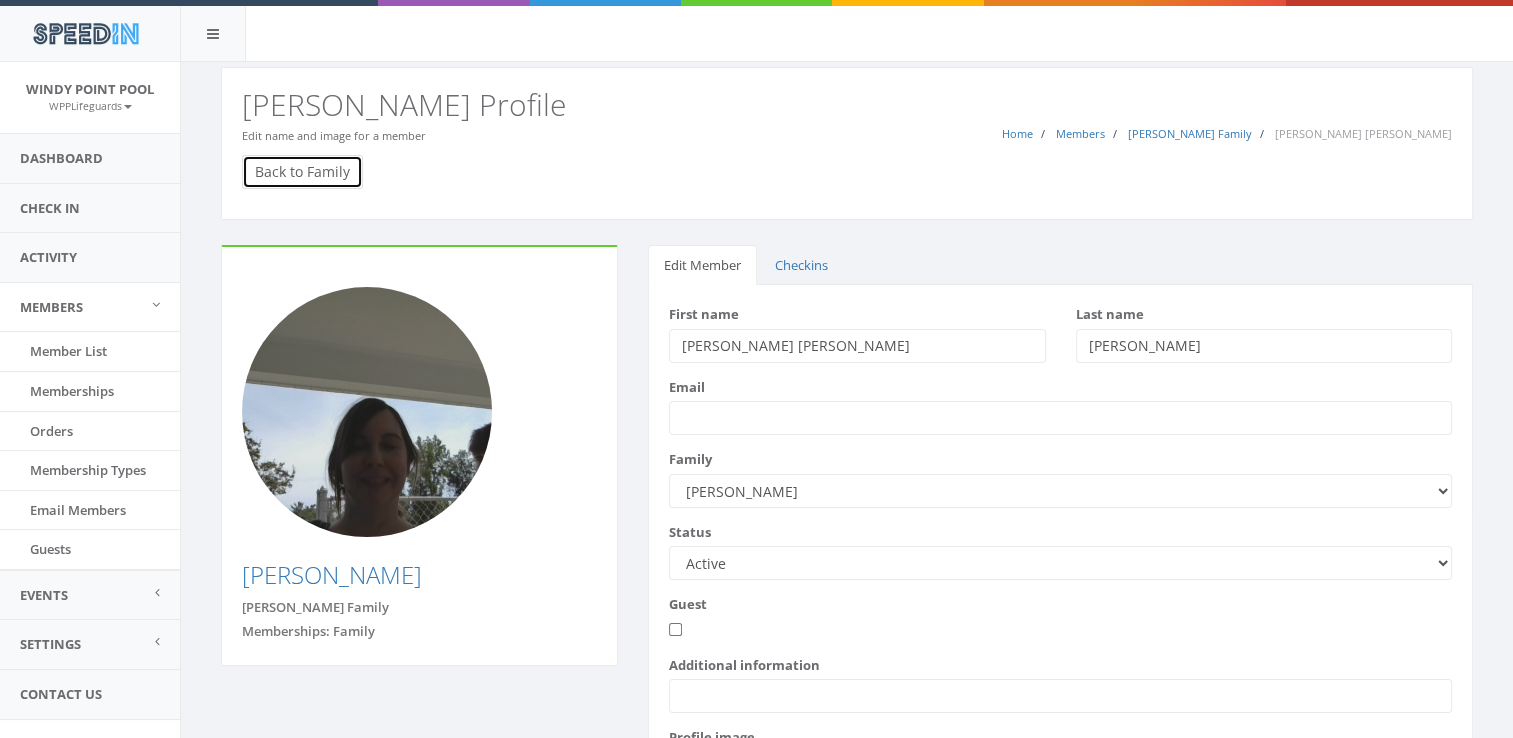 click on "Back to Family" at bounding box center [302, 172] 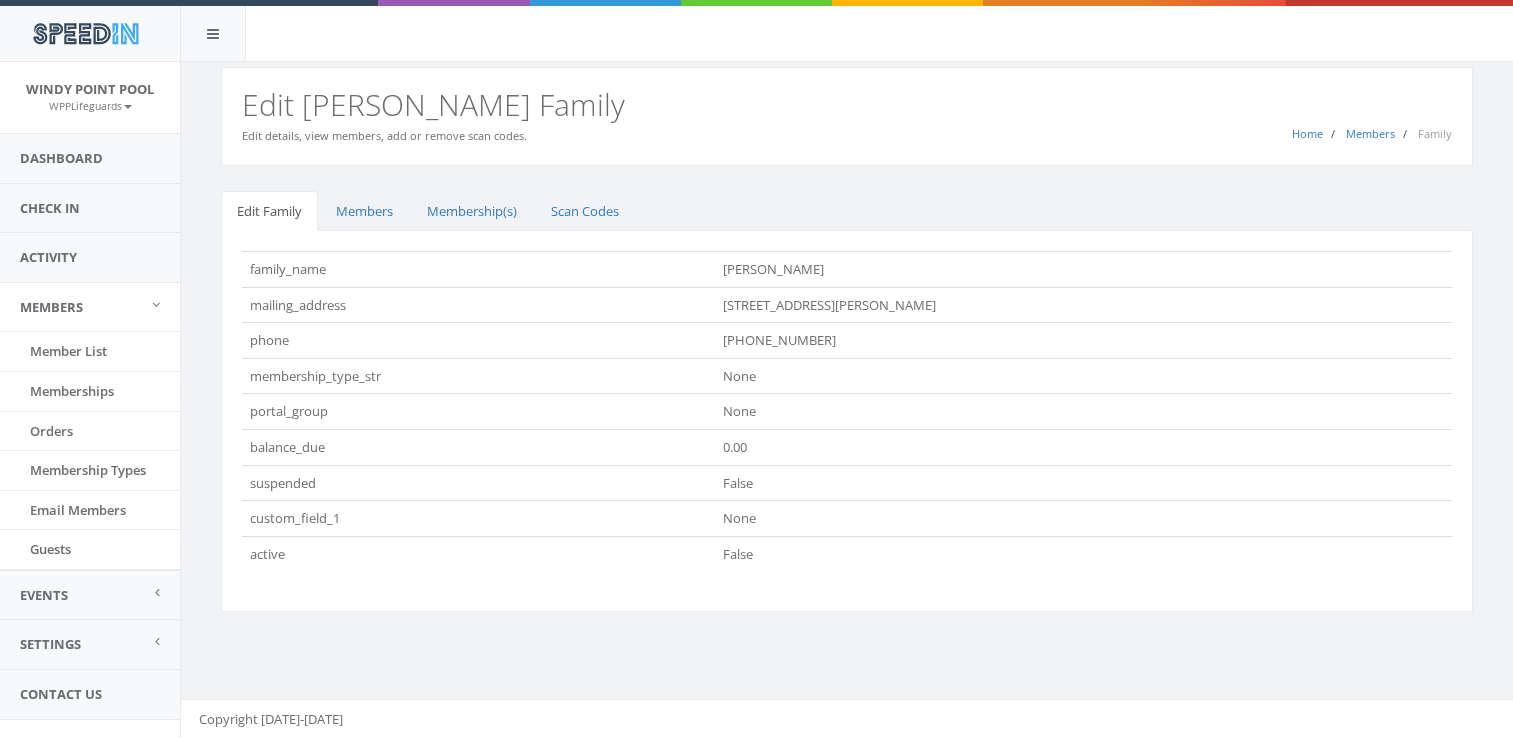 scroll, scrollTop: 0, scrollLeft: 0, axis: both 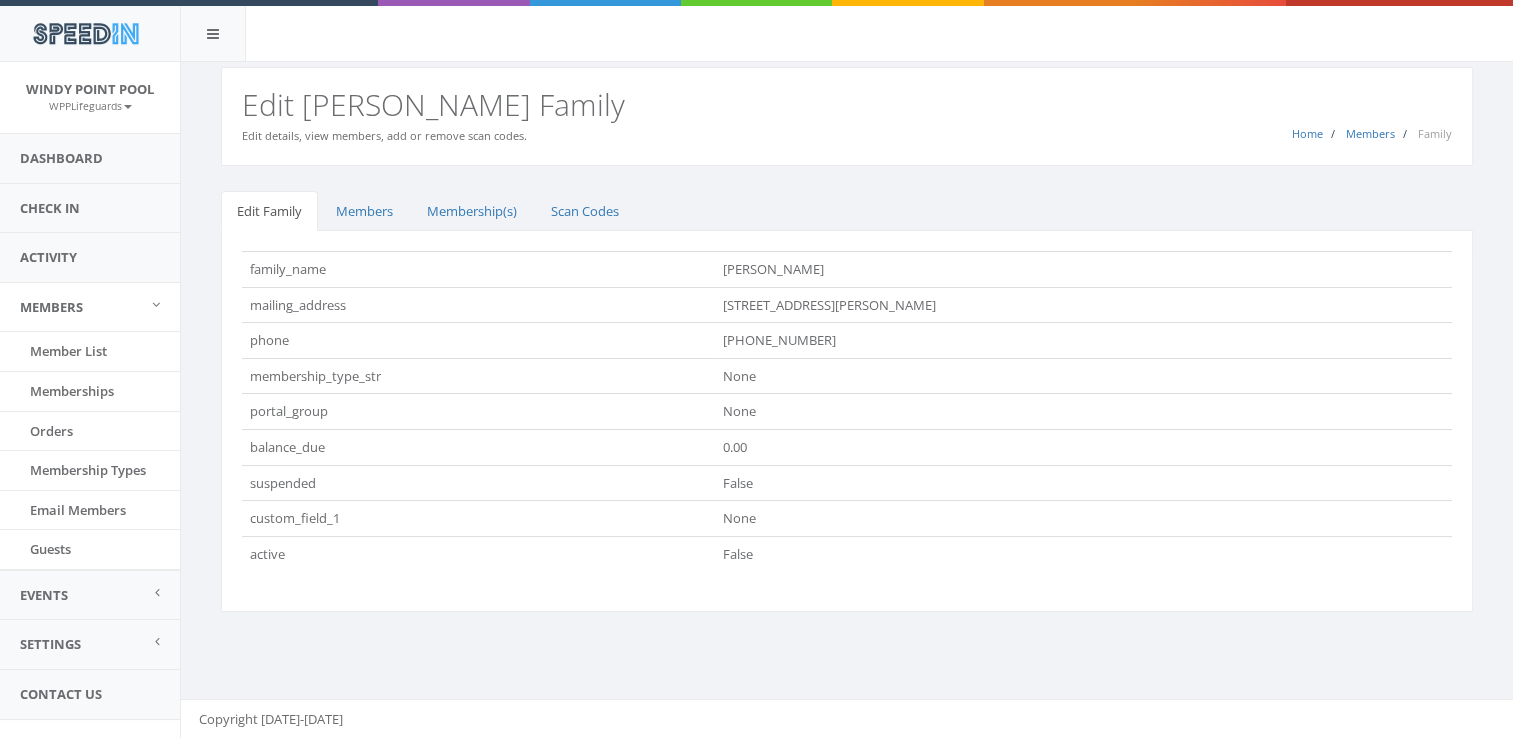 click on "suspended" at bounding box center [478, 483] 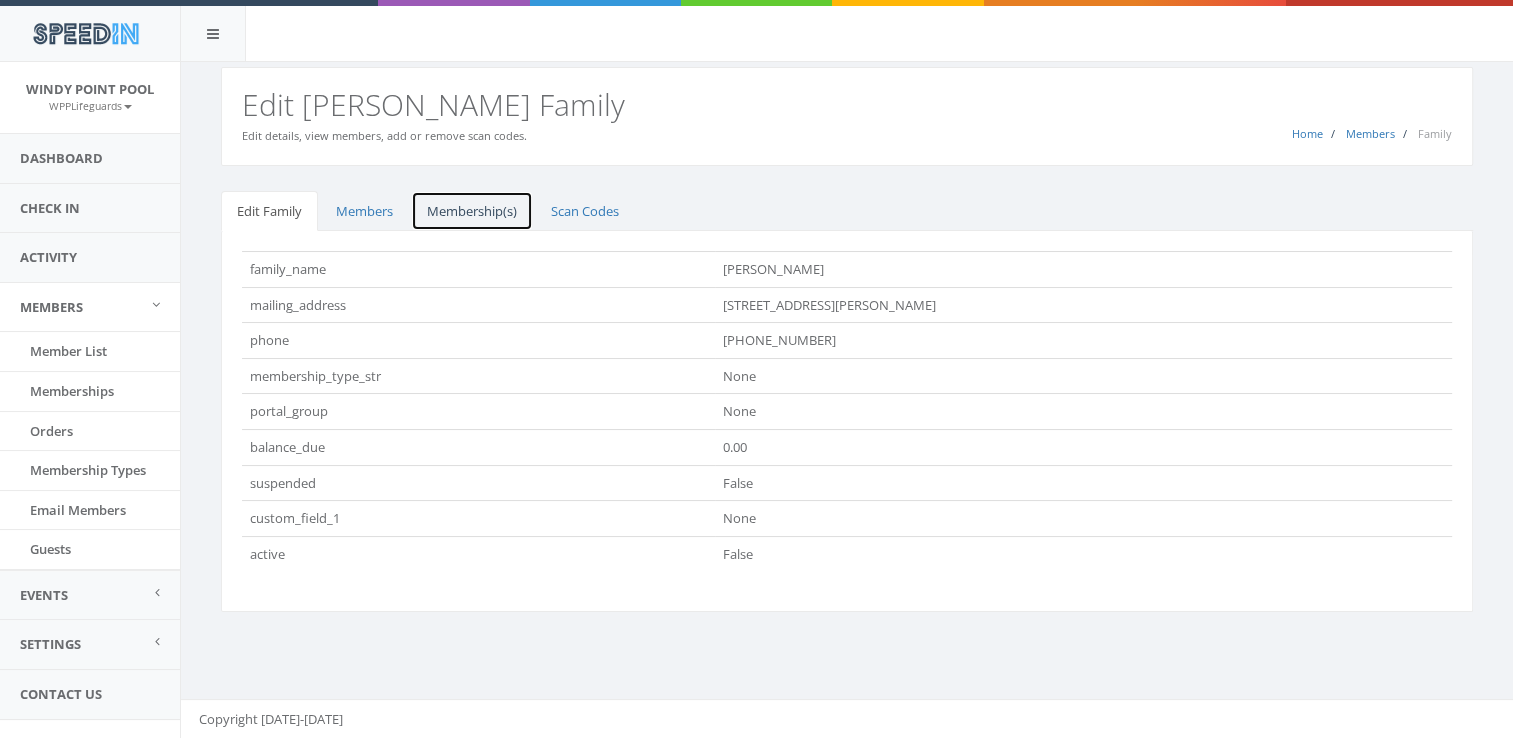 click on "Membership(s)" at bounding box center [472, 211] 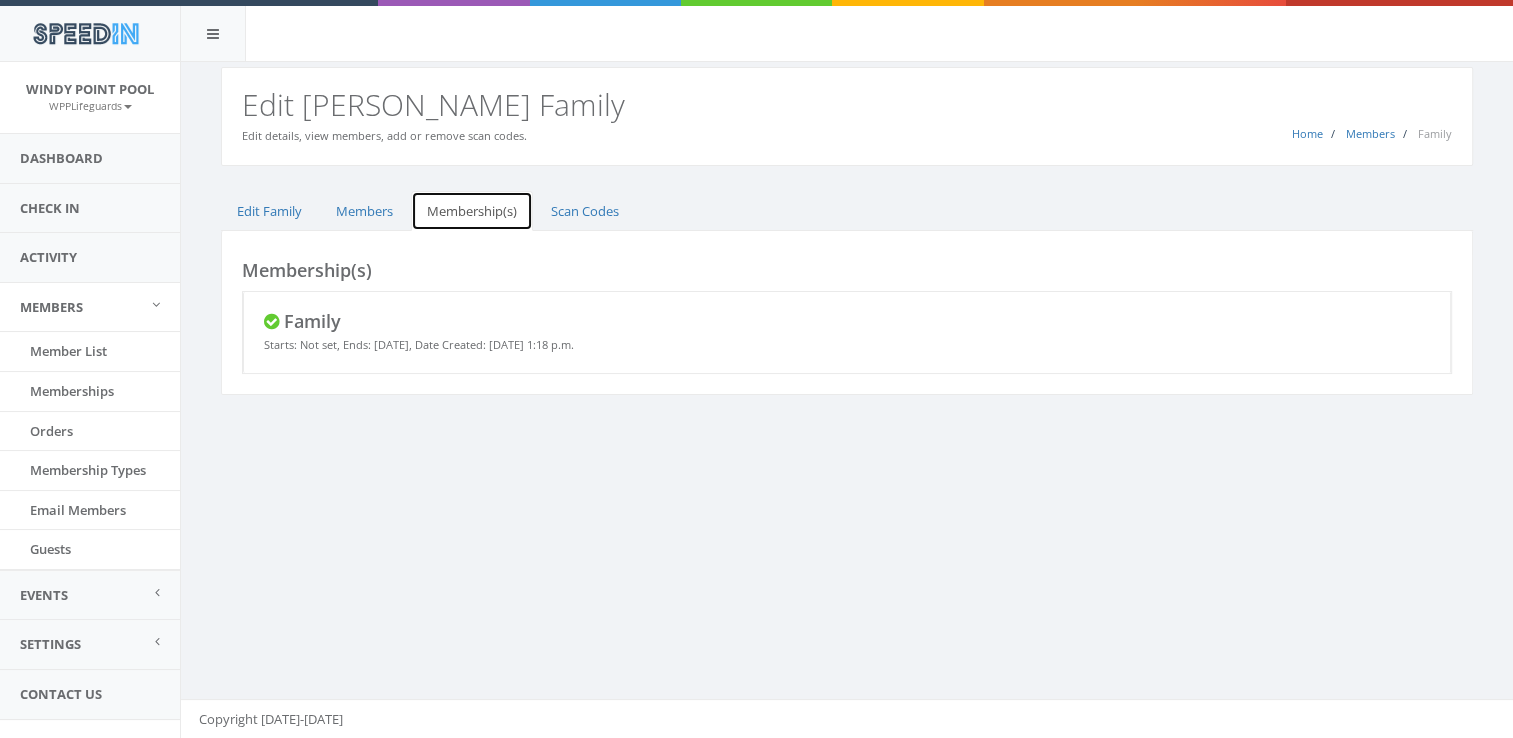scroll, scrollTop: 0, scrollLeft: 0, axis: both 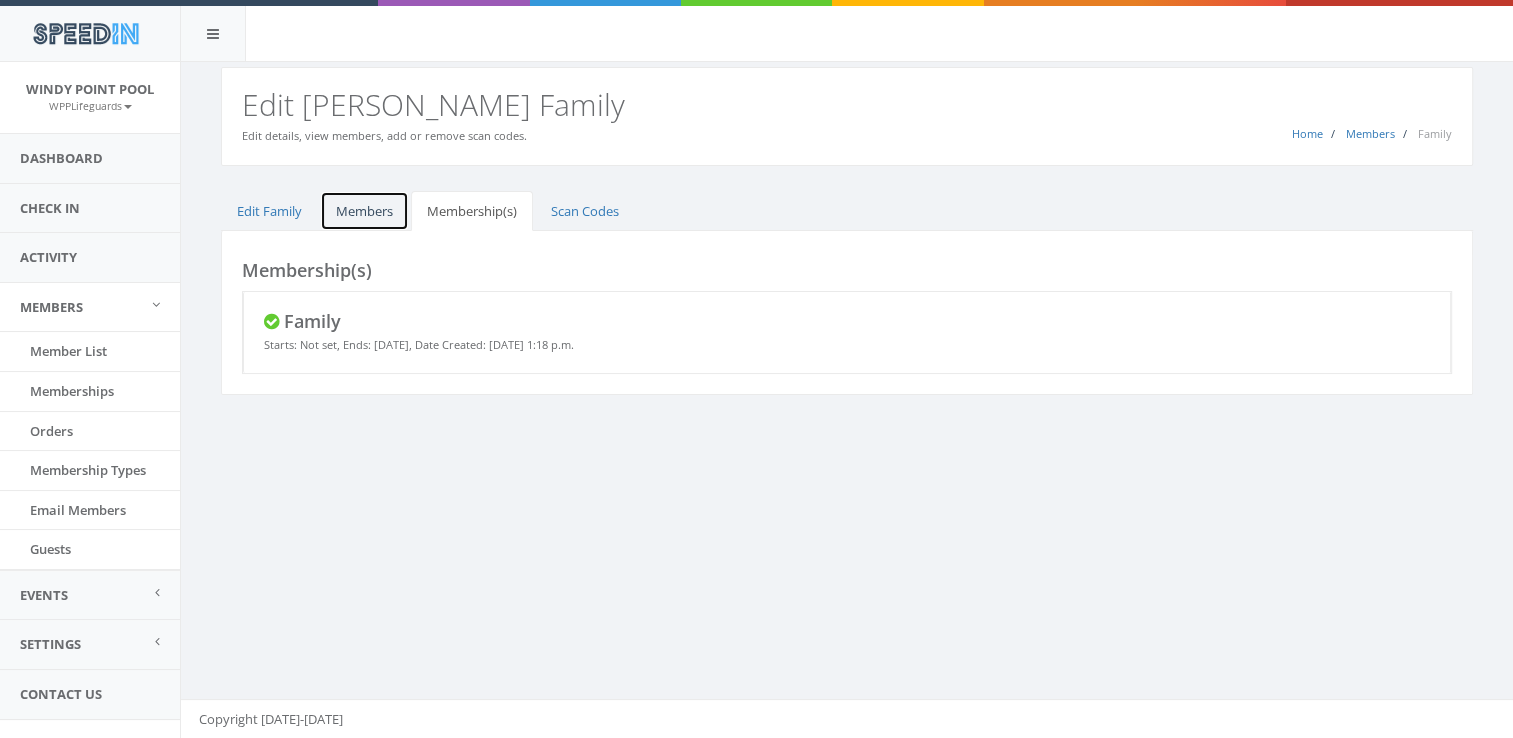 click on "Members" at bounding box center (364, 211) 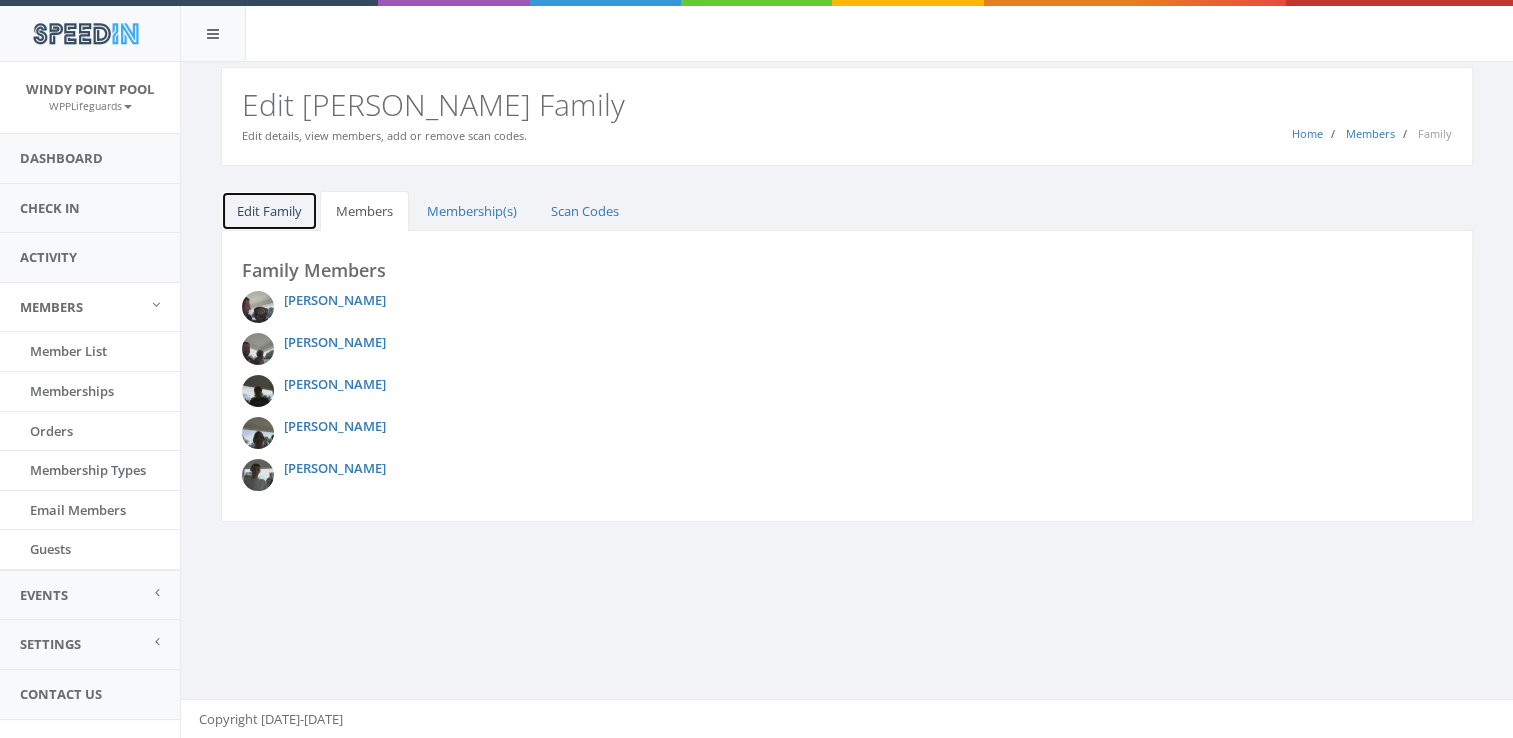 click on "Edit Family" at bounding box center (269, 211) 